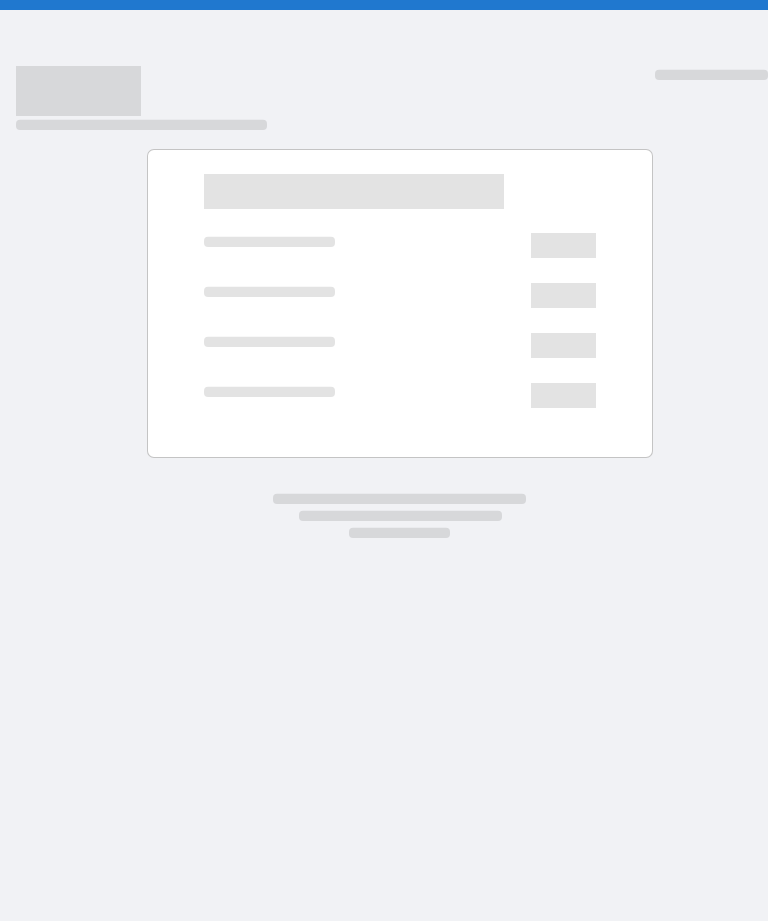 scroll, scrollTop: 0, scrollLeft: 0, axis: both 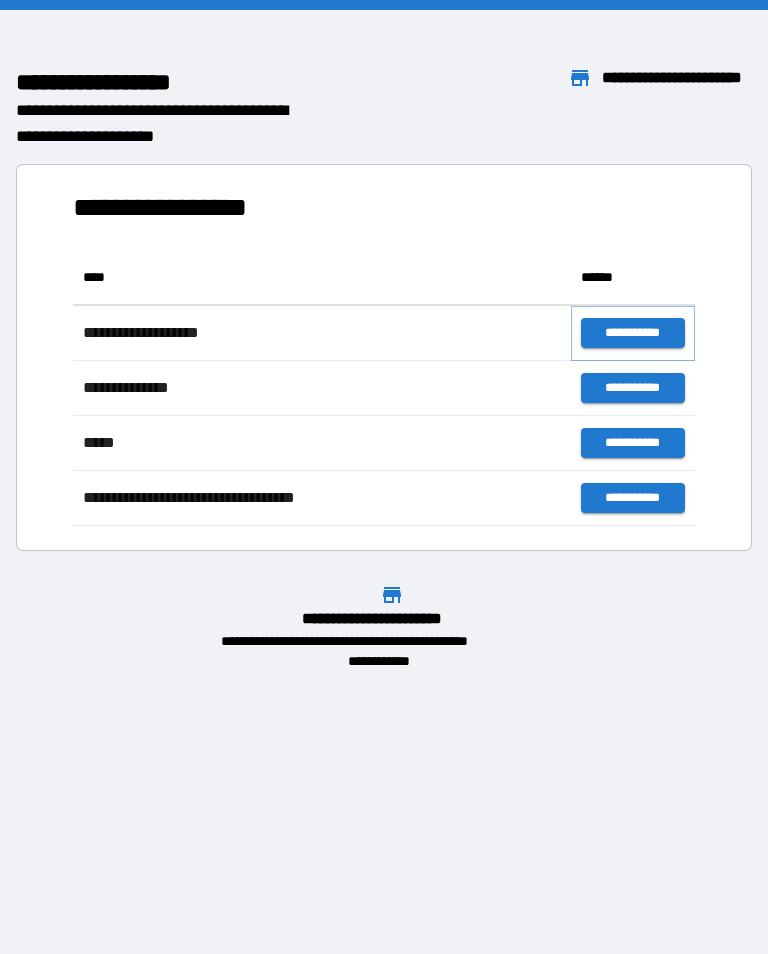 click on "**********" at bounding box center (633, 333) 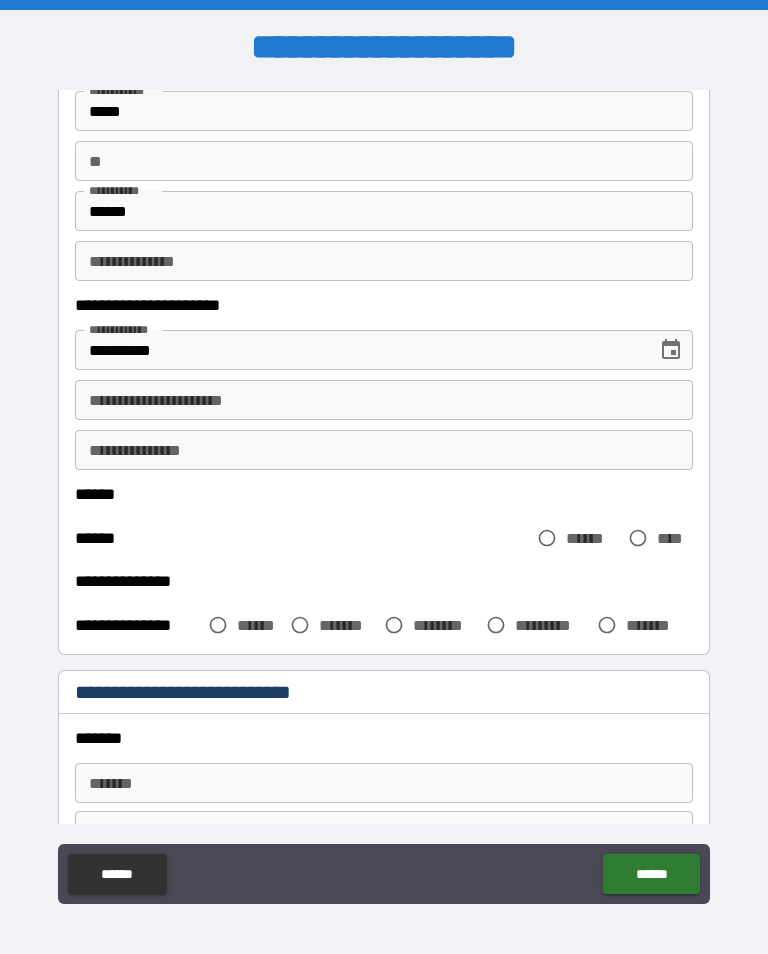 scroll, scrollTop: 149, scrollLeft: 0, axis: vertical 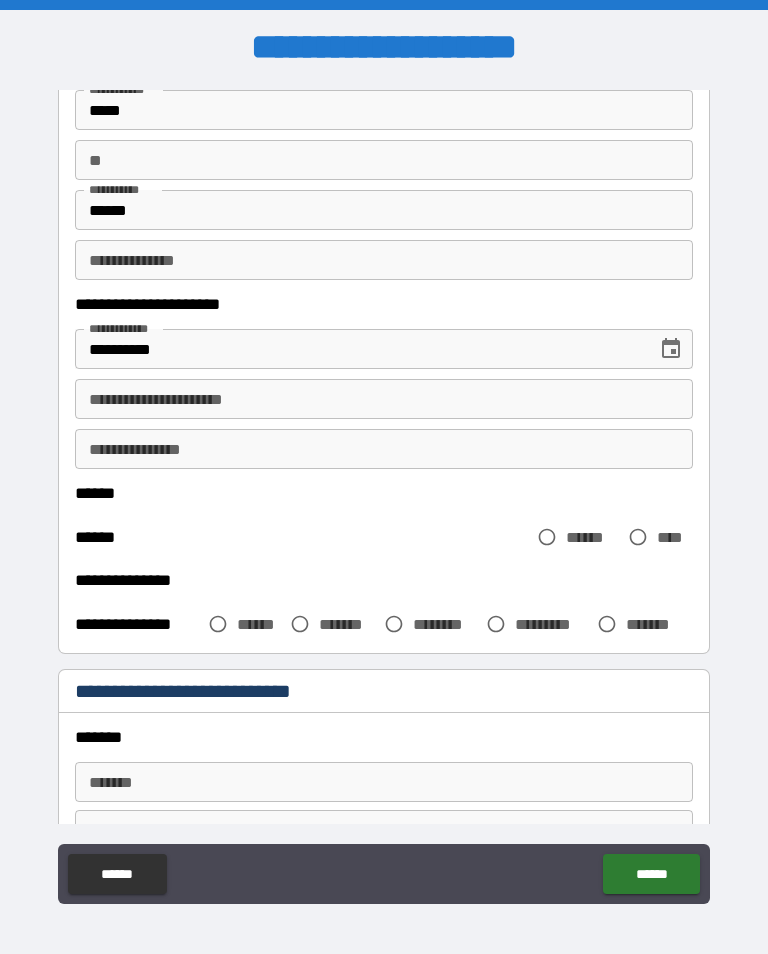 click on "**********" at bounding box center [384, 399] 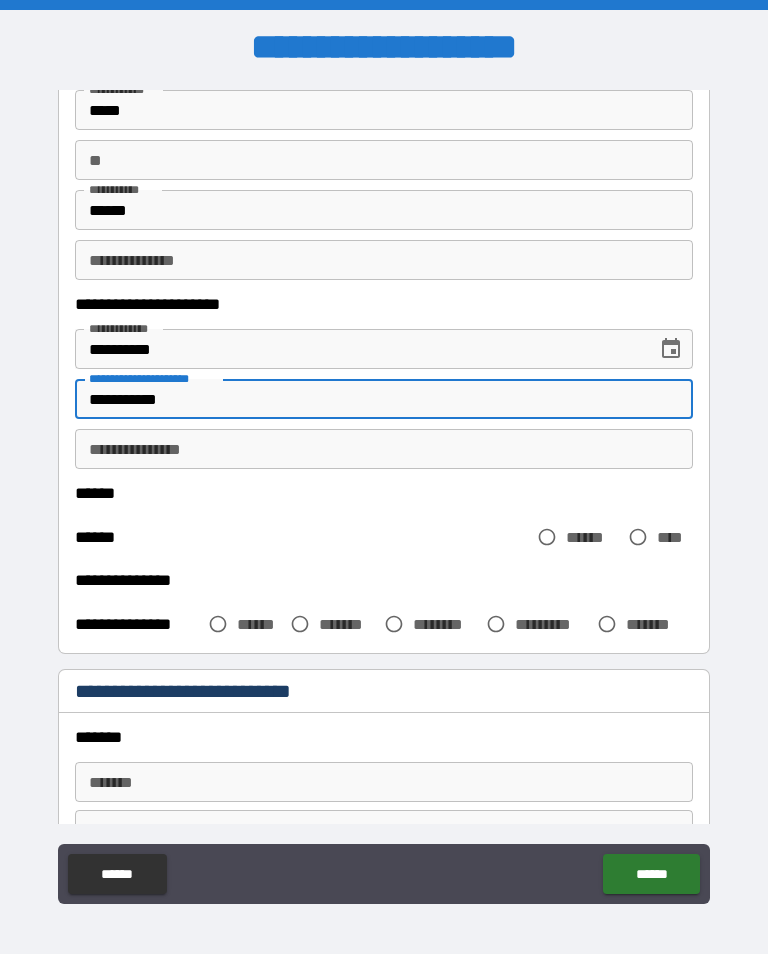 type on "**********" 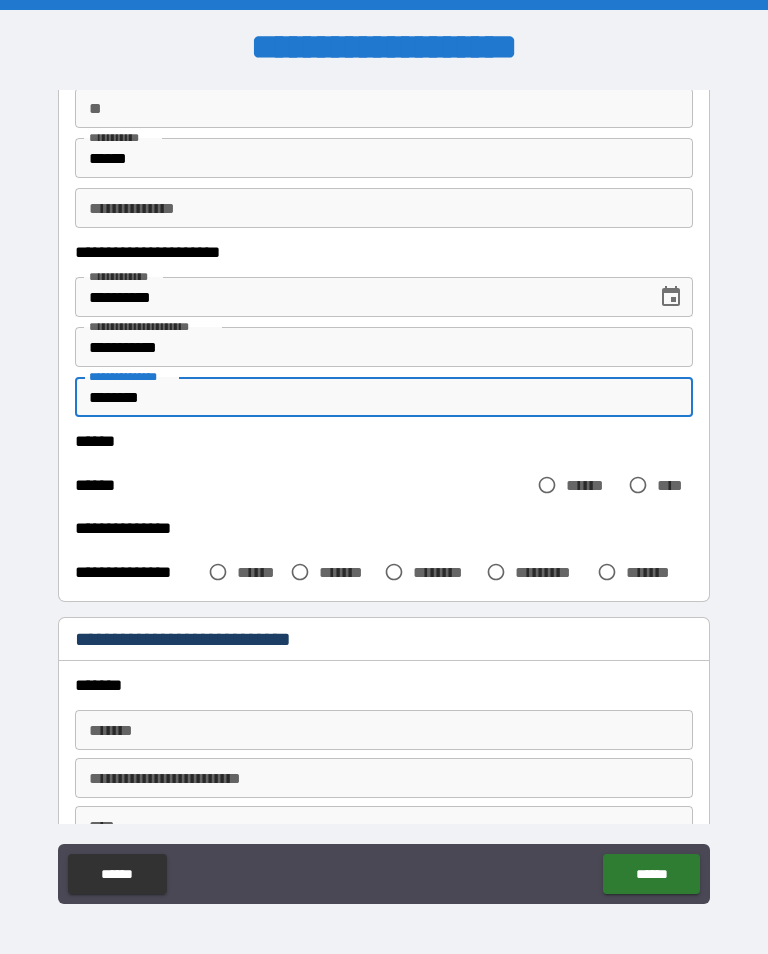 scroll, scrollTop: 206, scrollLeft: 0, axis: vertical 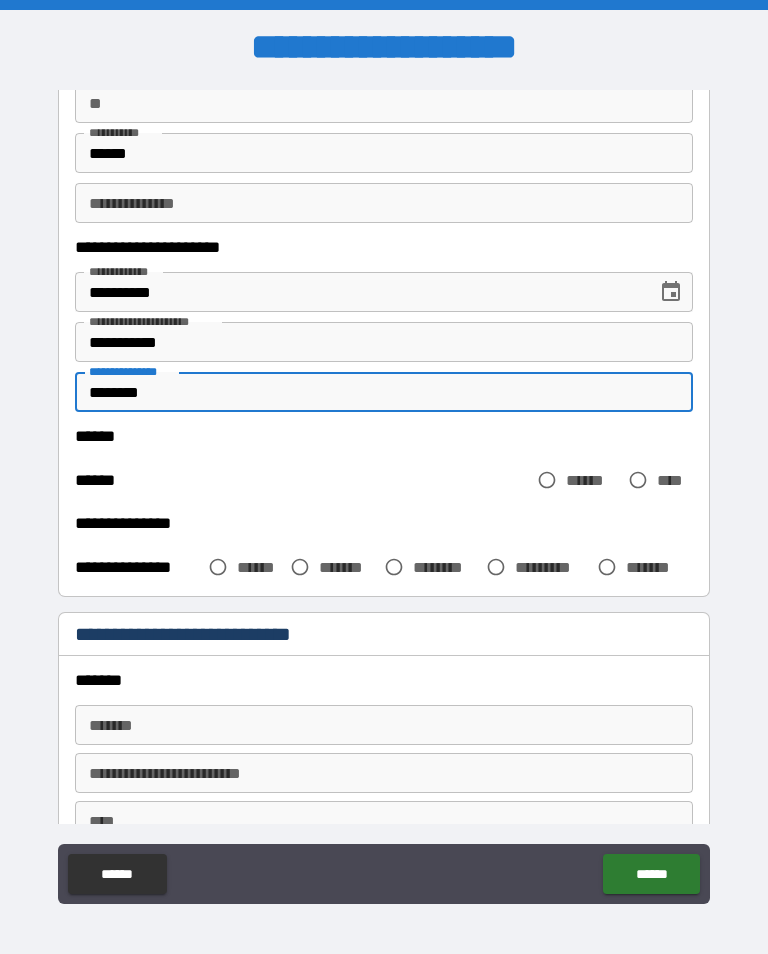 type on "********" 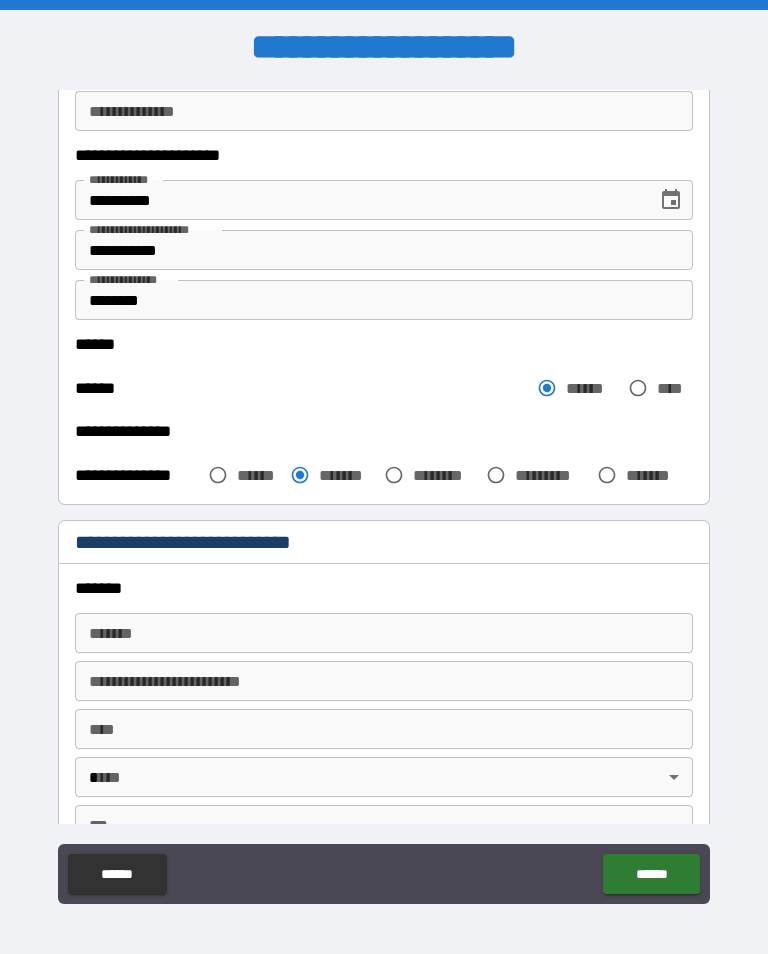scroll, scrollTop: 321, scrollLeft: 0, axis: vertical 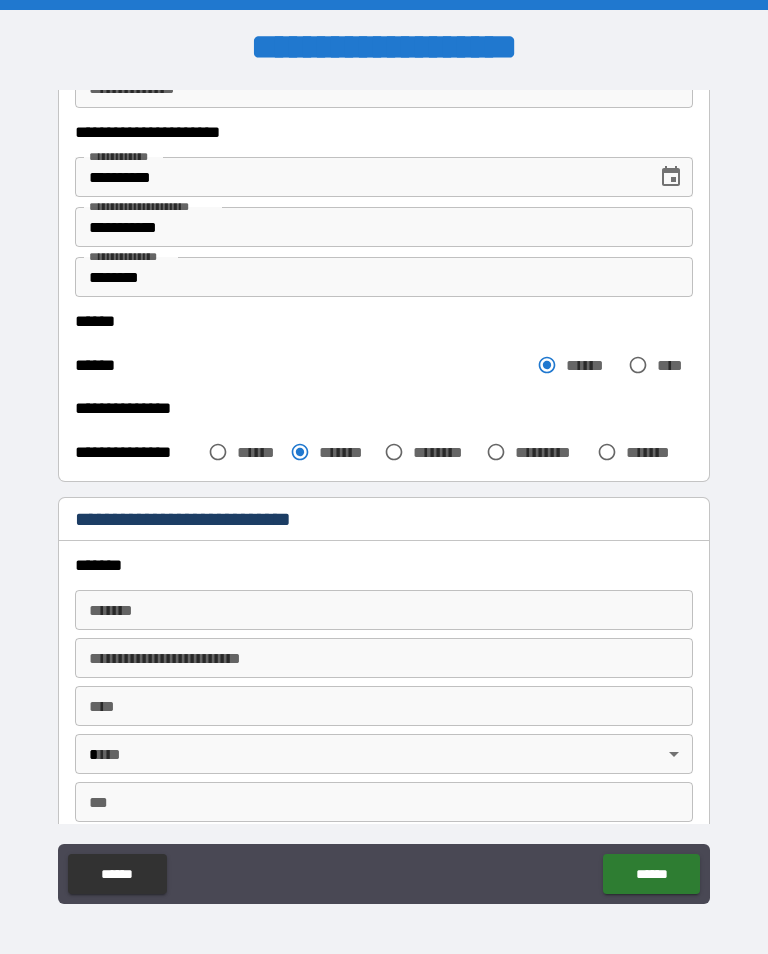 click on "*******" at bounding box center (384, 610) 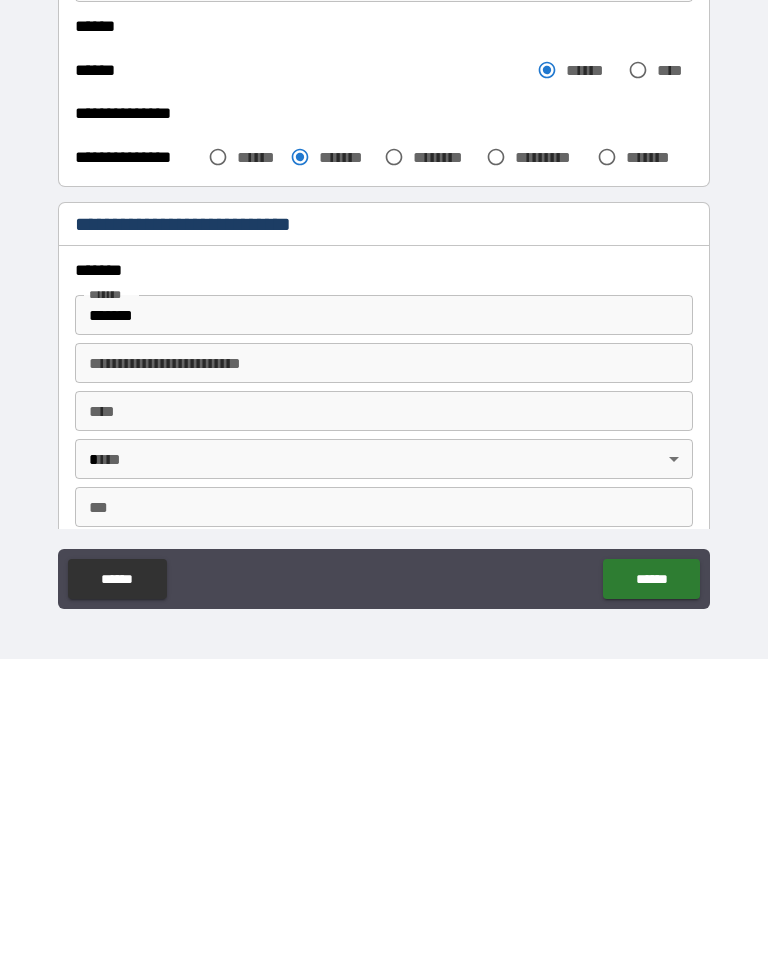 scroll, scrollTop: 31, scrollLeft: 0, axis: vertical 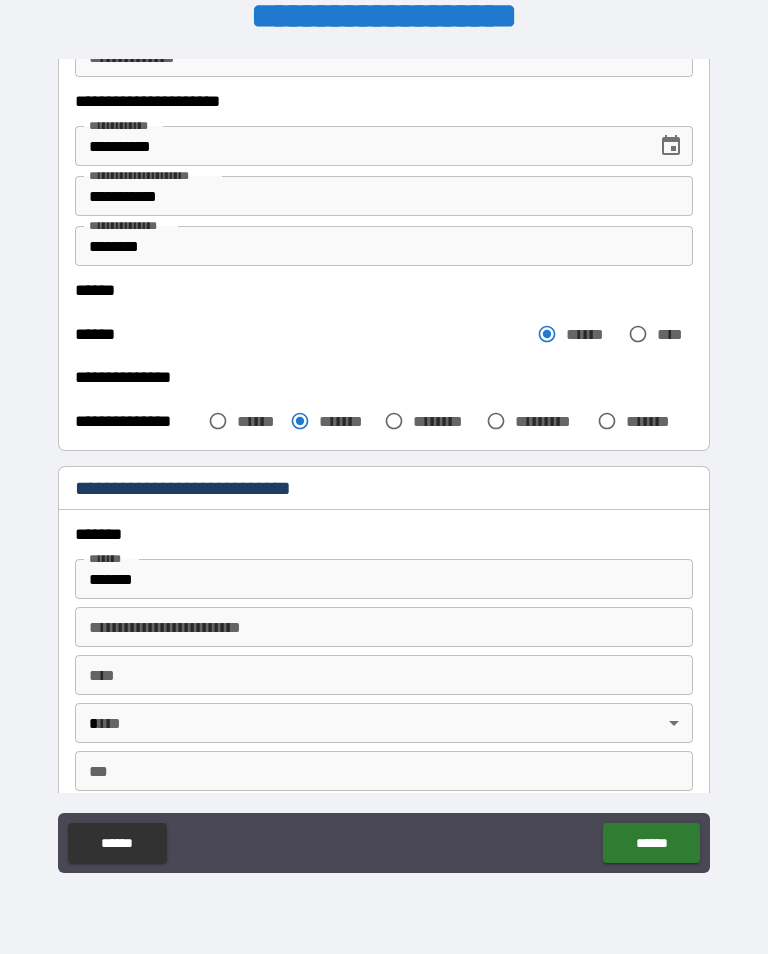 type on "**********" 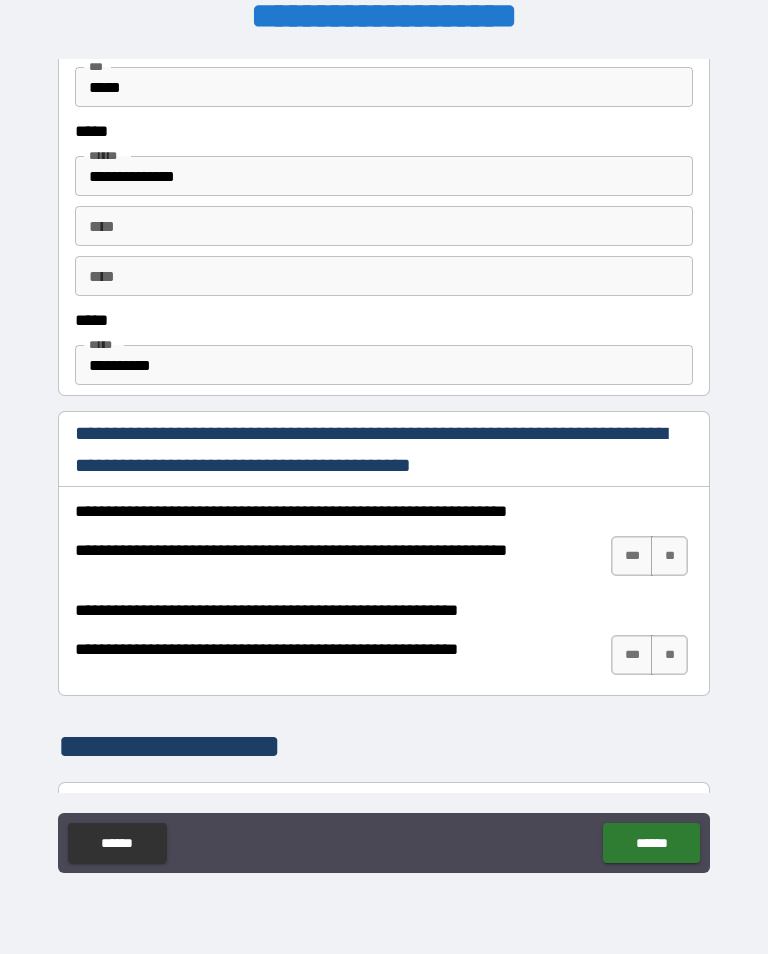 scroll, scrollTop: 1011, scrollLeft: 0, axis: vertical 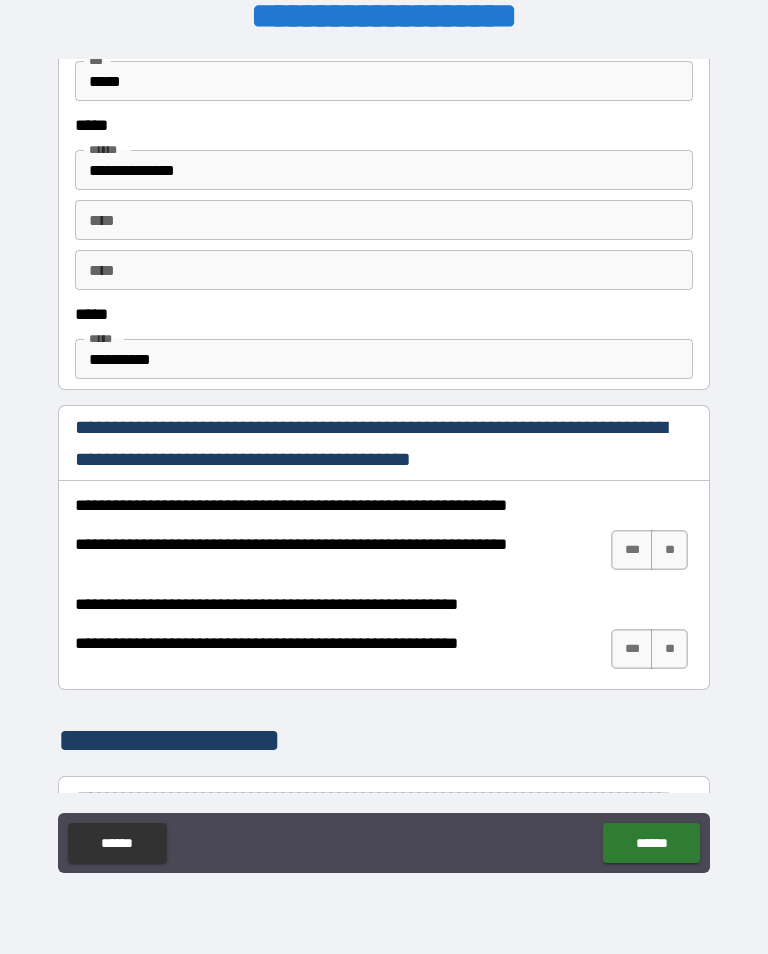 click on "***" at bounding box center (632, 550) 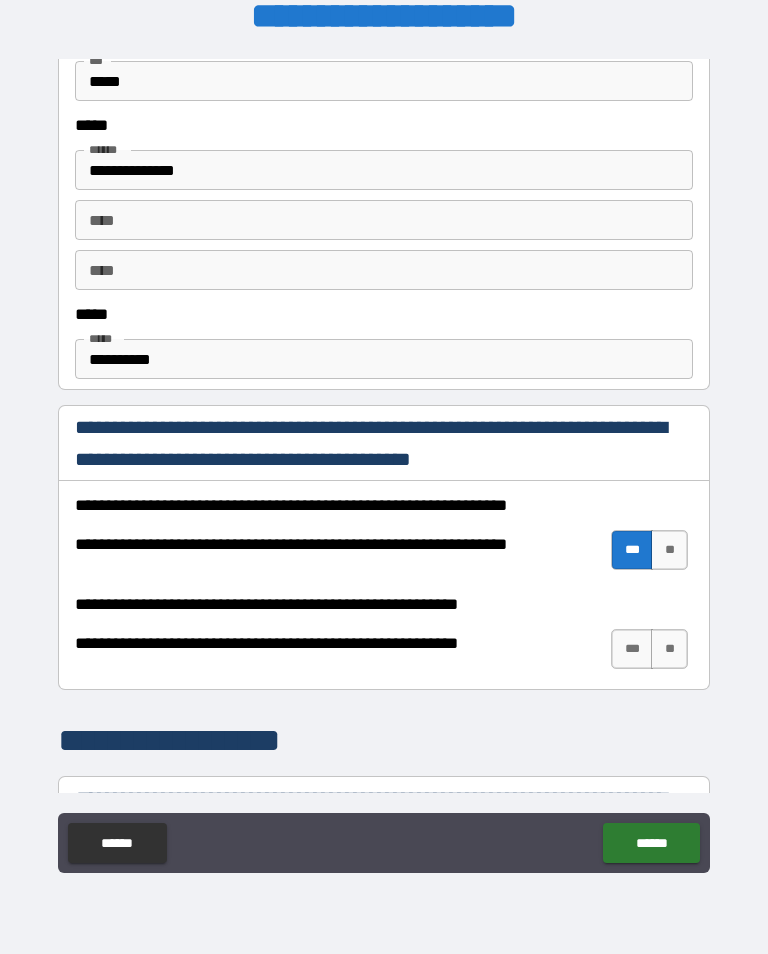 click on "***" at bounding box center (632, 649) 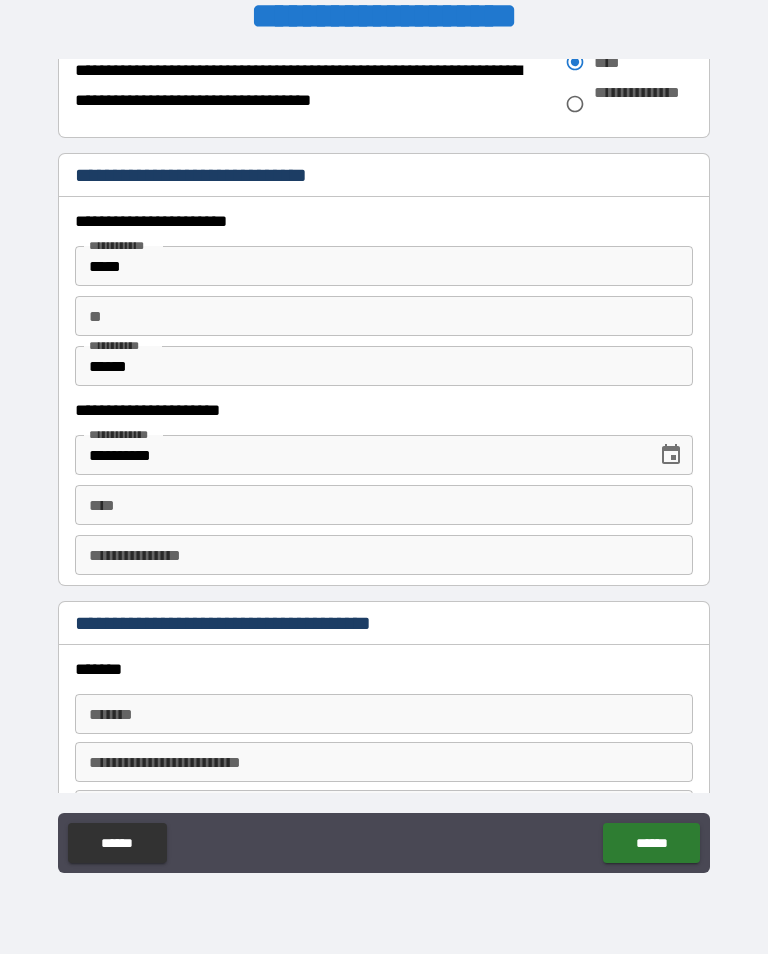 scroll, scrollTop: 1870, scrollLeft: 0, axis: vertical 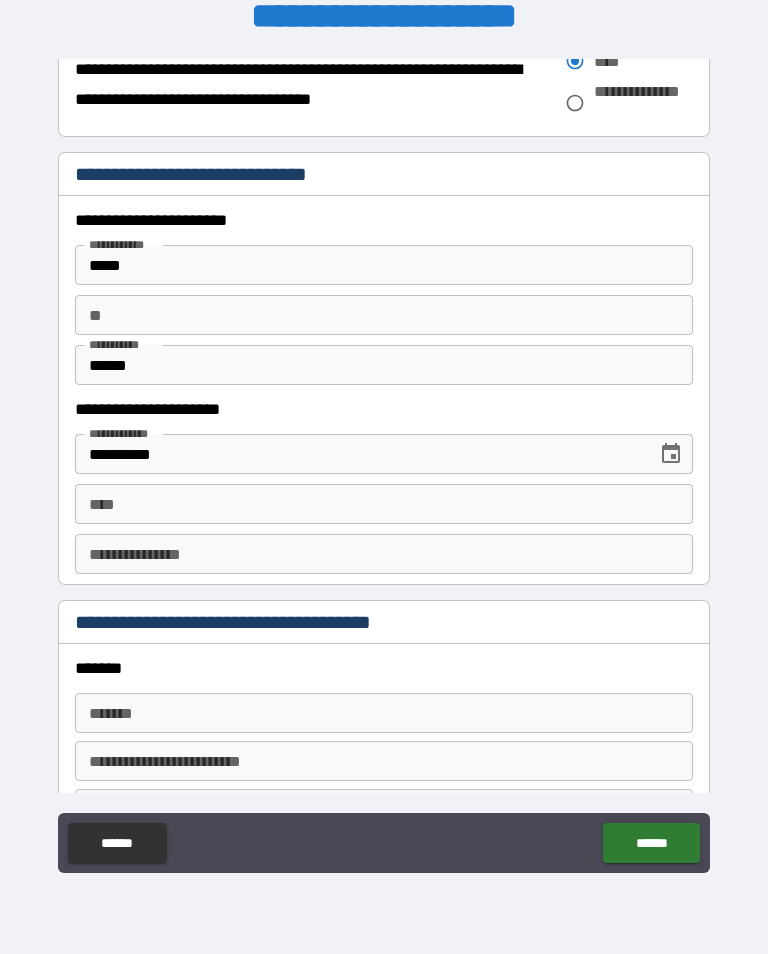 click on "****" at bounding box center (384, 504) 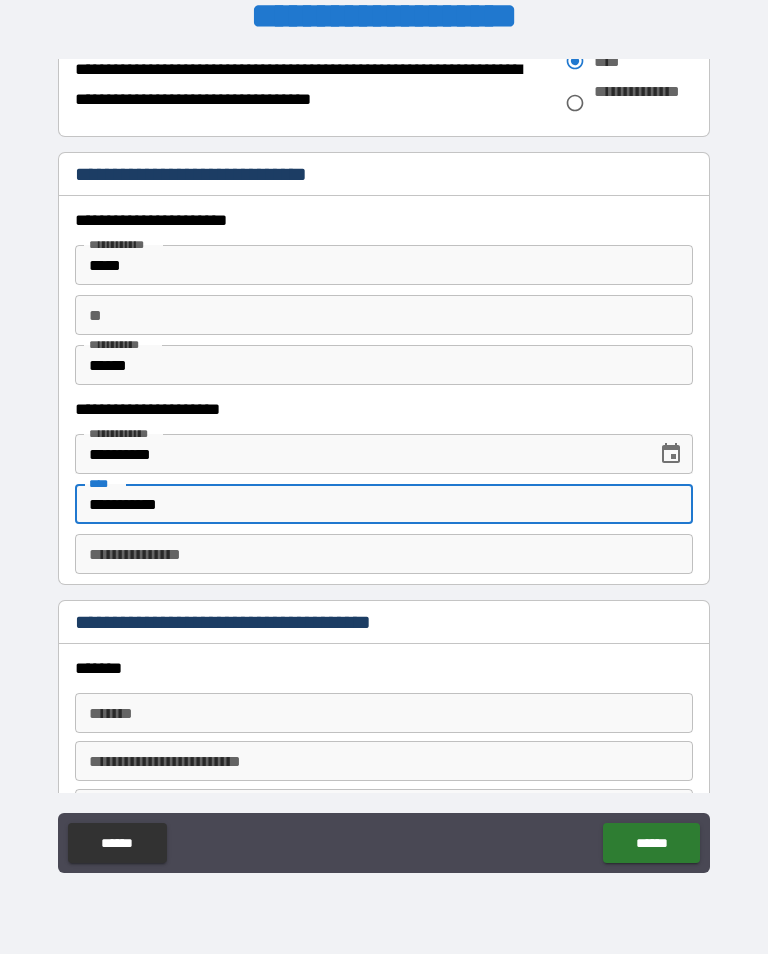 type on "**********" 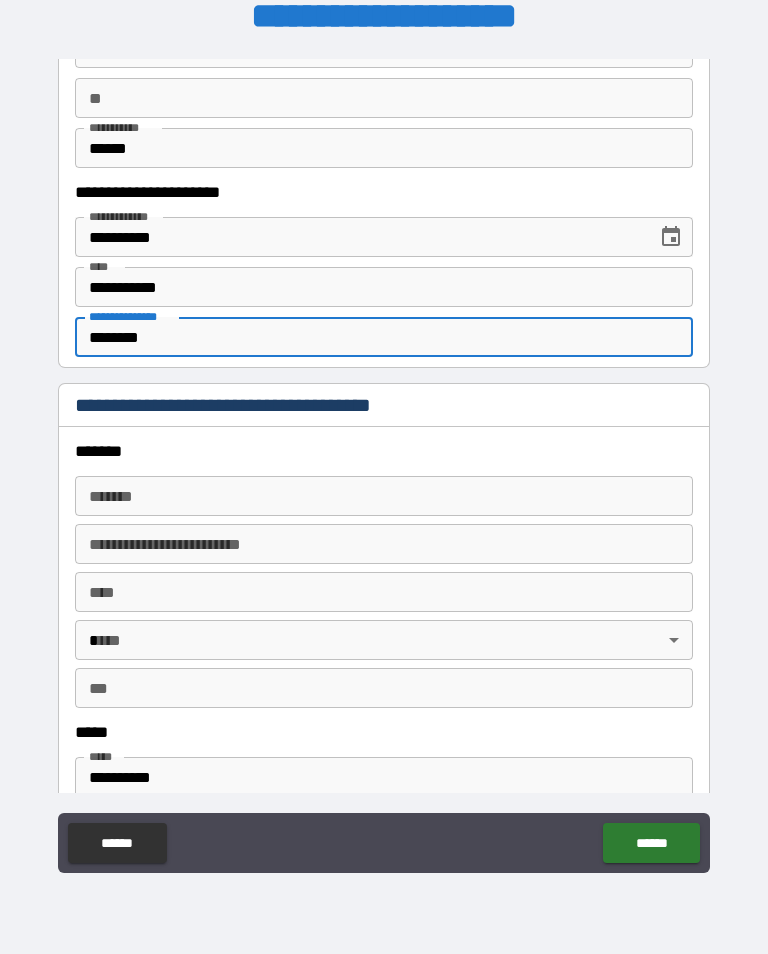scroll, scrollTop: 2104, scrollLeft: 0, axis: vertical 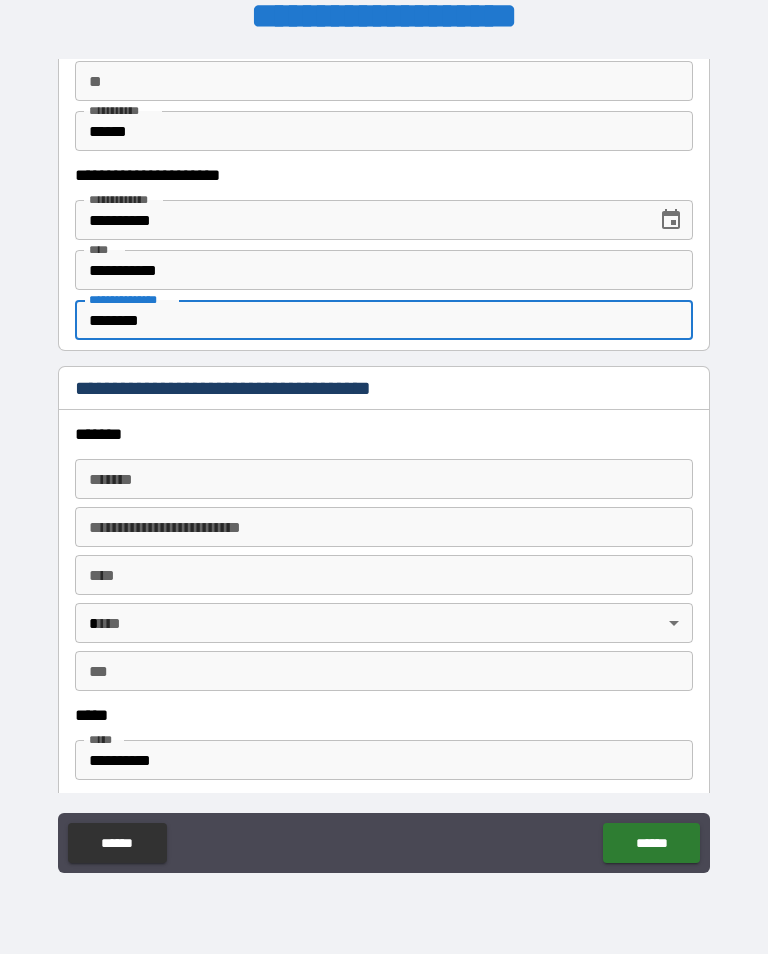 type on "********" 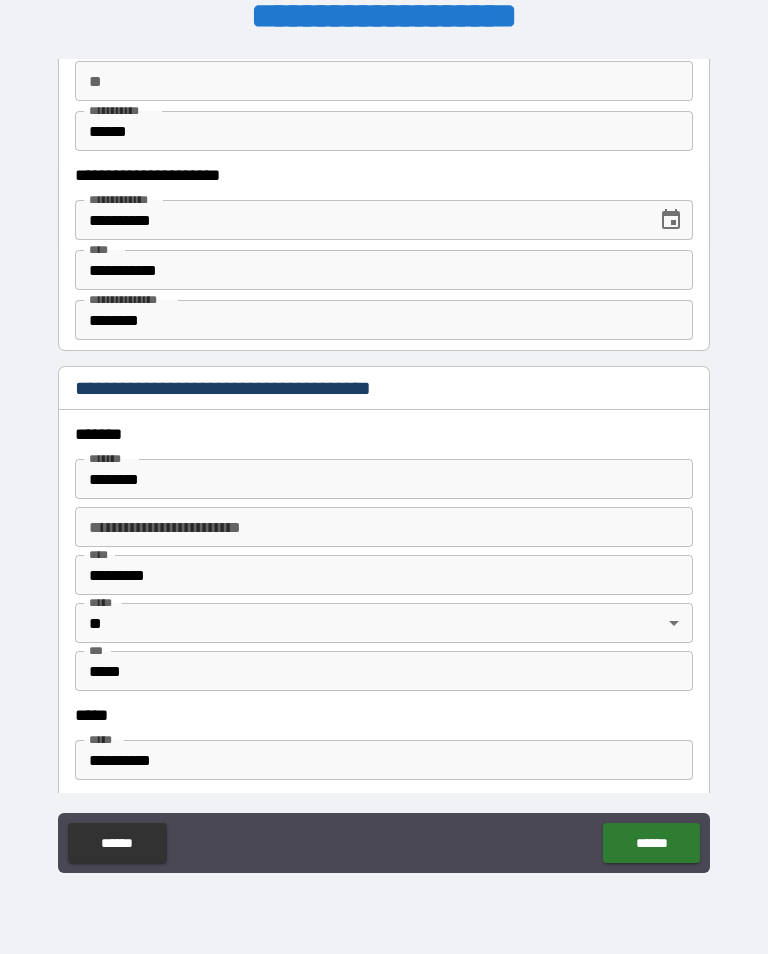 type on "**********" 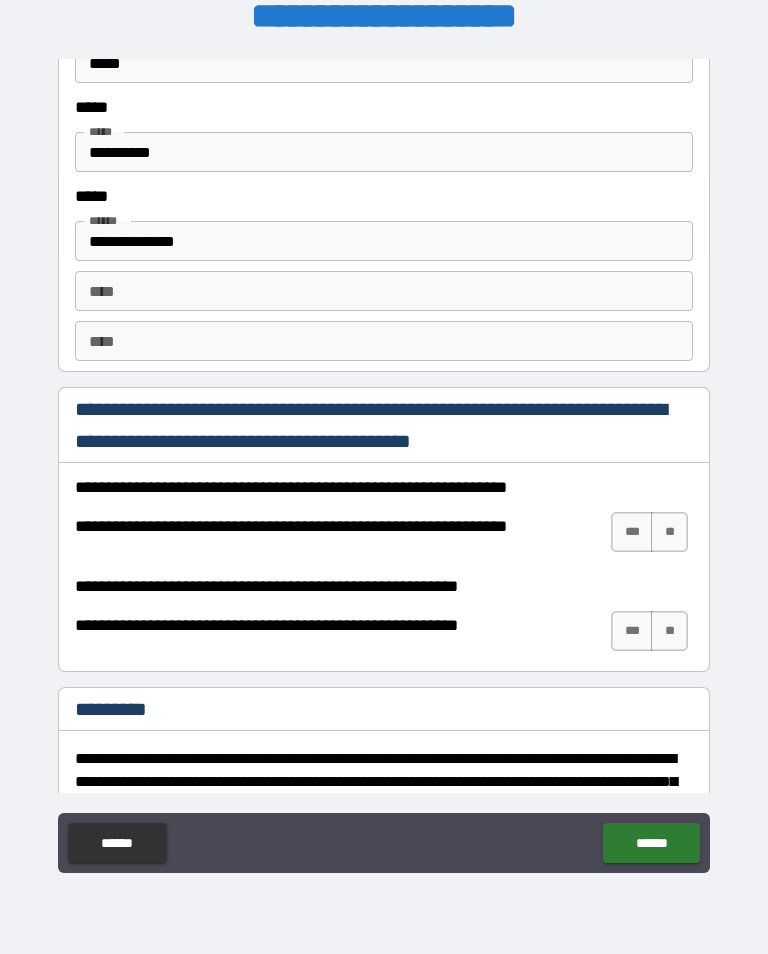 scroll, scrollTop: 2713, scrollLeft: 0, axis: vertical 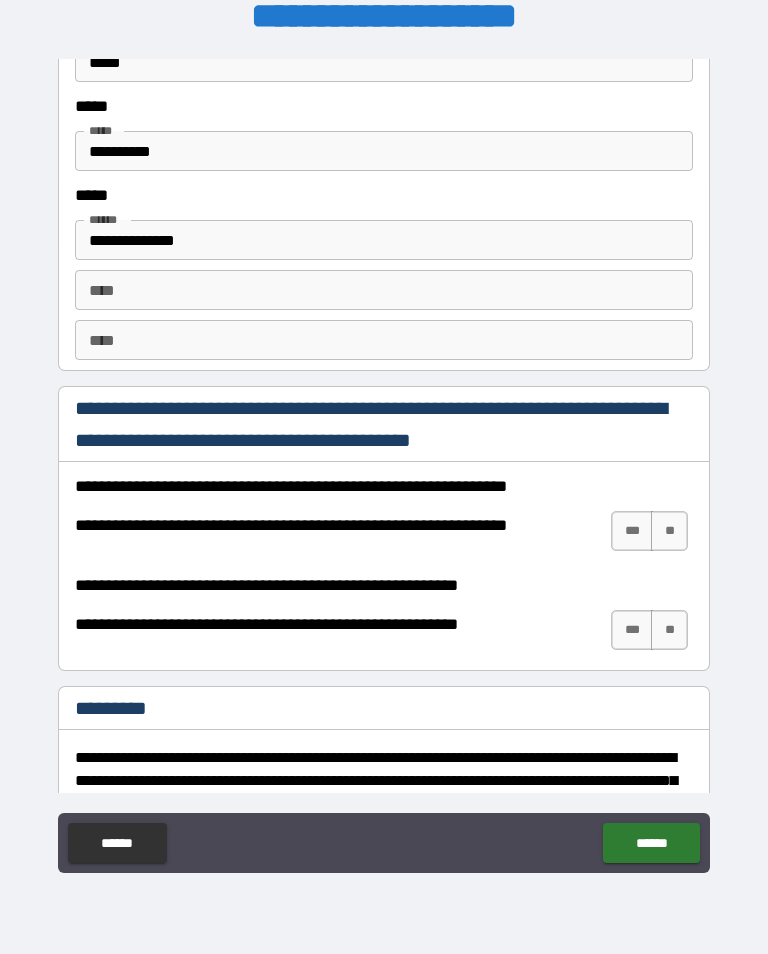 click on "***" at bounding box center (632, 531) 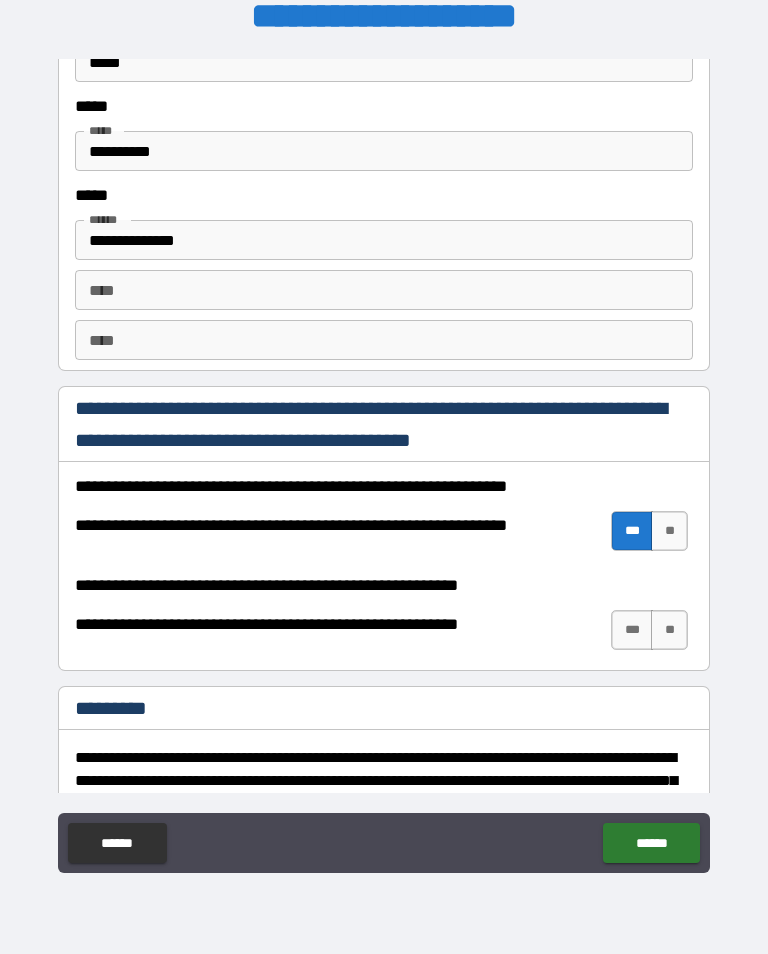 click on "***" at bounding box center (632, 630) 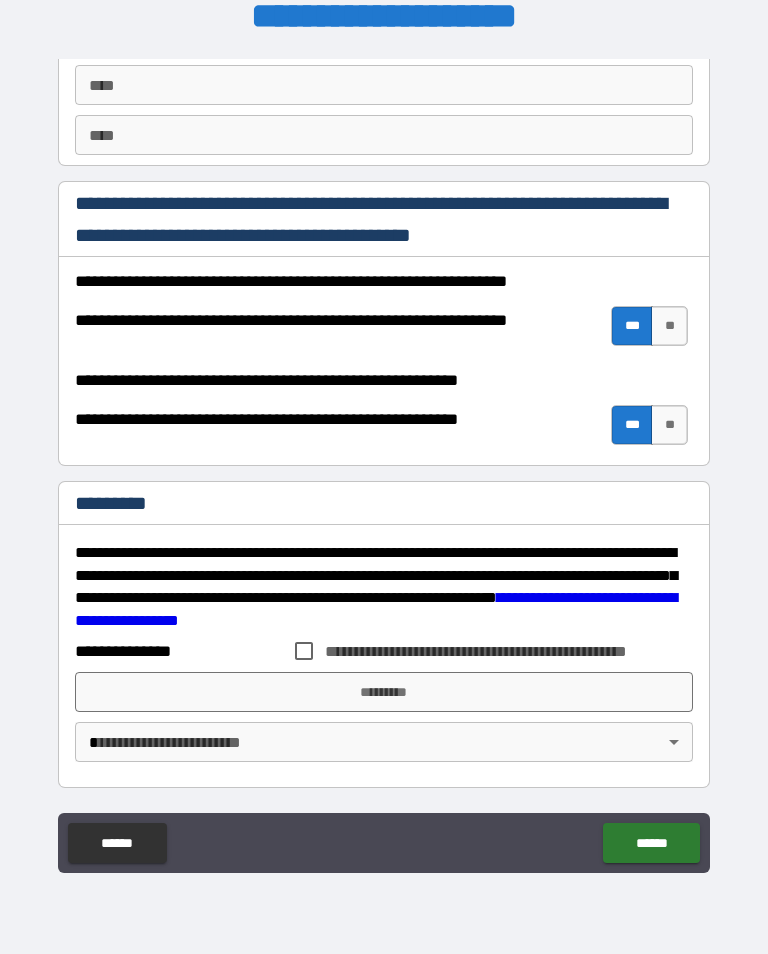 scroll, scrollTop: 2918, scrollLeft: 0, axis: vertical 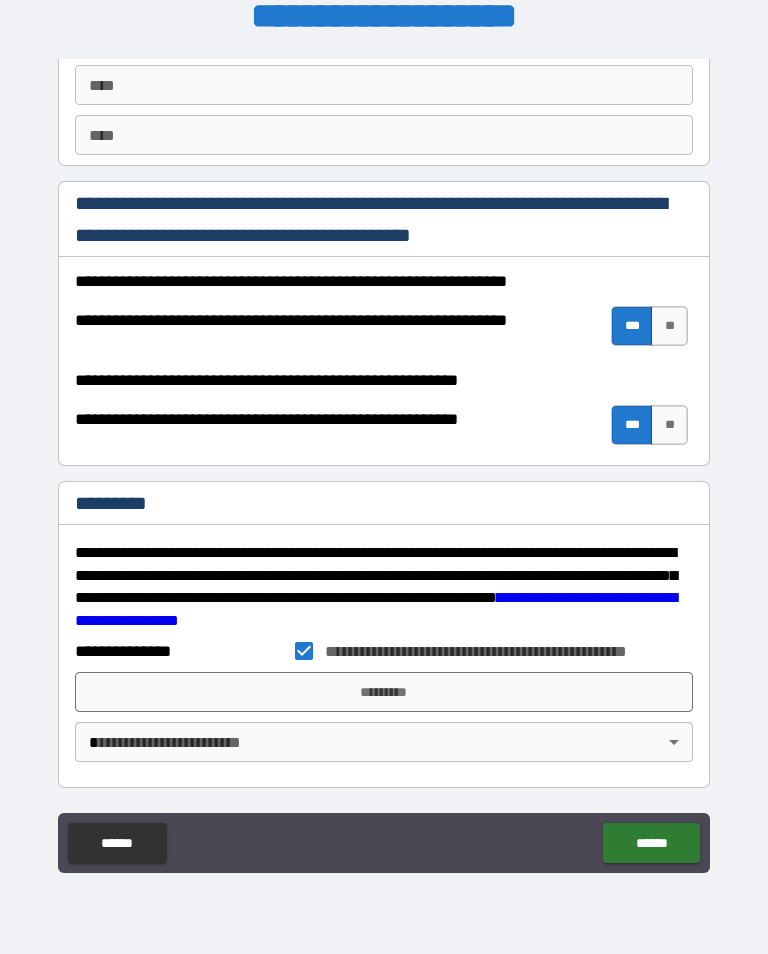 click on "**********" at bounding box center [384, 461] 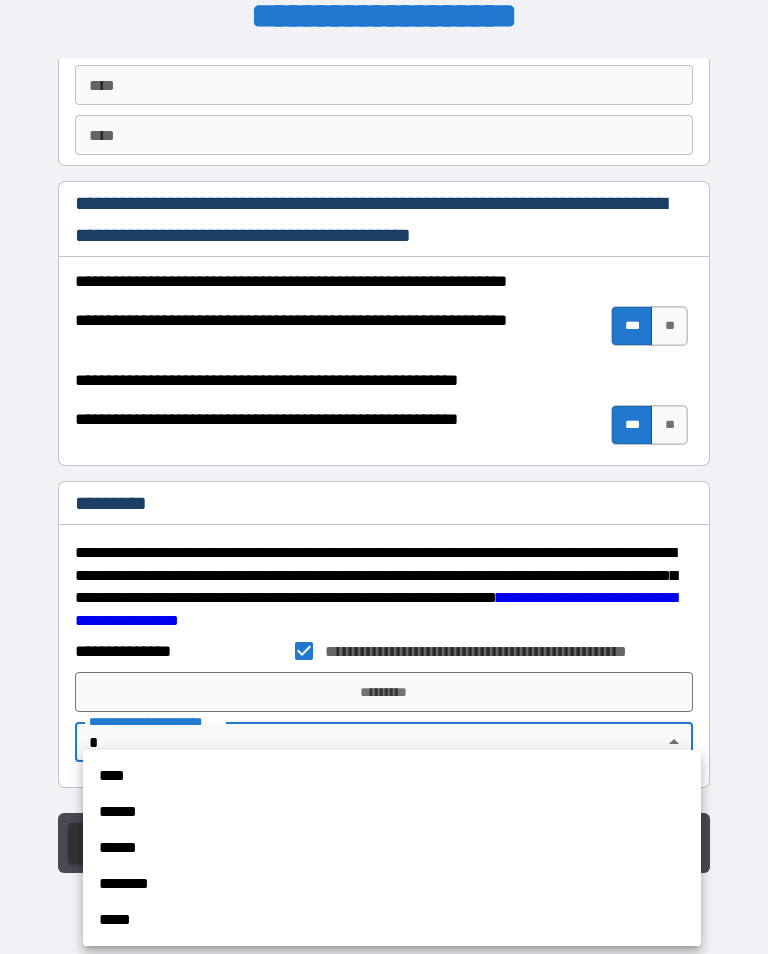 click on "****" at bounding box center (392, 776) 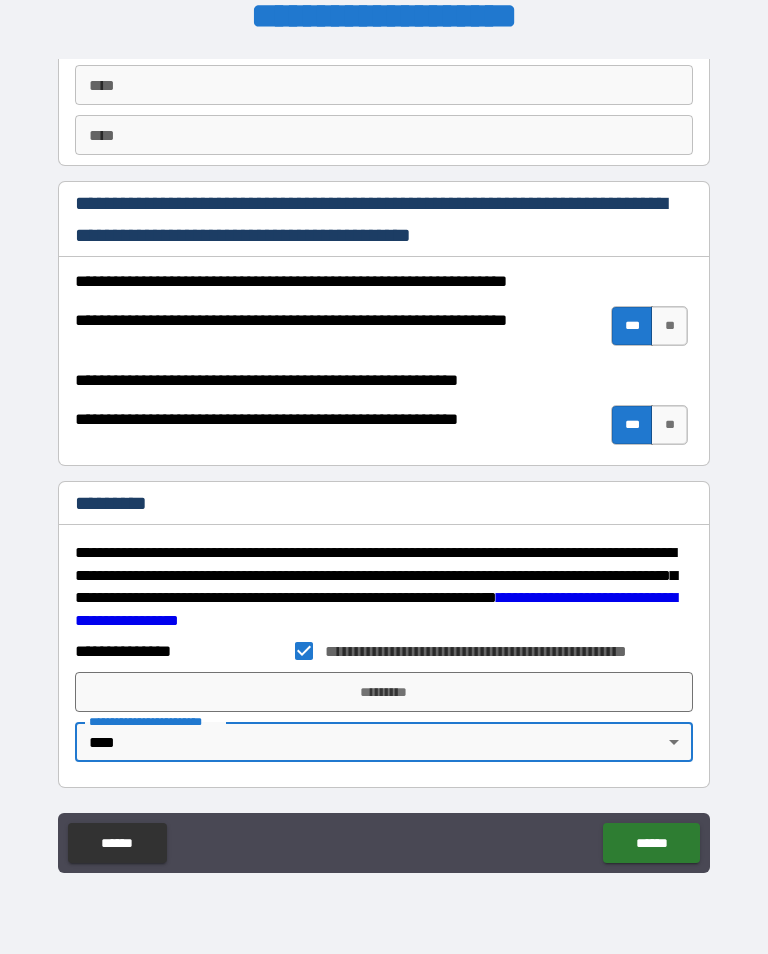 click on "*********" at bounding box center [384, 692] 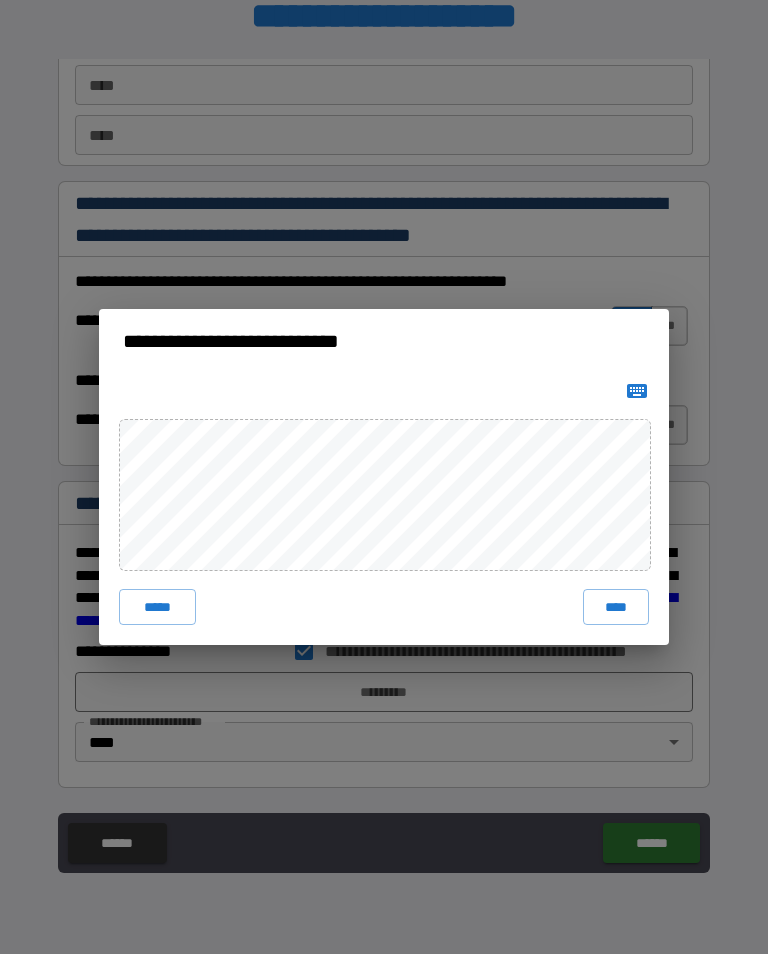 click on "****" at bounding box center [616, 607] 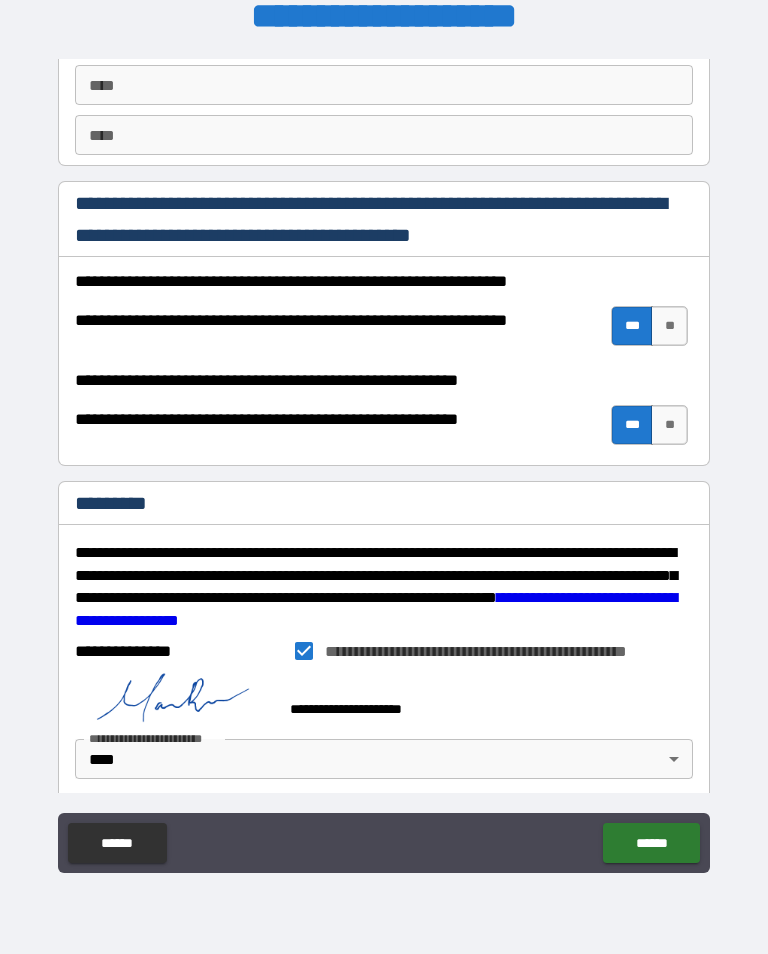 click on "******" at bounding box center (651, 843) 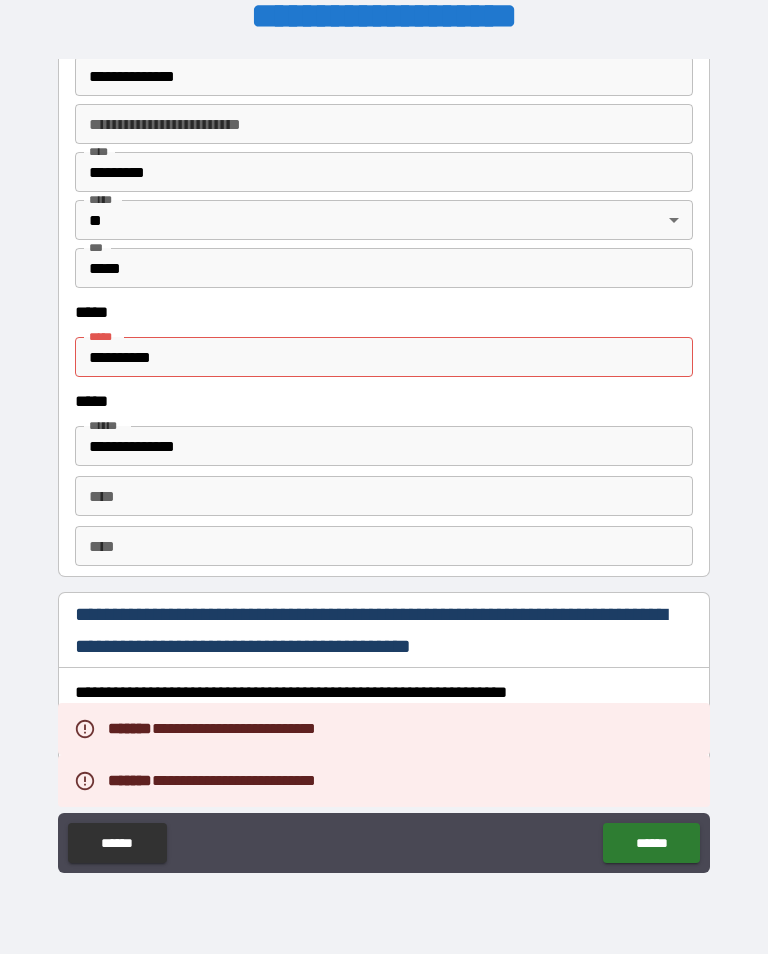 scroll, scrollTop: 2505, scrollLeft: 0, axis: vertical 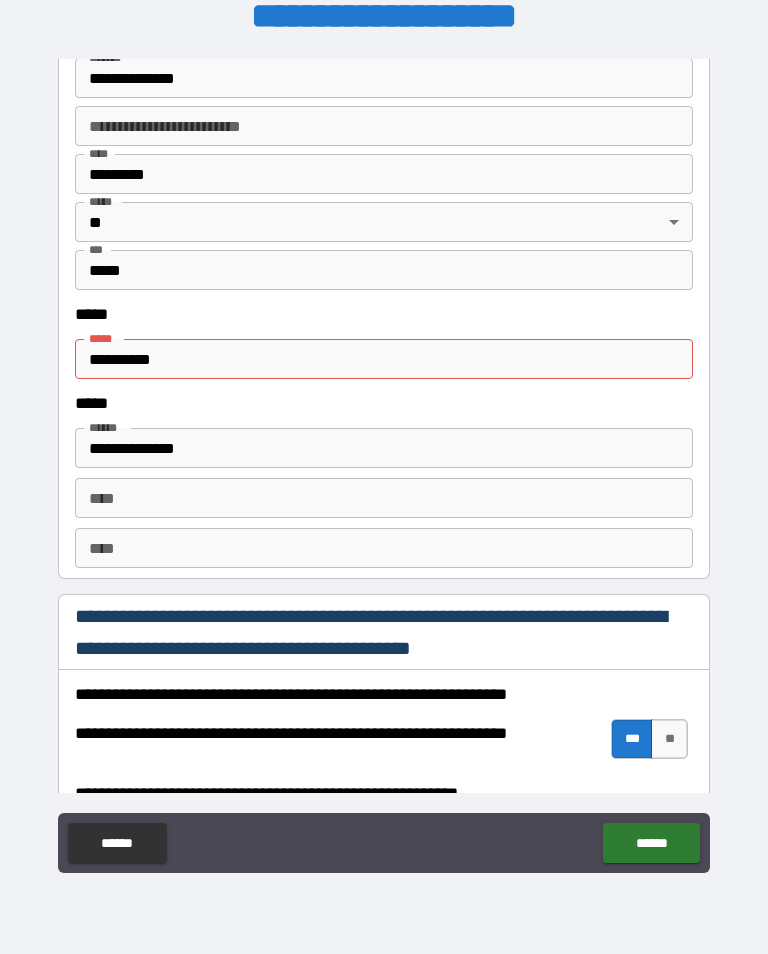 click on "**********" at bounding box center (384, 359) 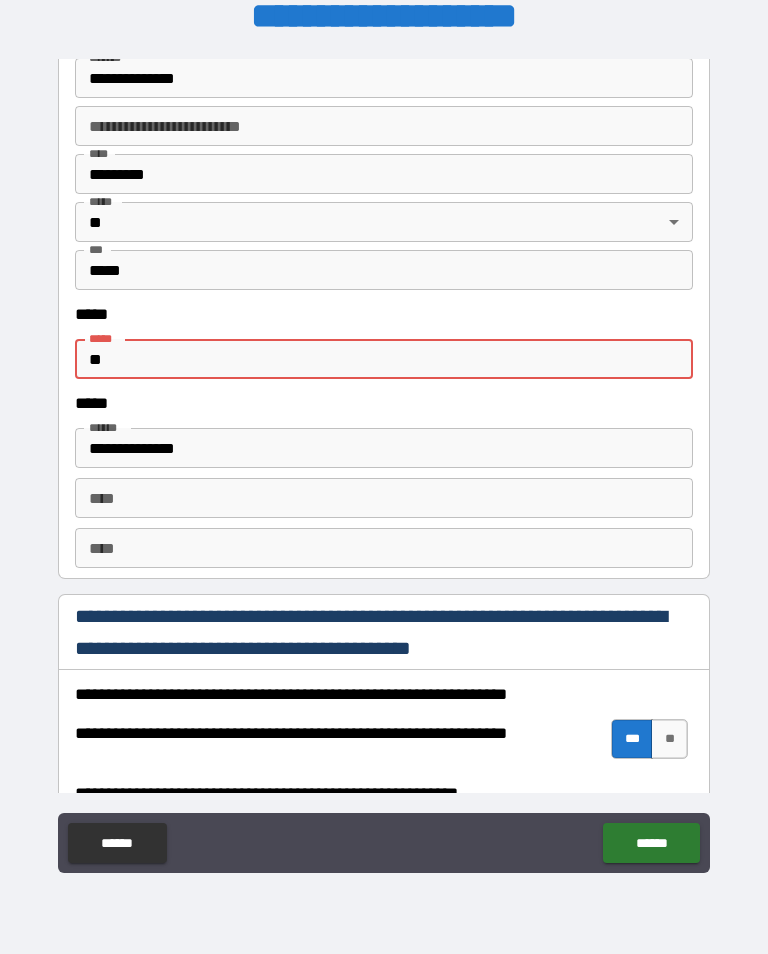 type on "*" 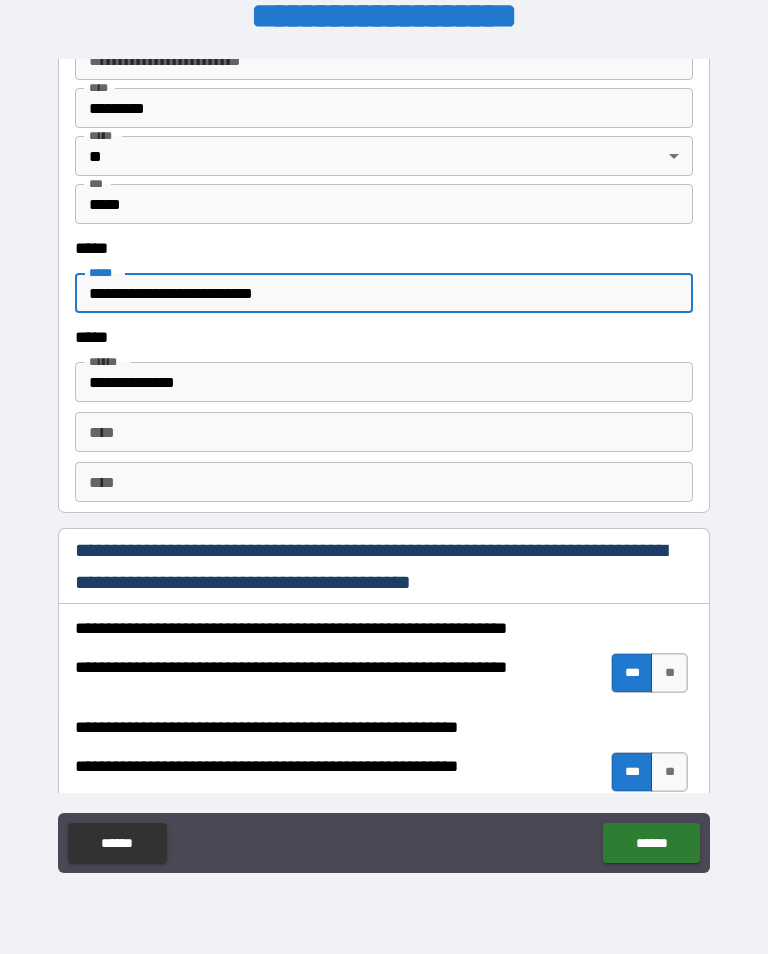 scroll, scrollTop: 2577, scrollLeft: 0, axis: vertical 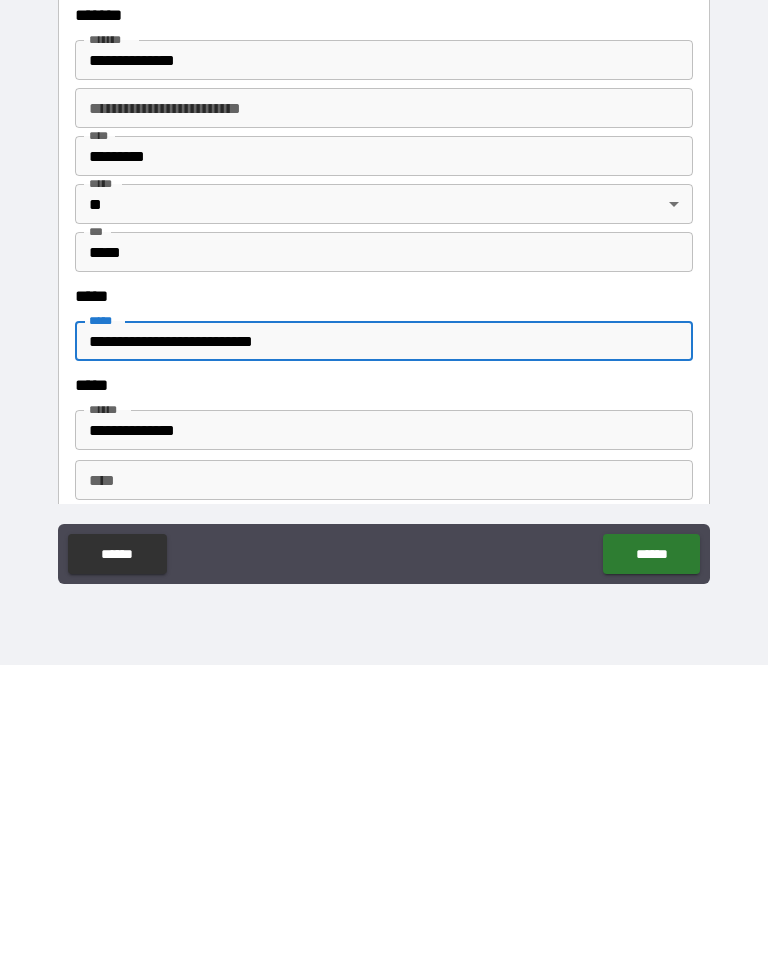 click on "**********" at bounding box center (384, 630) 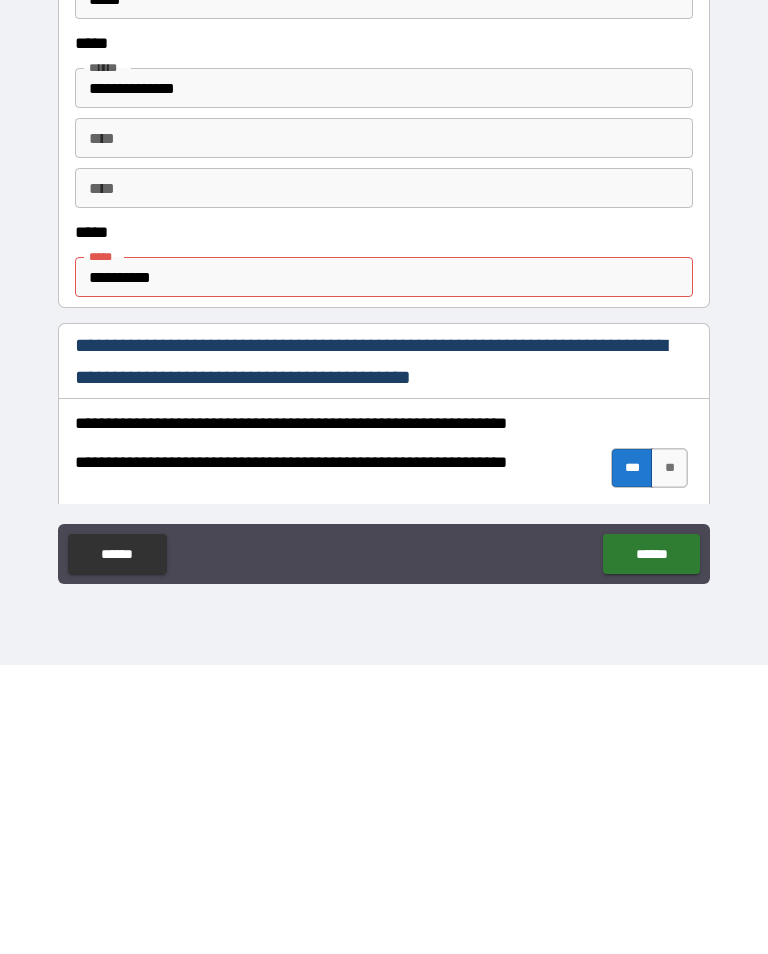 scroll, scrollTop: 803, scrollLeft: 0, axis: vertical 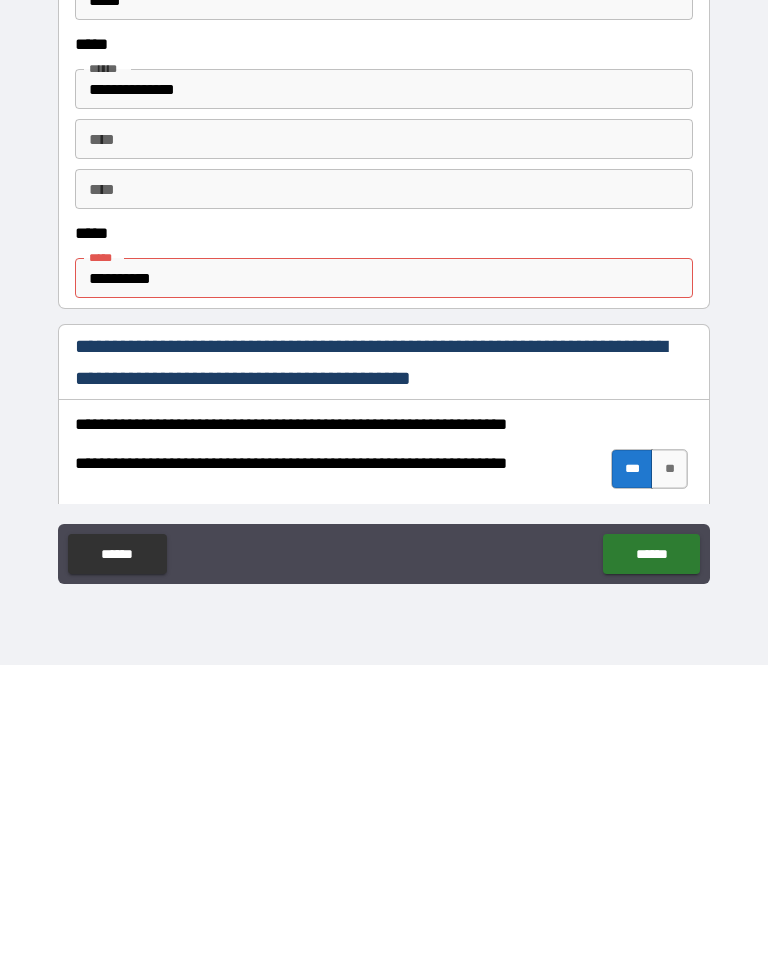 type on "**********" 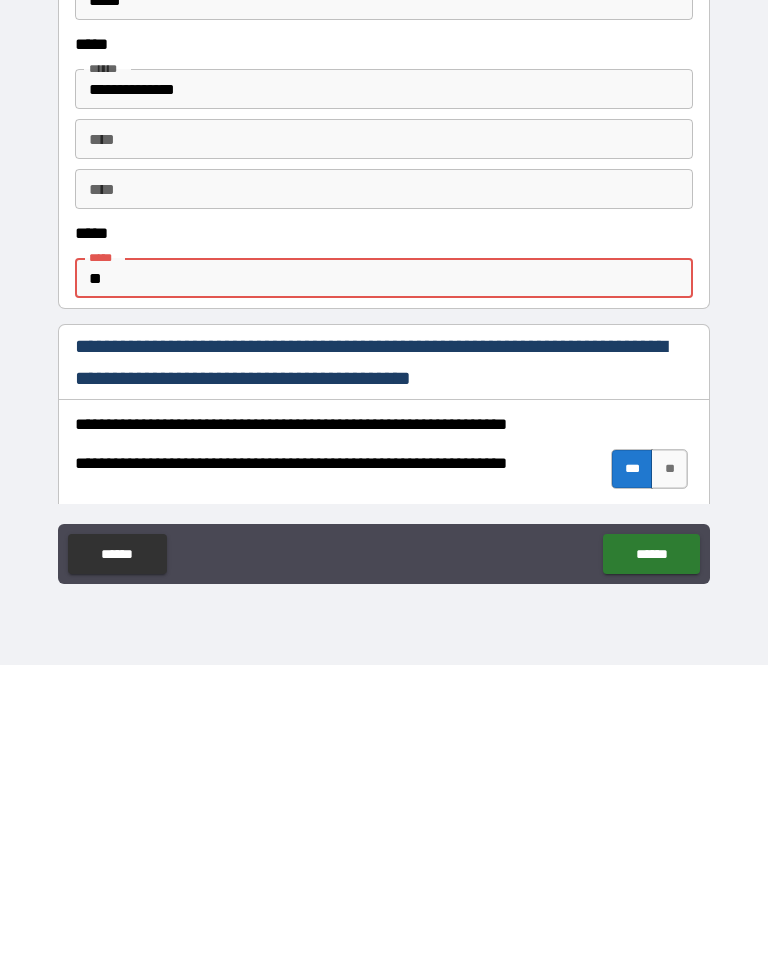 type on "*" 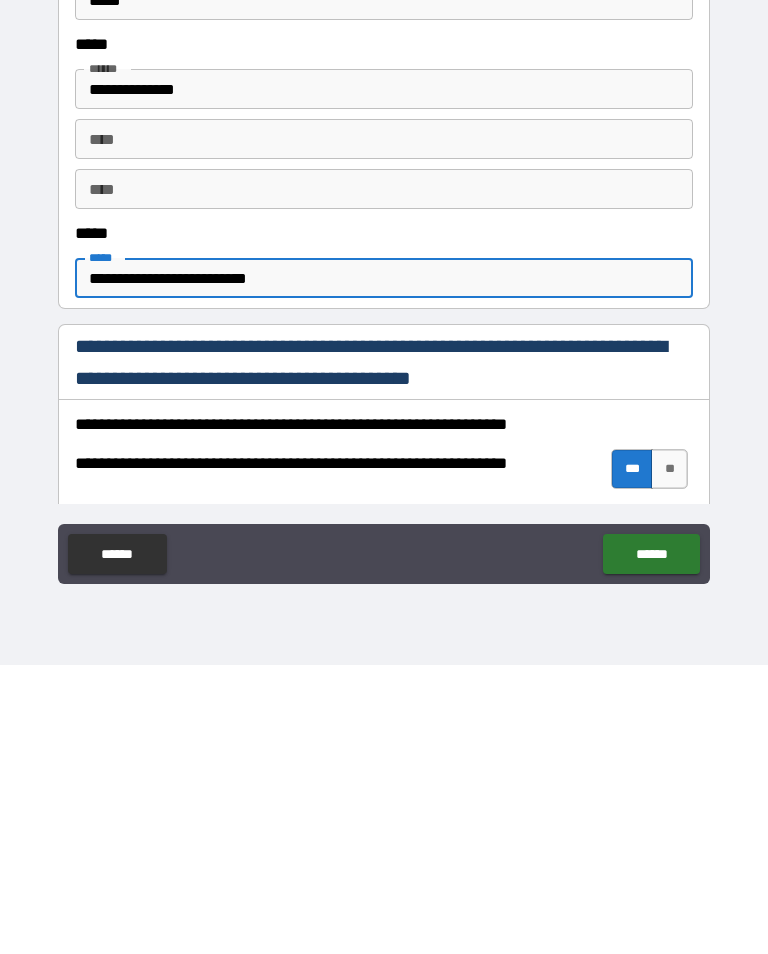 type on "**********" 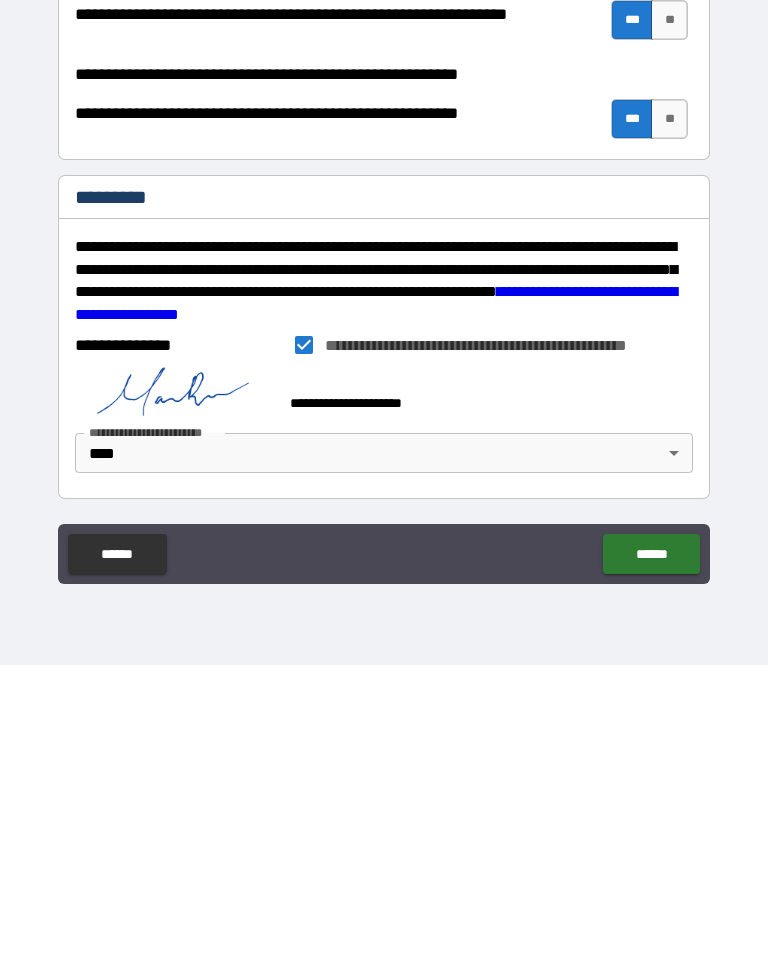 scroll, scrollTop: 2936, scrollLeft: 0, axis: vertical 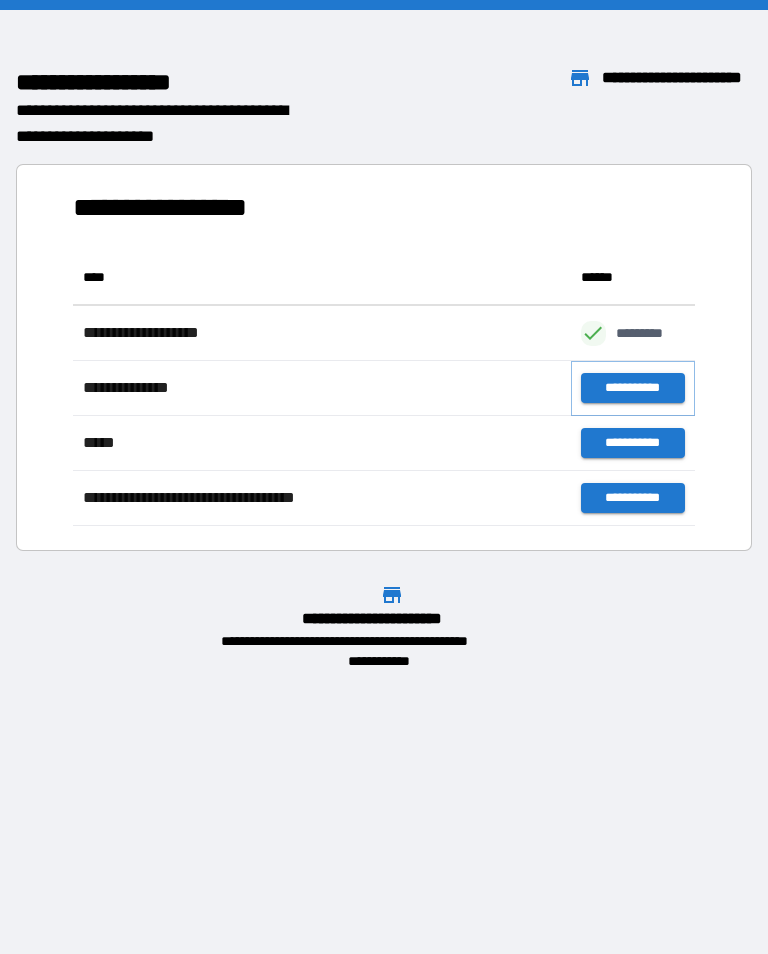 click on "**********" at bounding box center [633, 388] 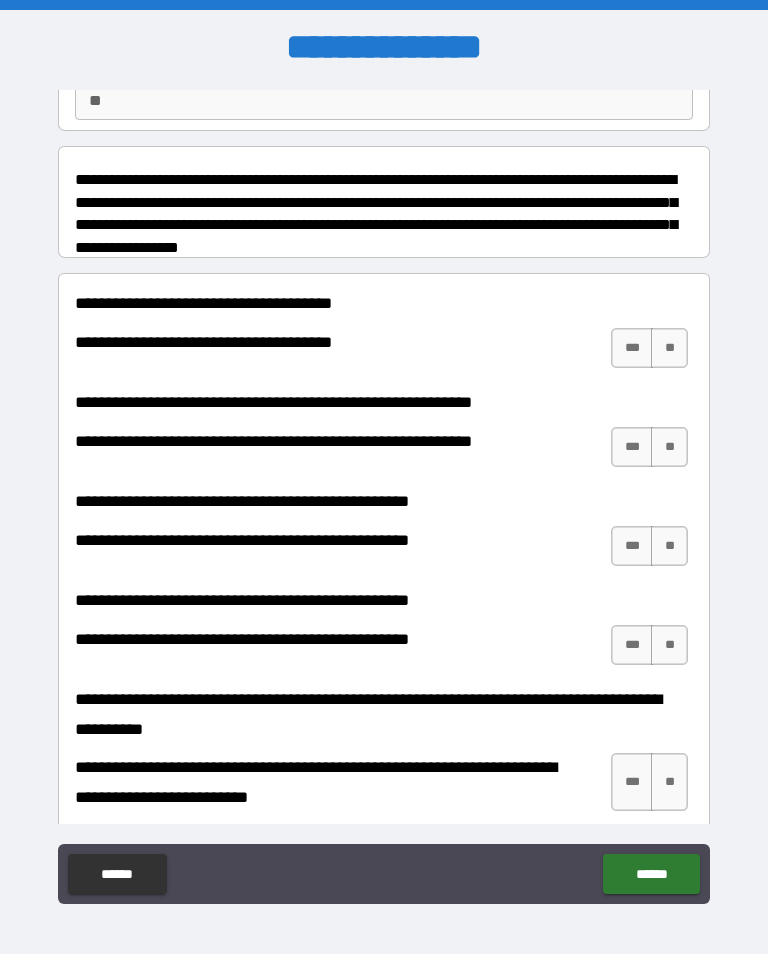 scroll, scrollTop: 205, scrollLeft: 0, axis: vertical 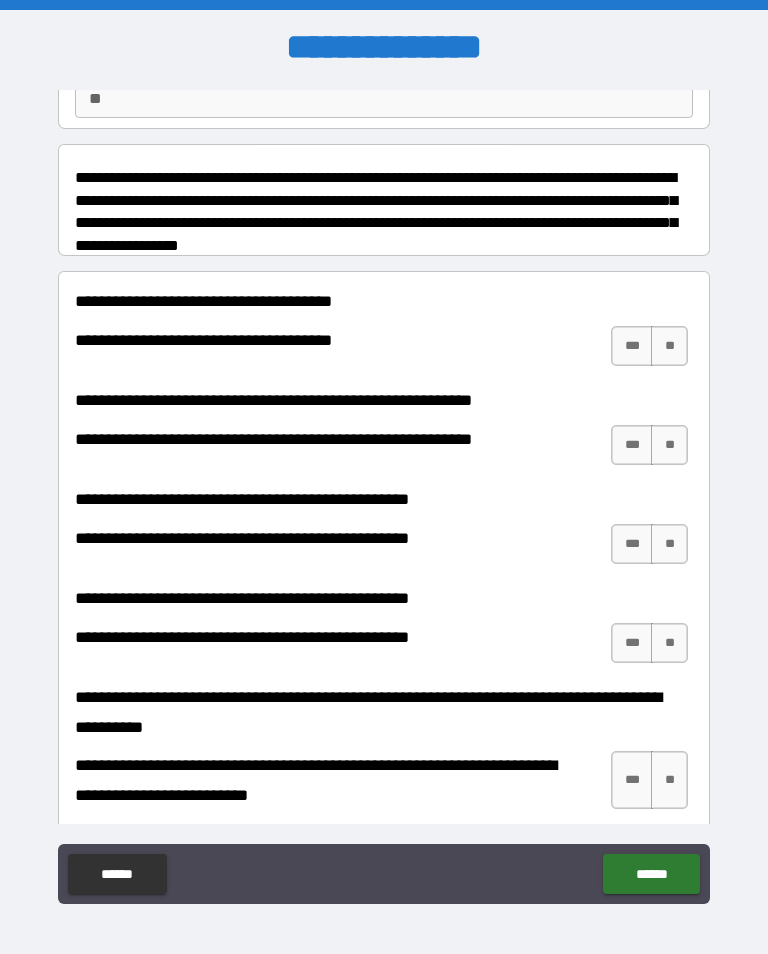 click on "***" at bounding box center (632, 346) 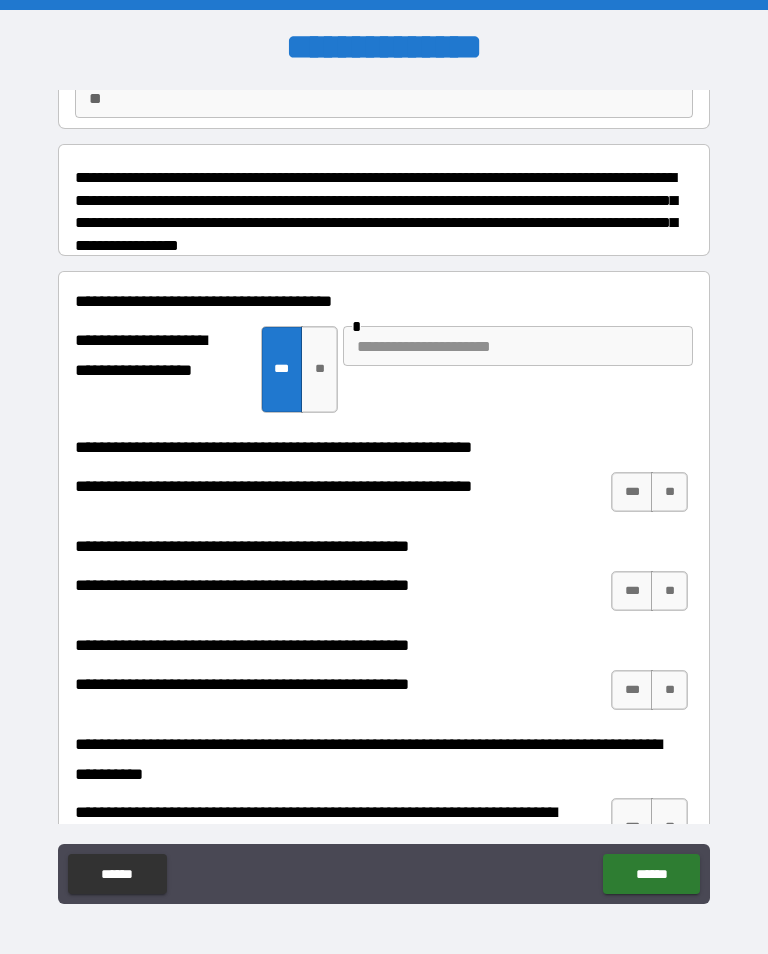 click on "**" at bounding box center [319, 369] 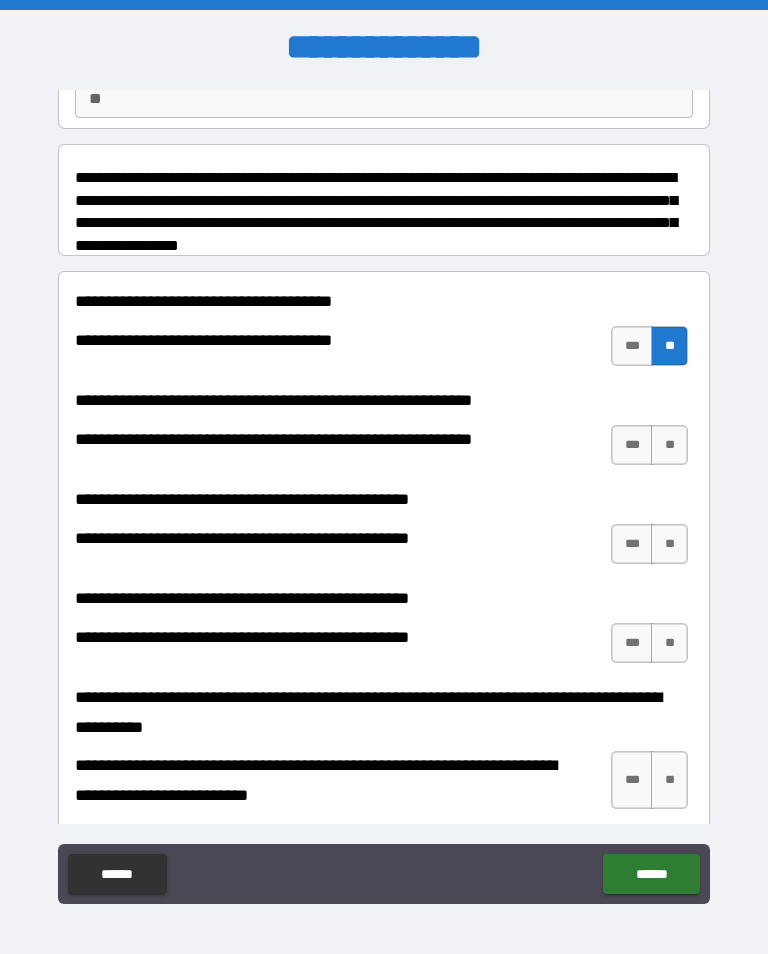 click on "***" at bounding box center (632, 445) 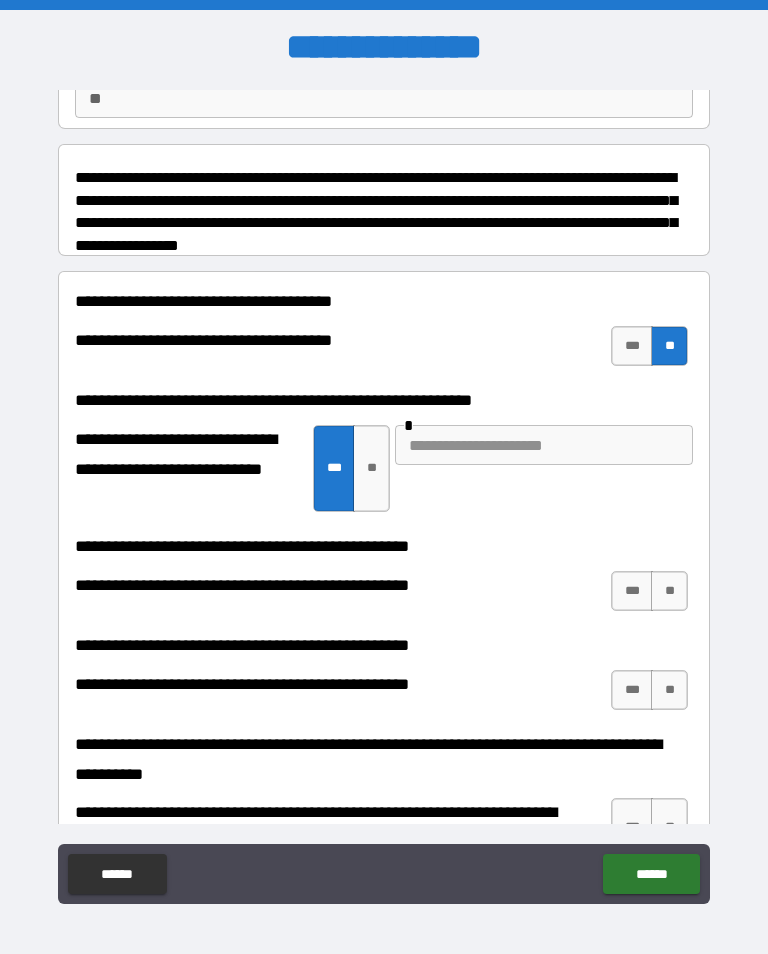 click on "**" at bounding box center (371, 468) 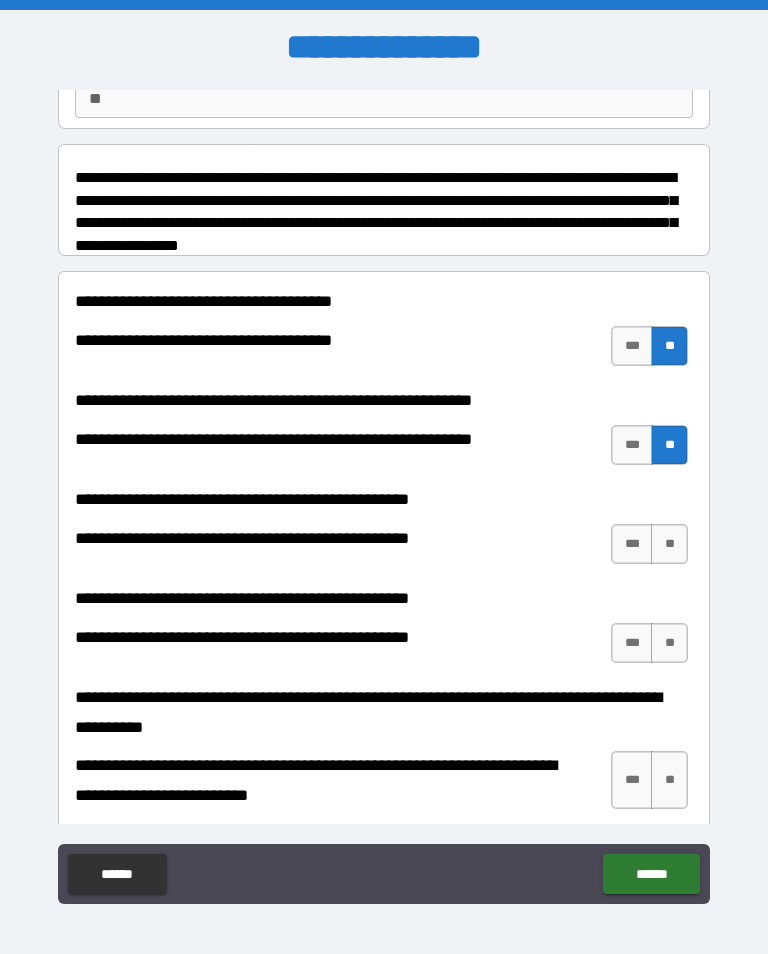 click on "**" at bounding box center [669, 544] 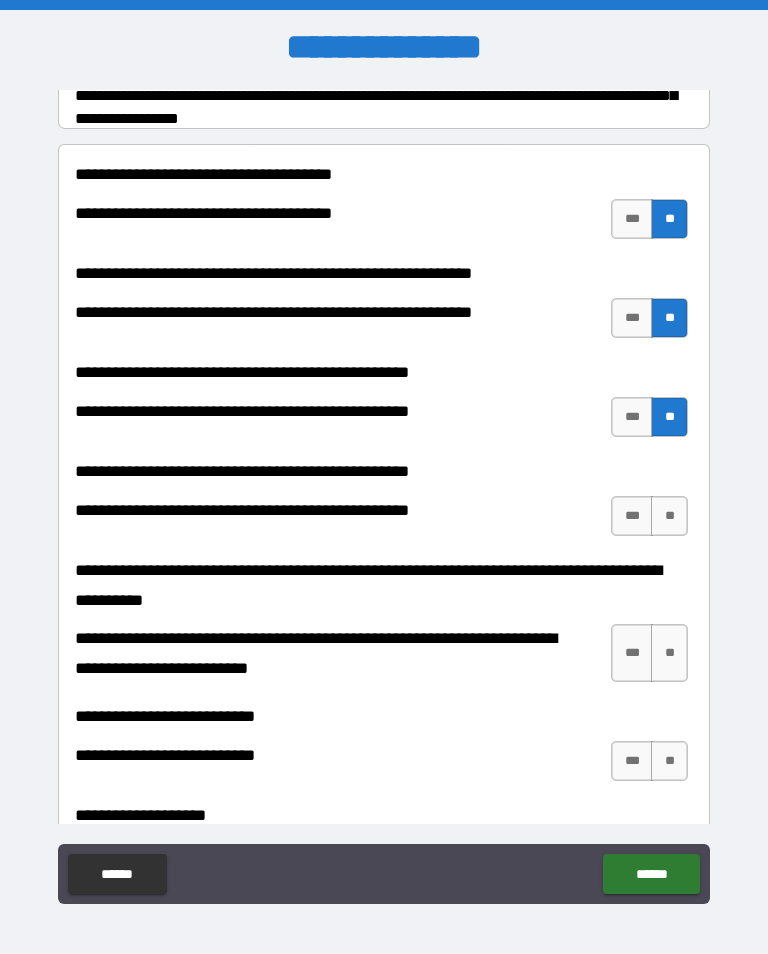 scroll, scrollTop: 335, scrollLeft: 0, axis: vertical 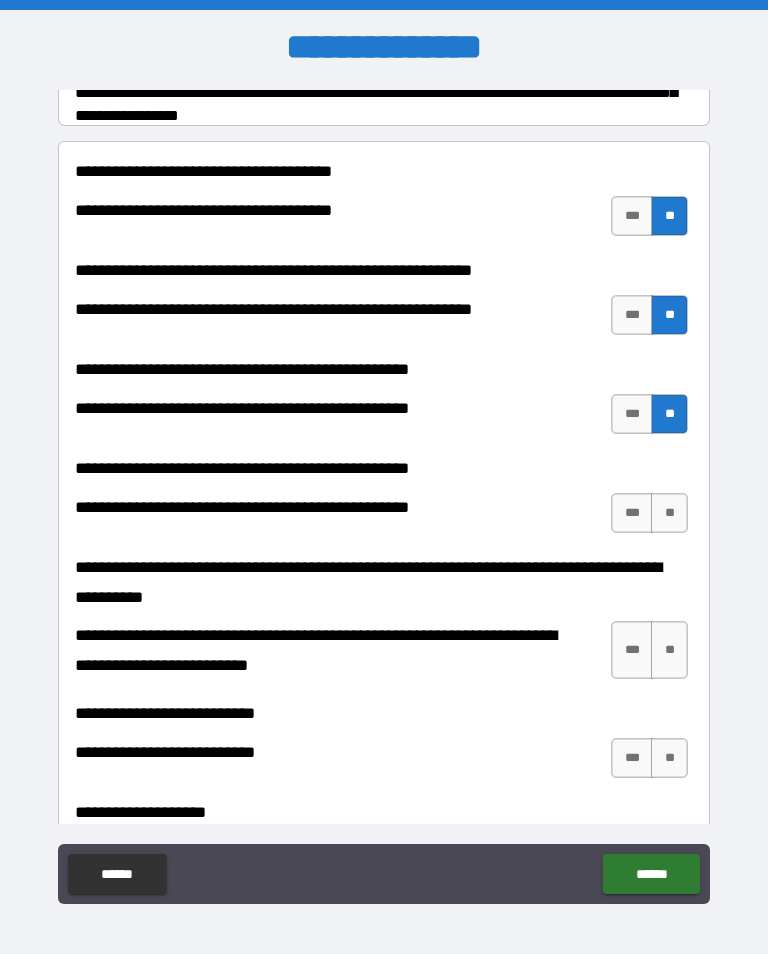 click on "**" at bounding box center (669, 513) 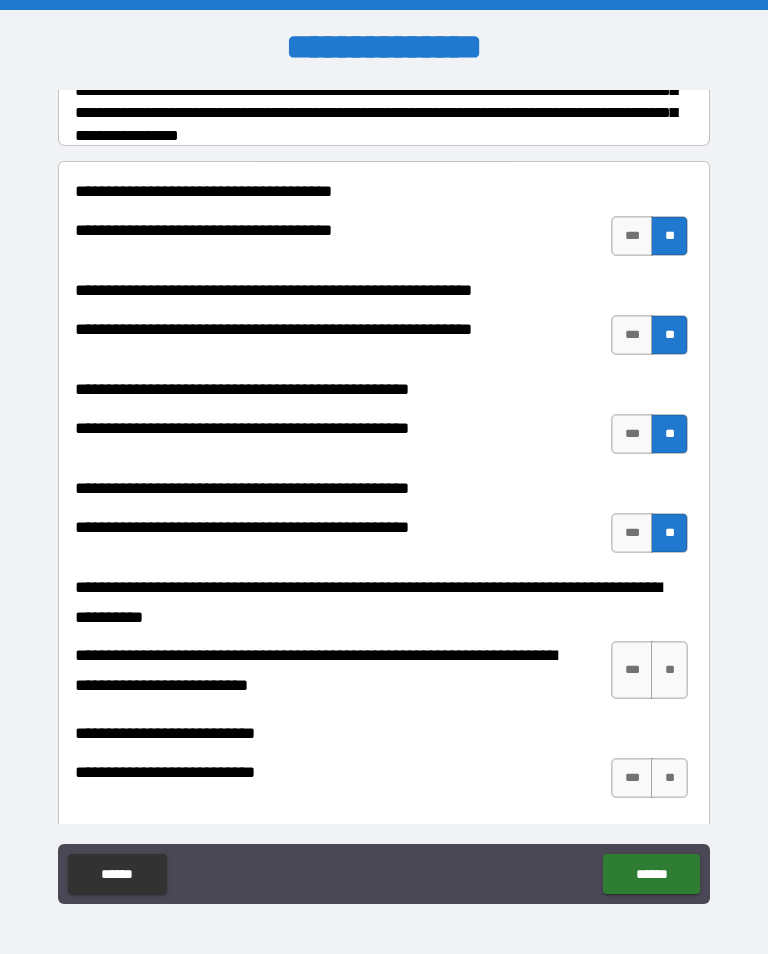 scroll, scrollTop: 315, scrollLeft: 0, axis: vertical 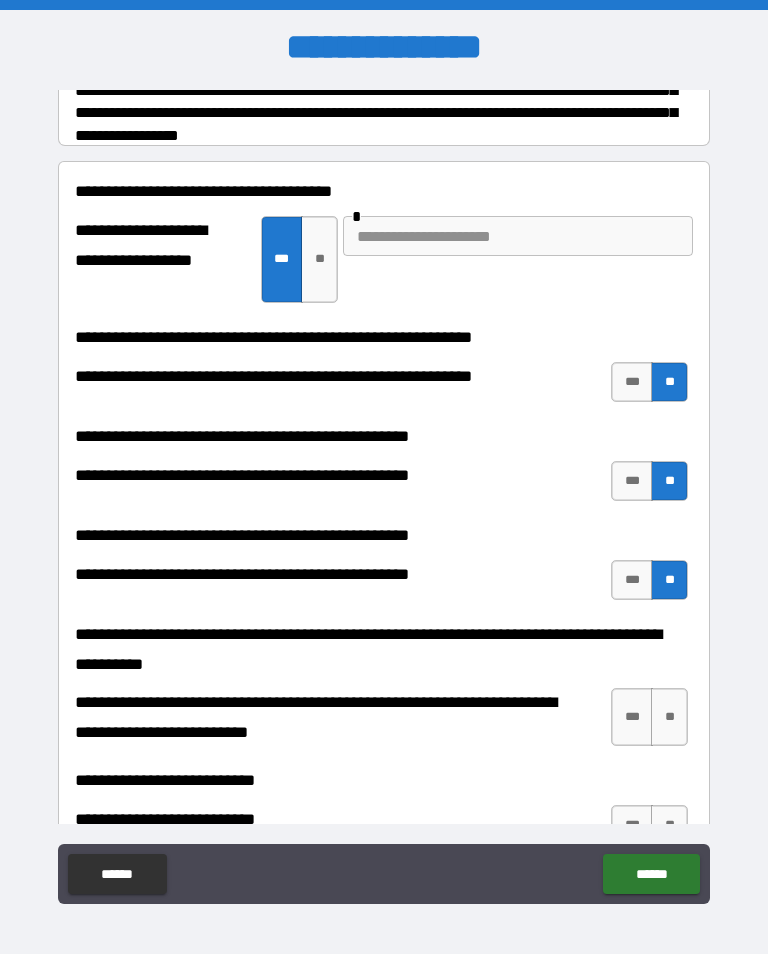click at bounding box center (518, 236) 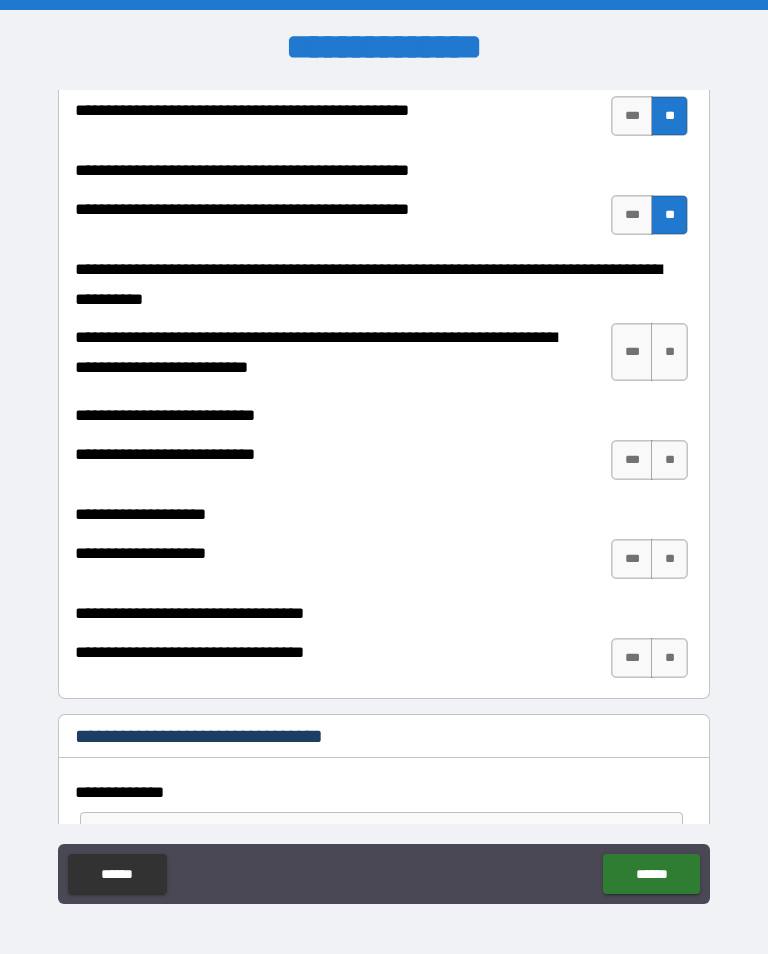 scroll, scrollTop: 681, scrollLeft: 0, axis: vertical 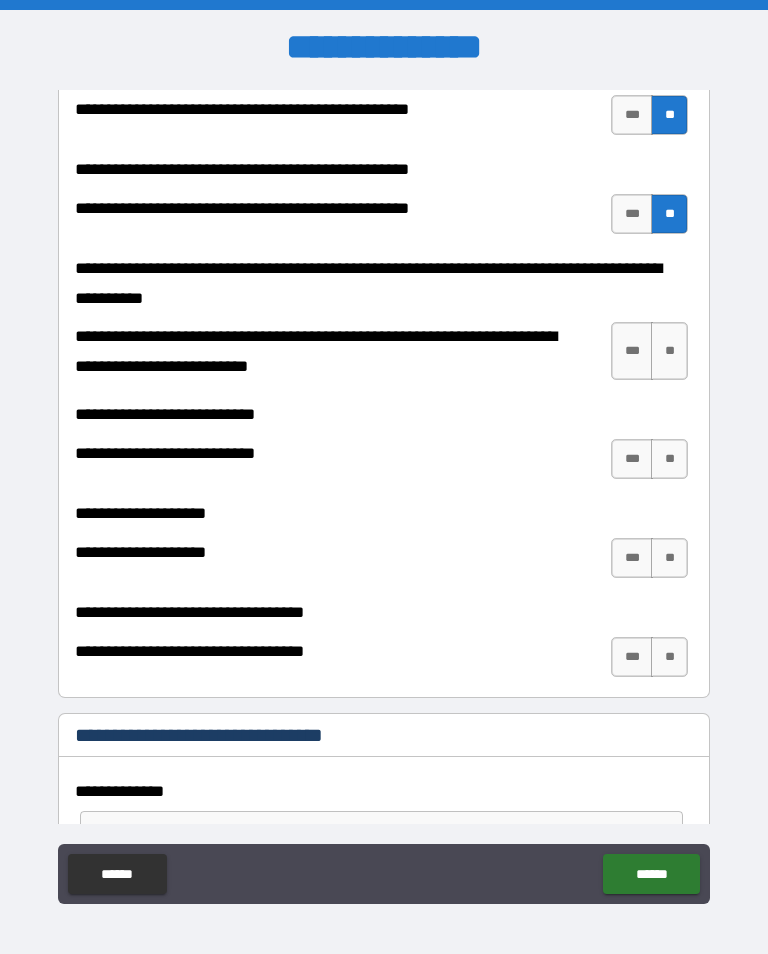 type on "**********" 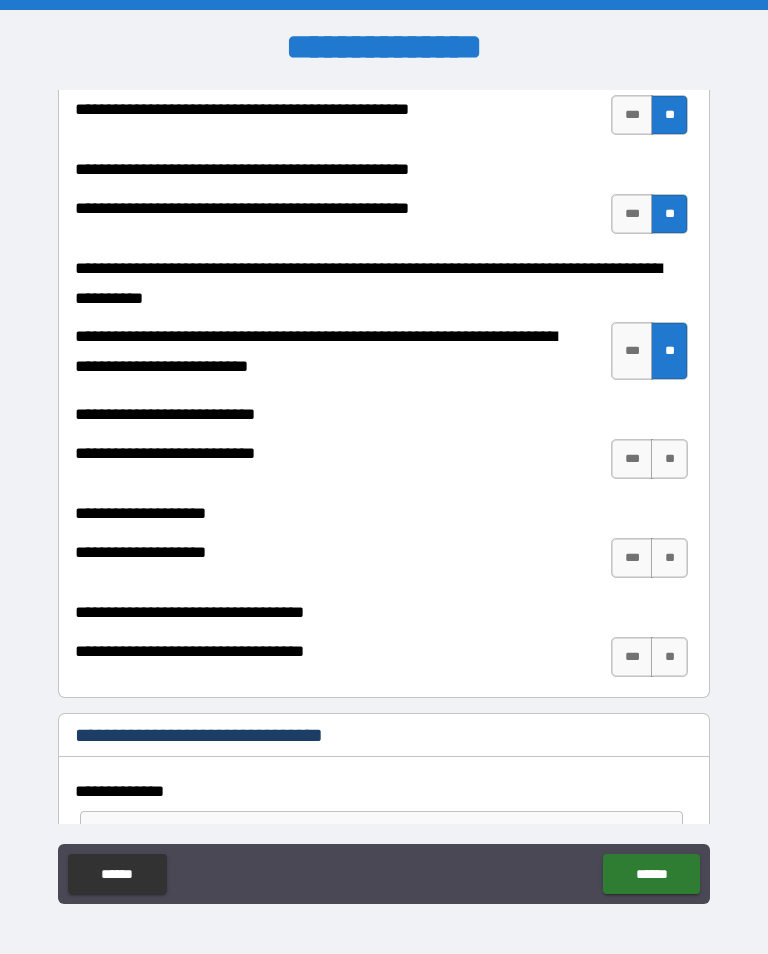 click on "**" at bounding box center (669, 459) 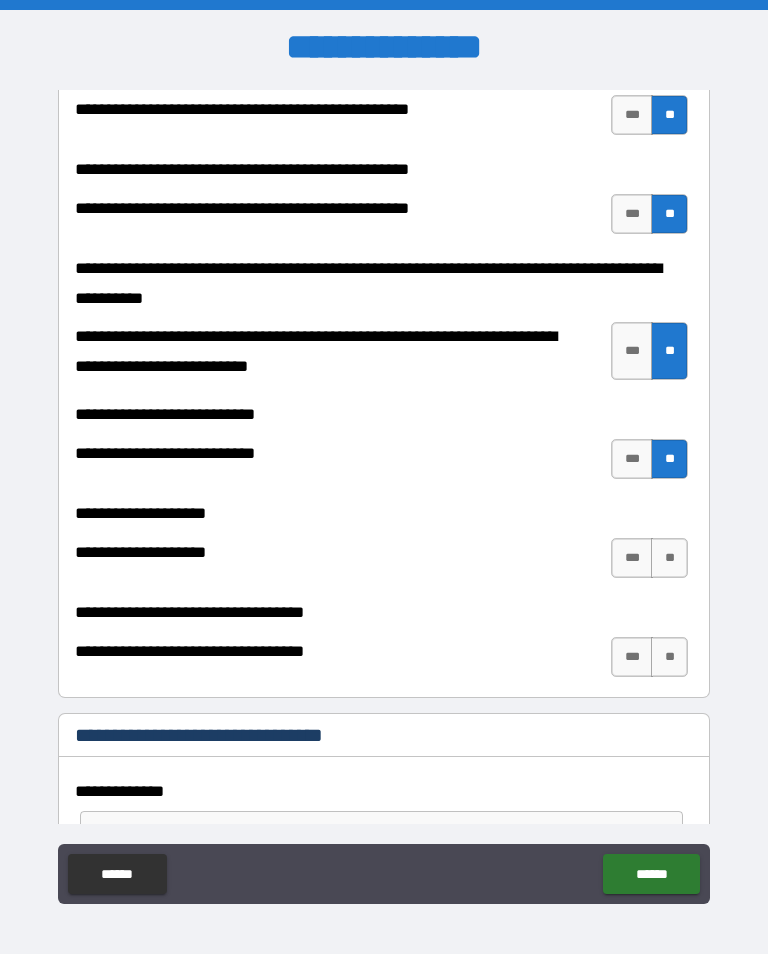 click on "**" at bounding box center (669, 558) 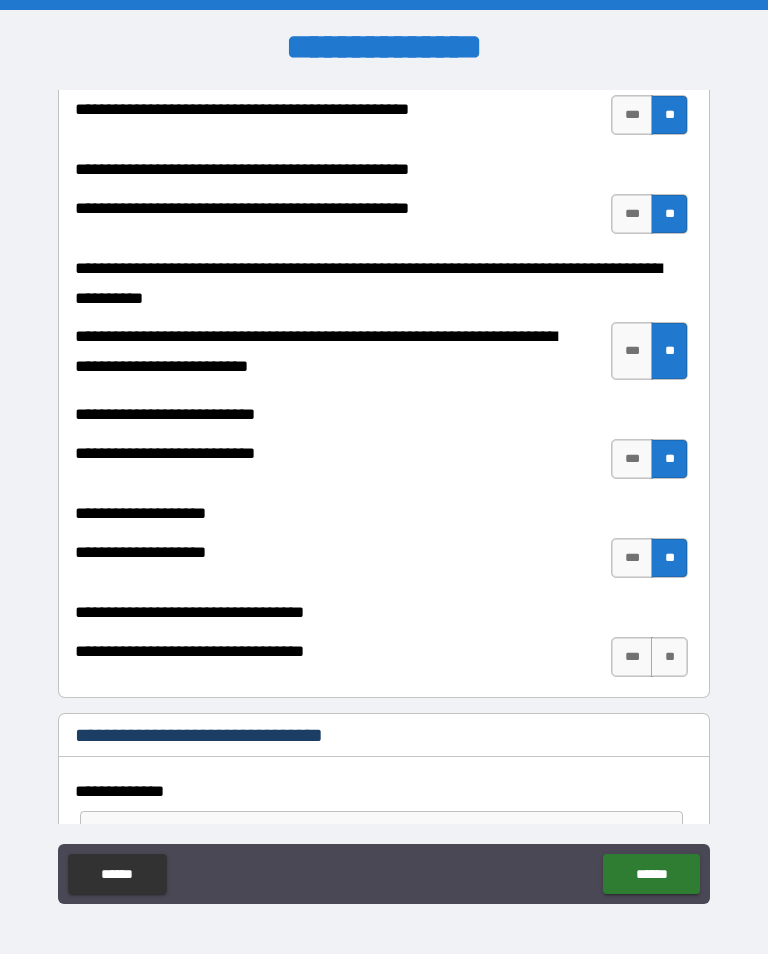click on "**" at bounding box center (669, 657) 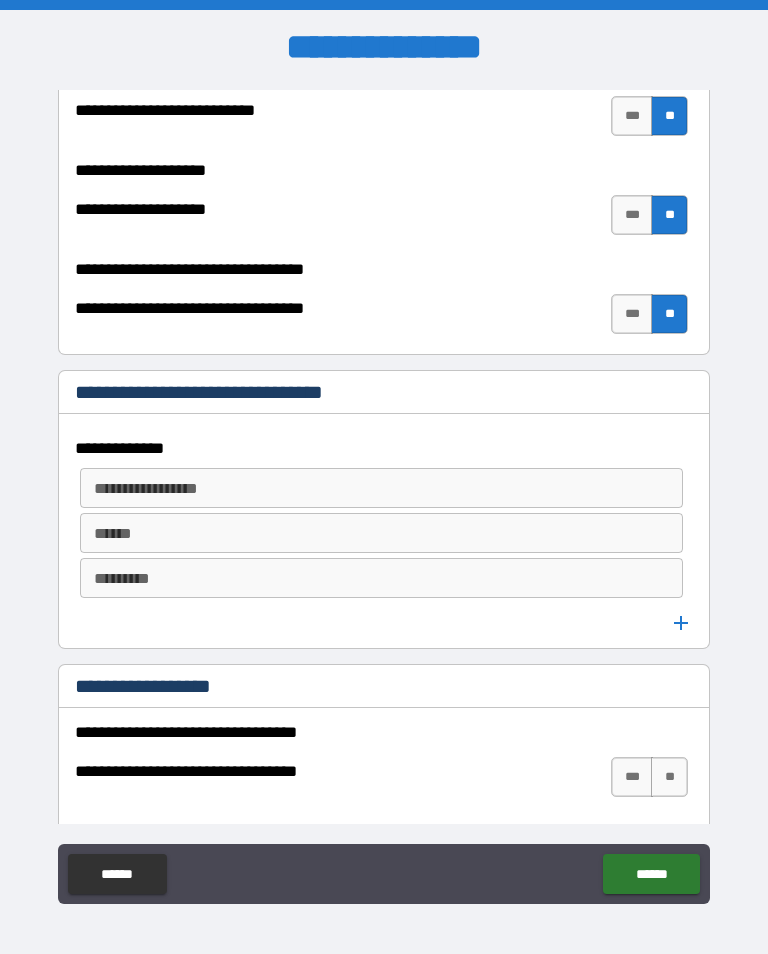 scroll, scrollTop: 1025, scrollLeft: 0, axis: vertical 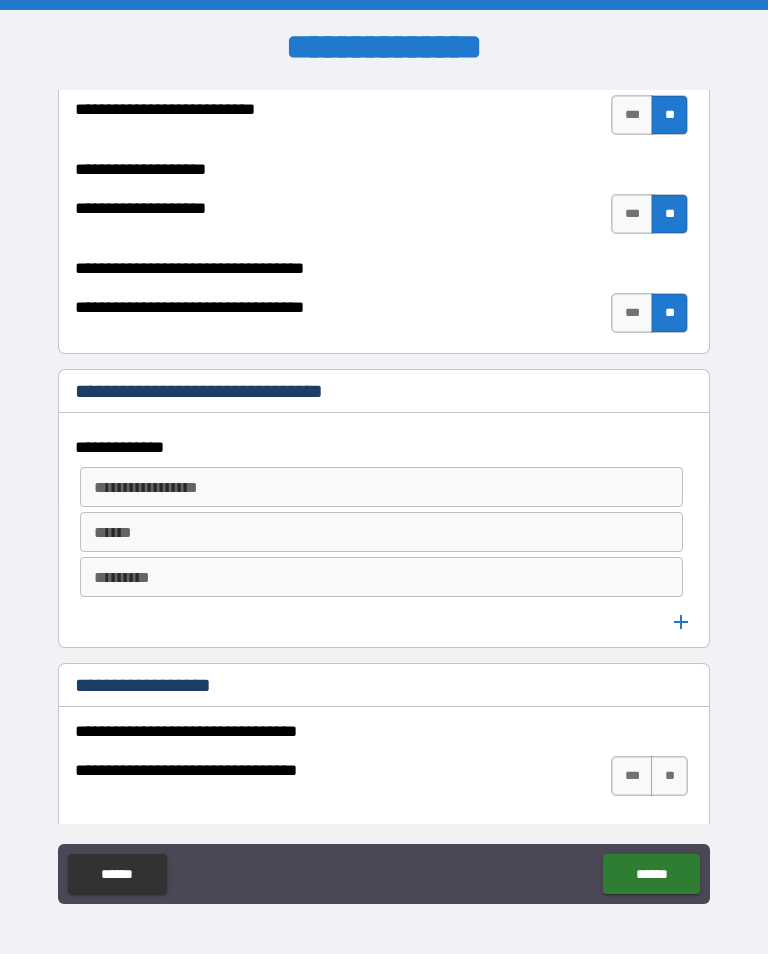 click on "**********" at bounding box center [380, 487] 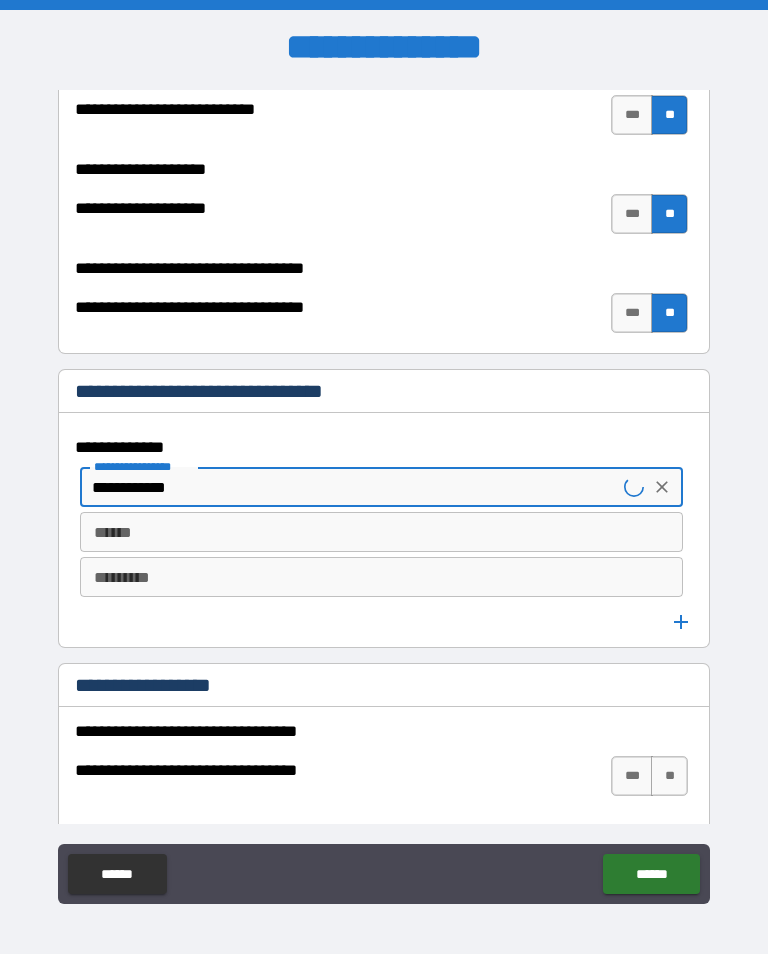 click on "******" at bounding box center (381, 532) 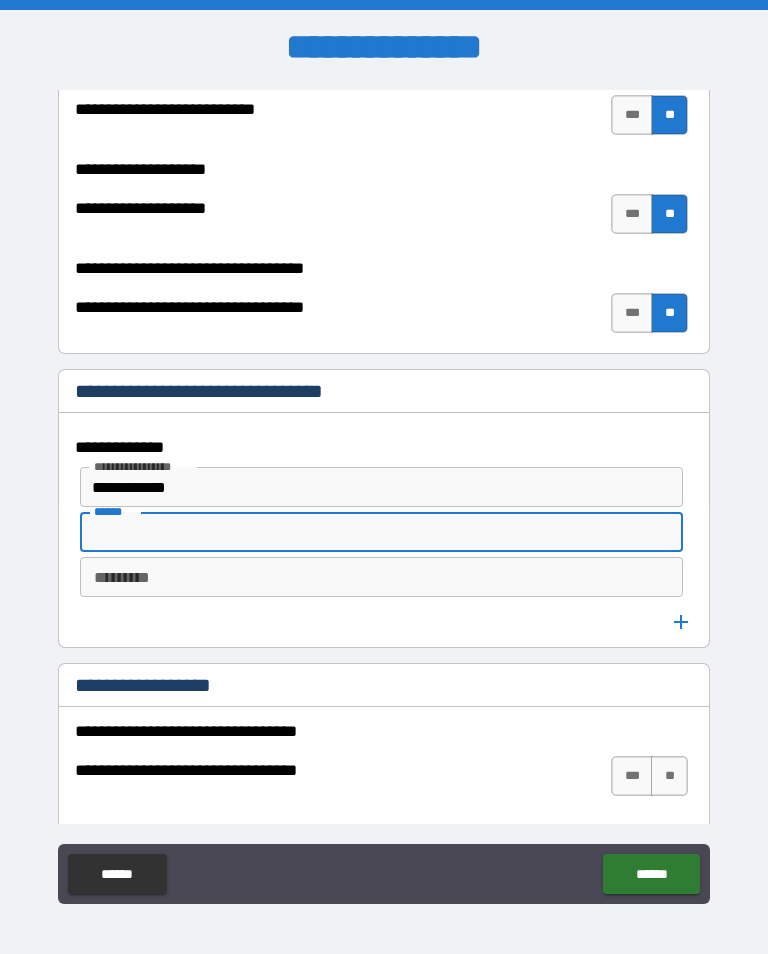 click on "******" at bounding box center [381, 532] 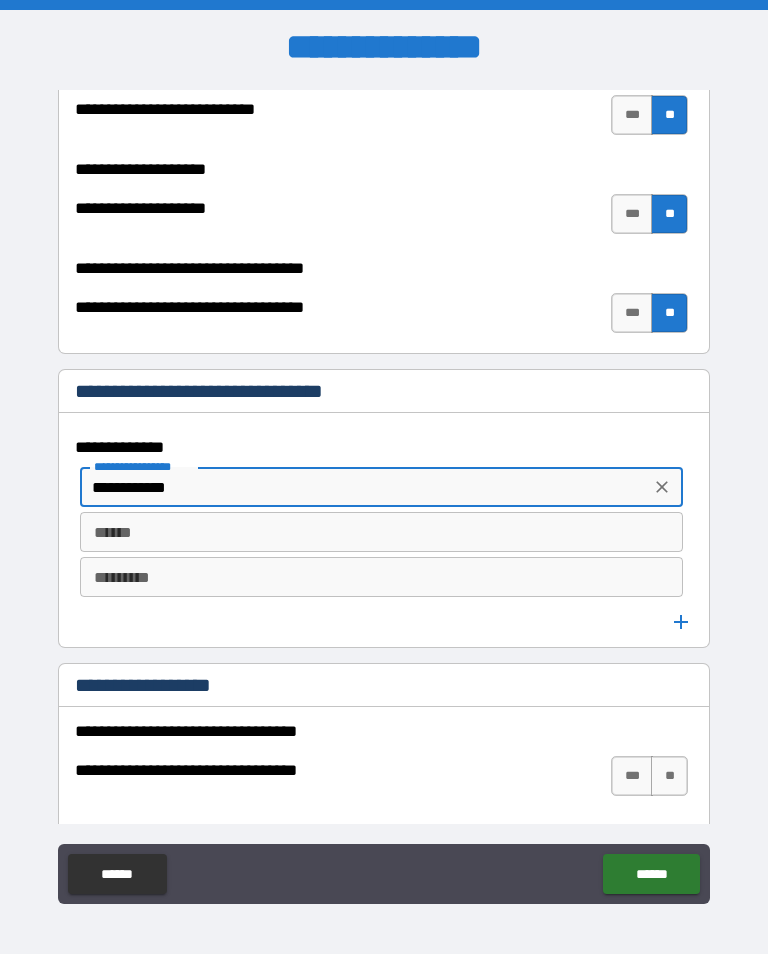 click on "**********" at bounding box center [365, 487] 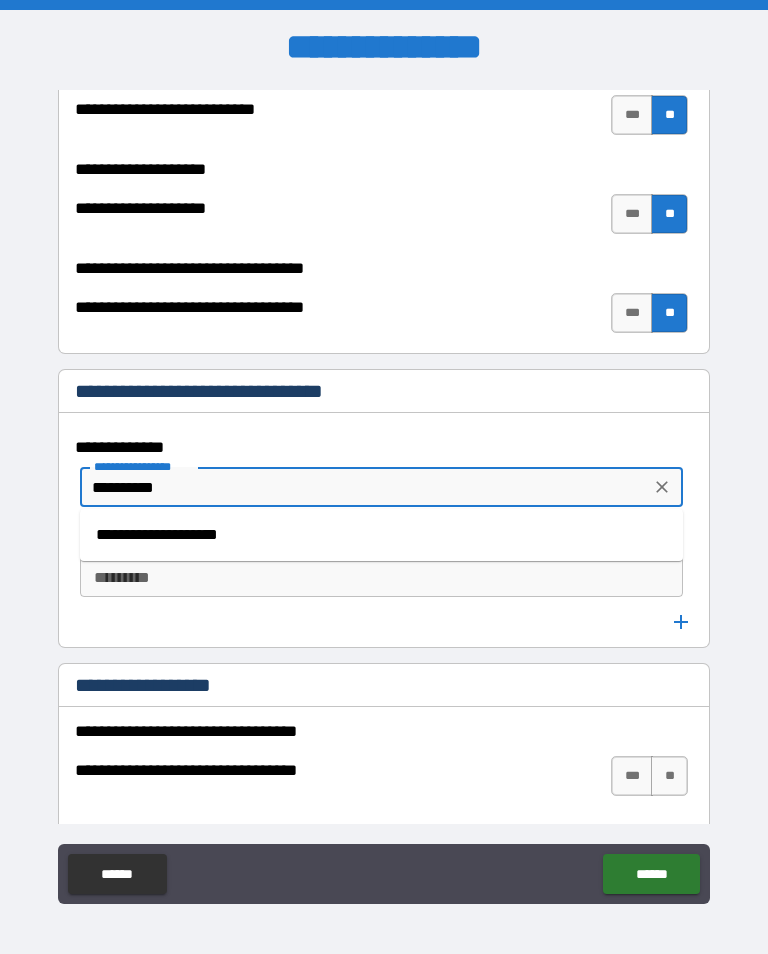click on "**********" at bounding box center [381, 535] 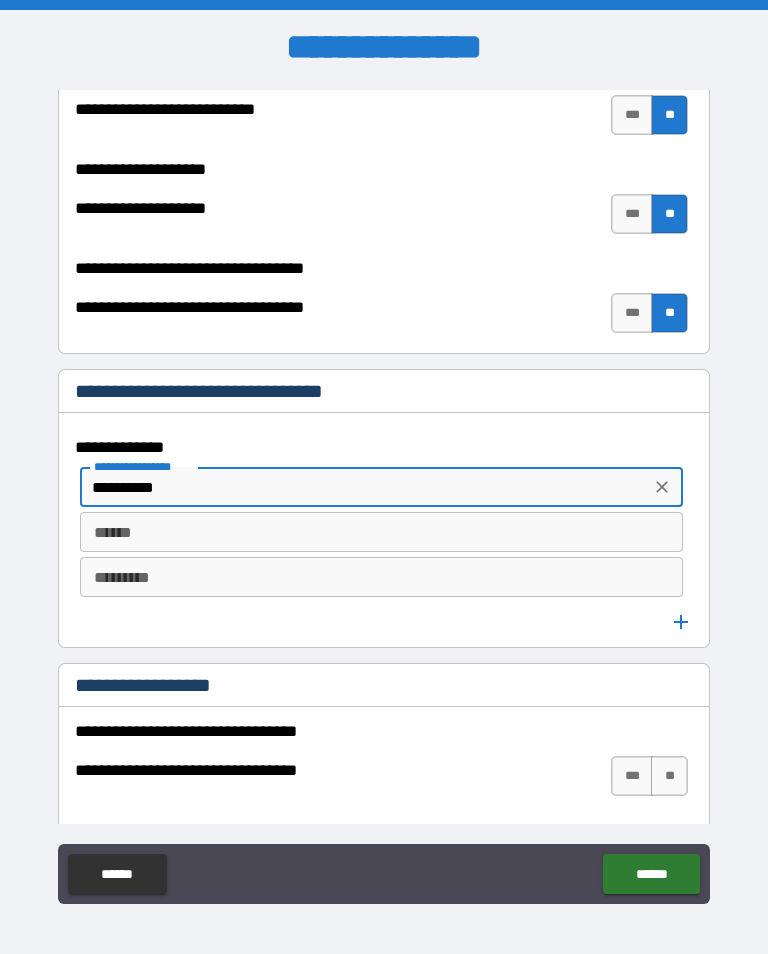 type on "**********" 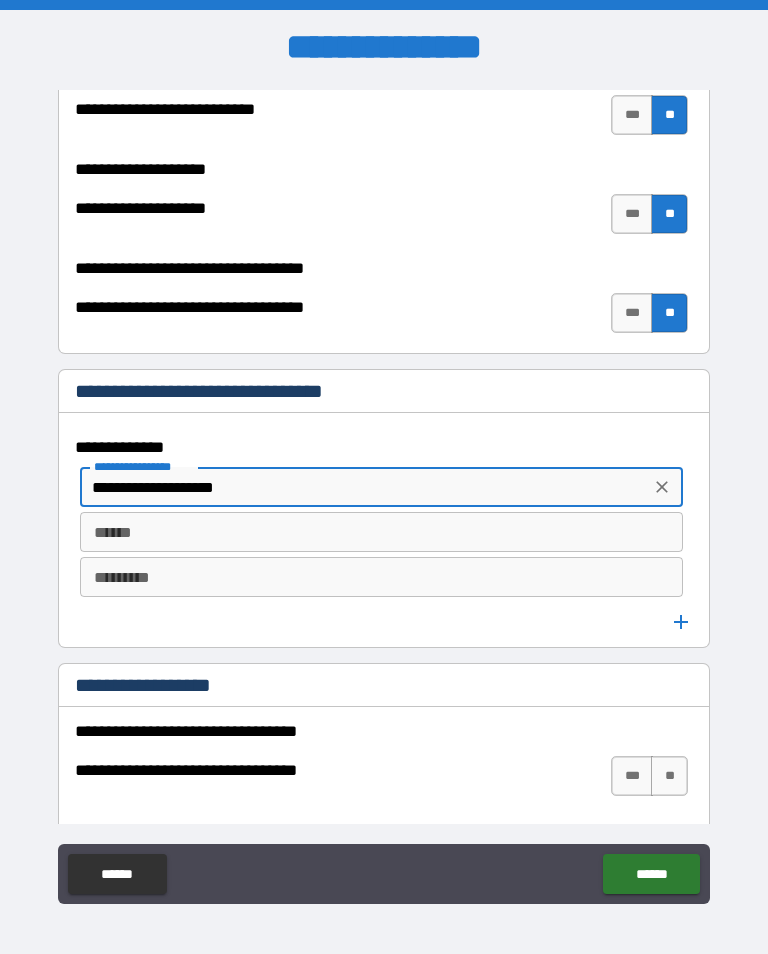 click on "******" at bounding box center (381, 532) 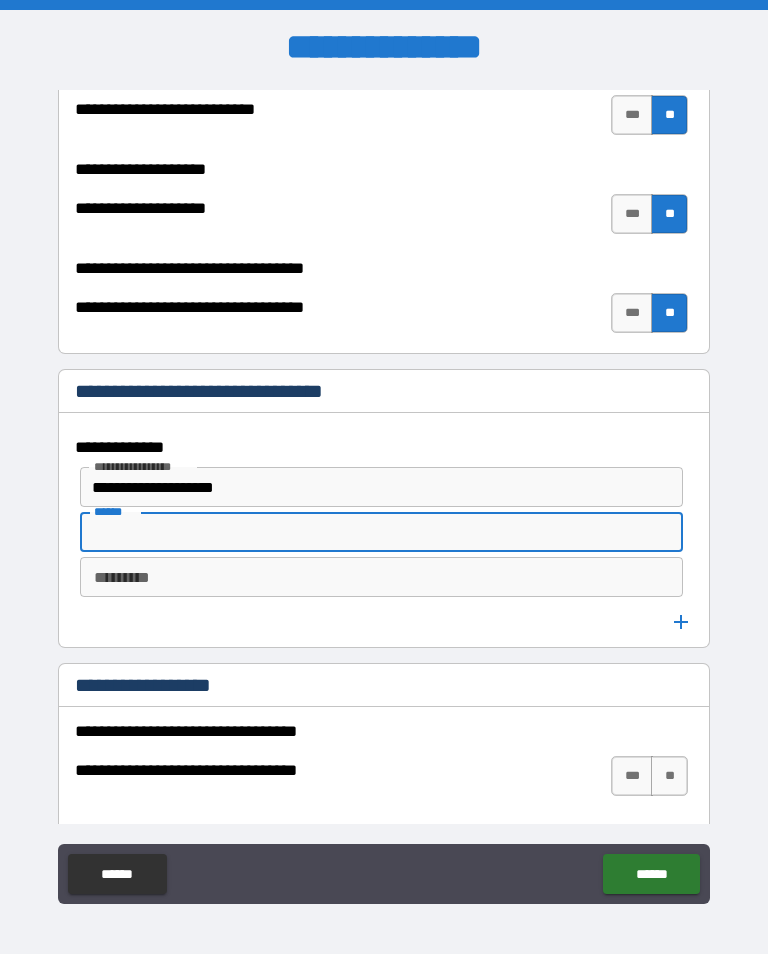 click on "******" at bounding box center [381, 532] 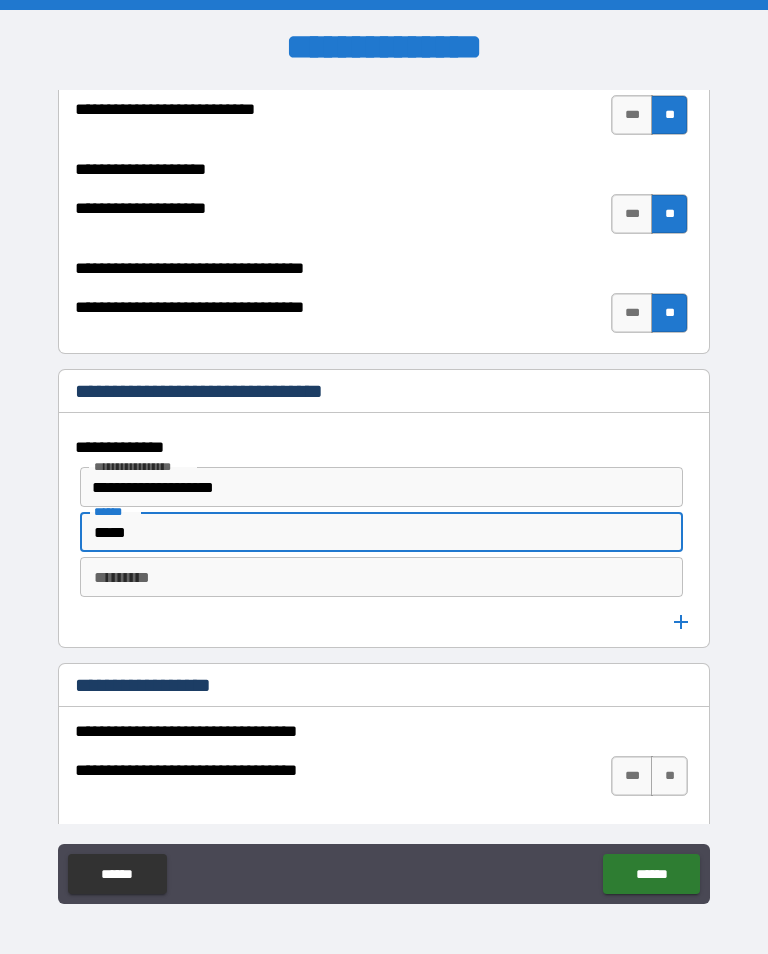 type on "*****" 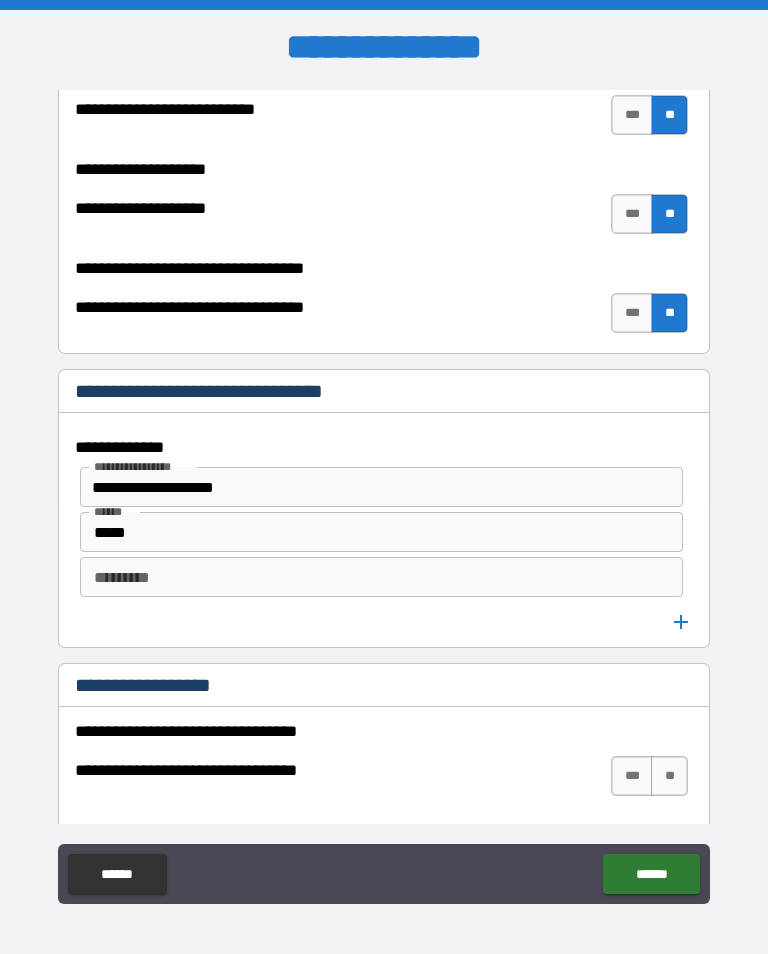 click on "**********" at bounding box center (384, 554) 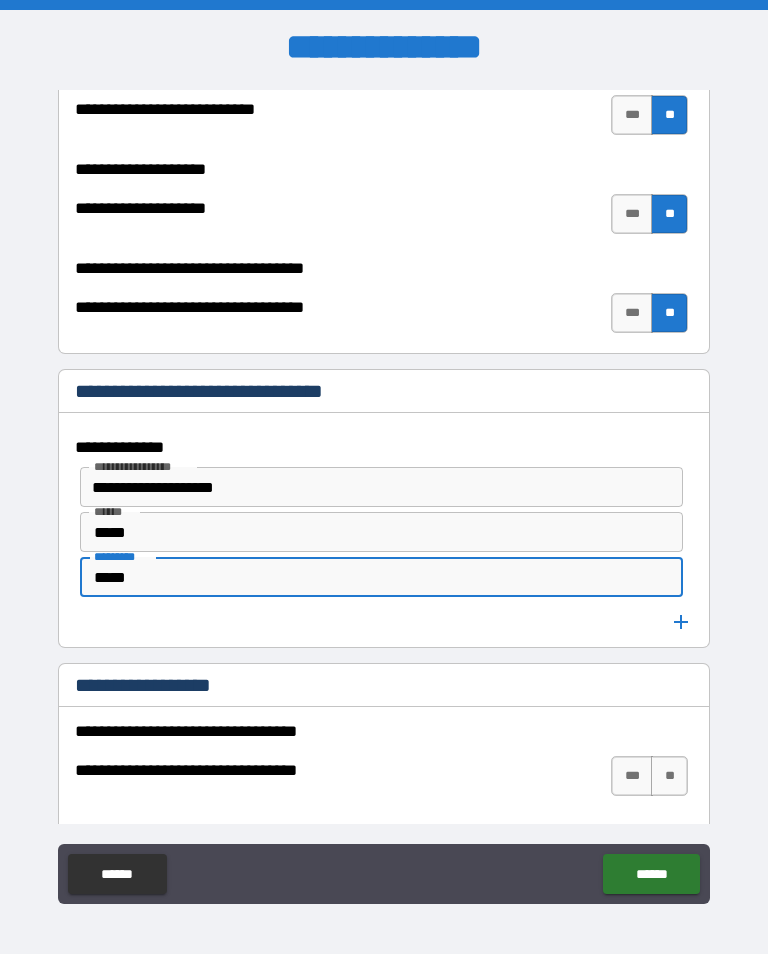 type on "*****" 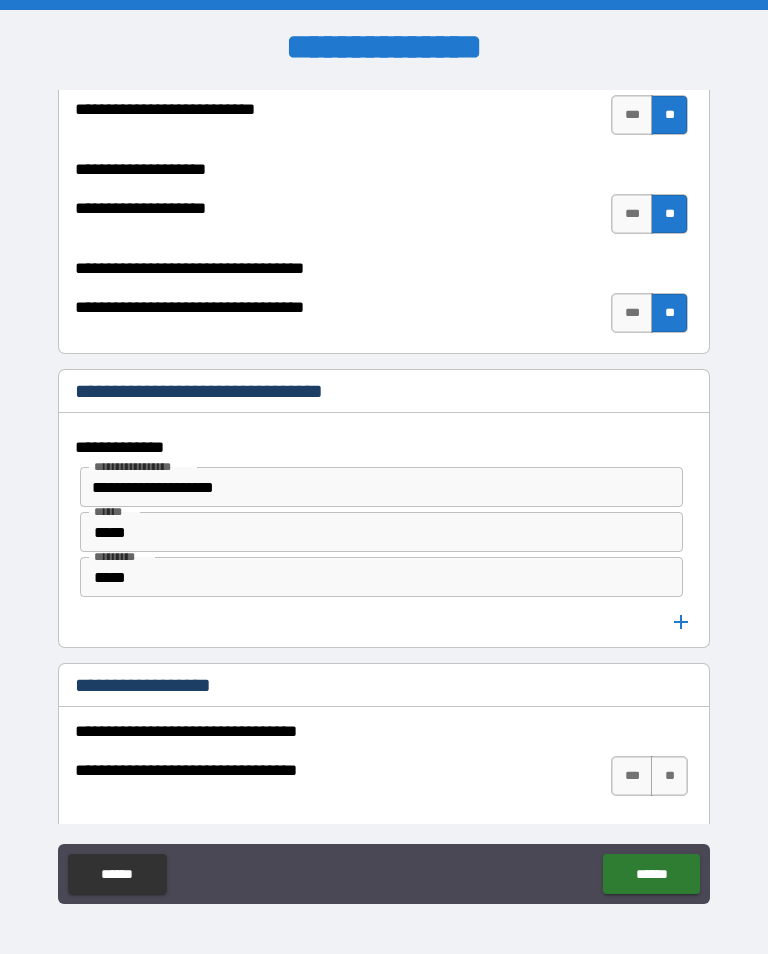 click on "**" at bounding box center (669, 776) 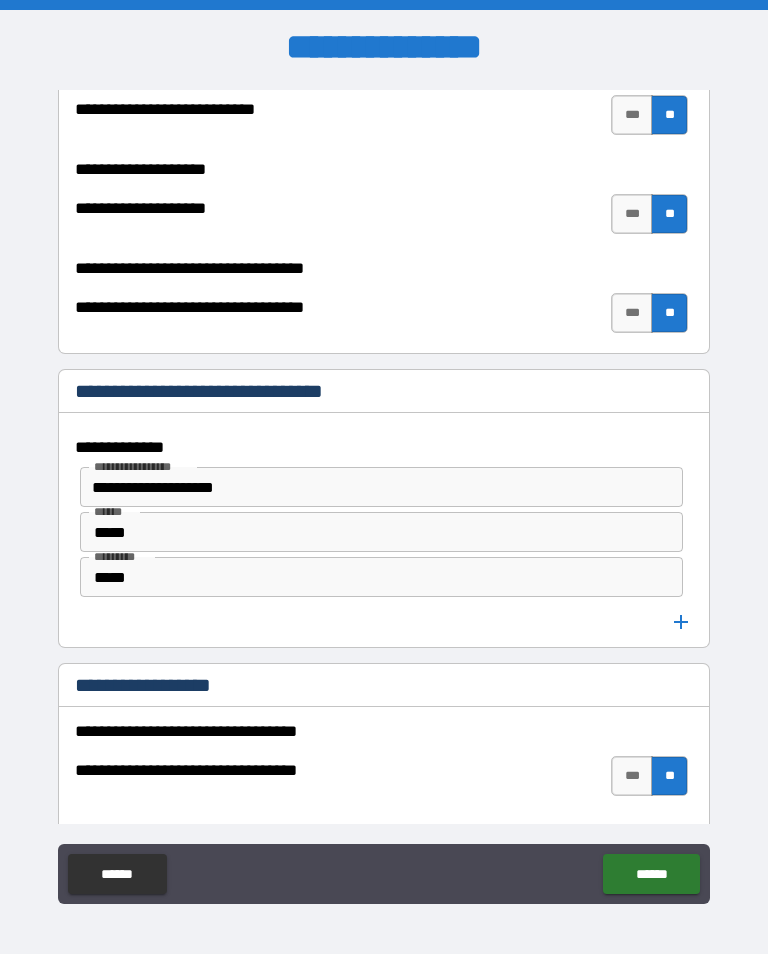 click on "******" at bounding box center [651, 874] 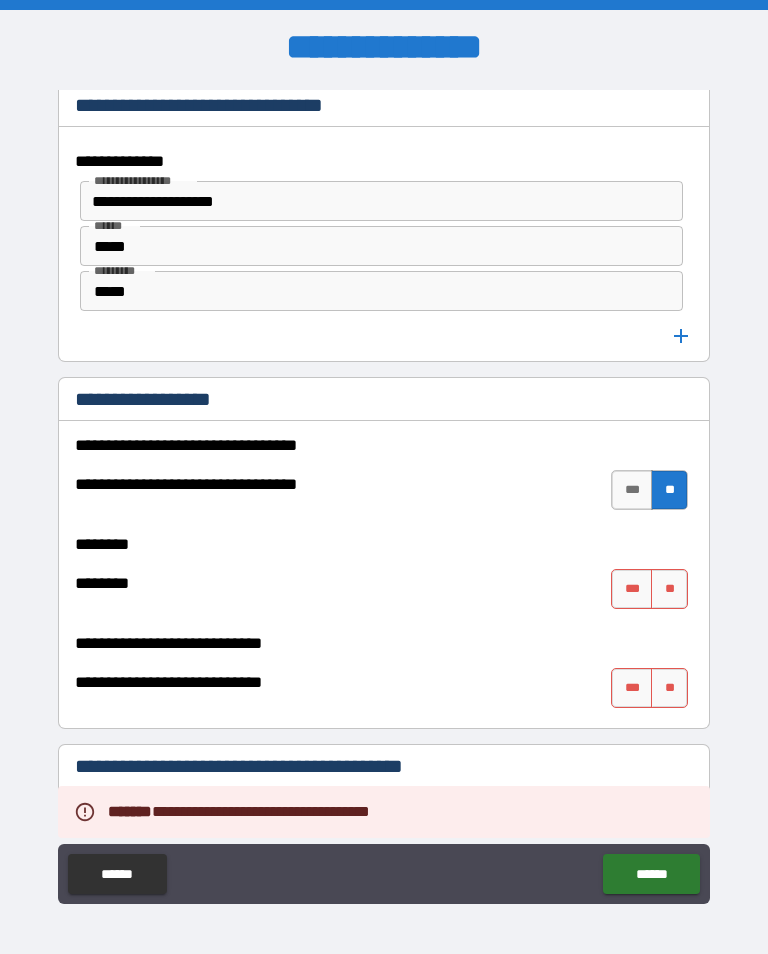 scroll, scrollTop: 1312, scrollLeft: 0, axis: vertical 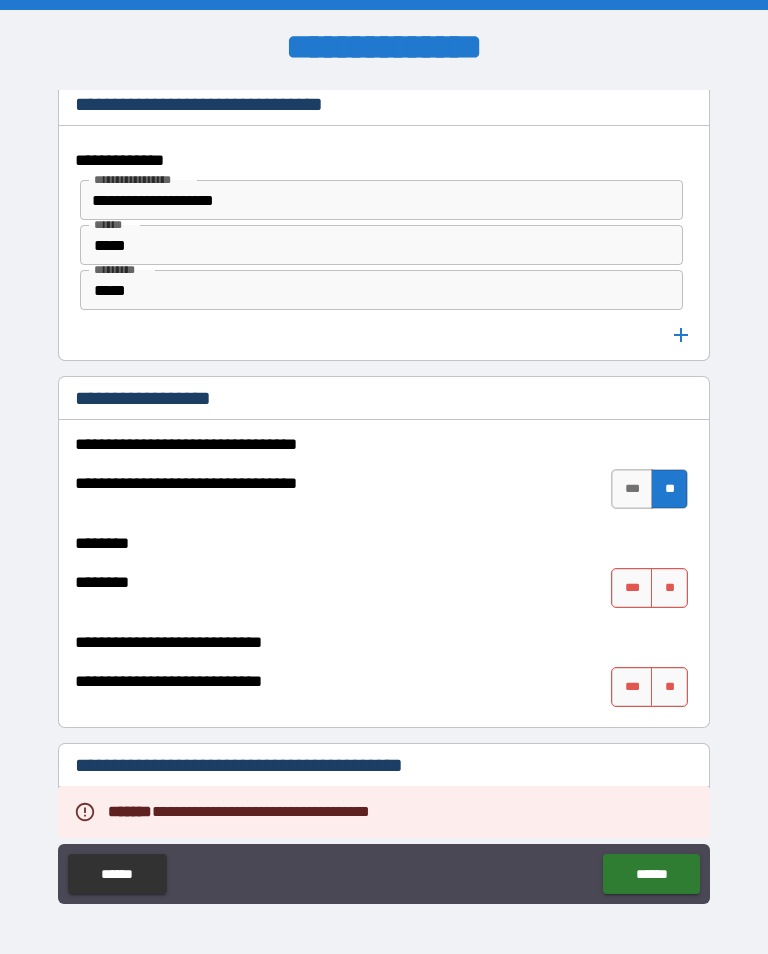 click on "**" at bounding box center [669, 588] 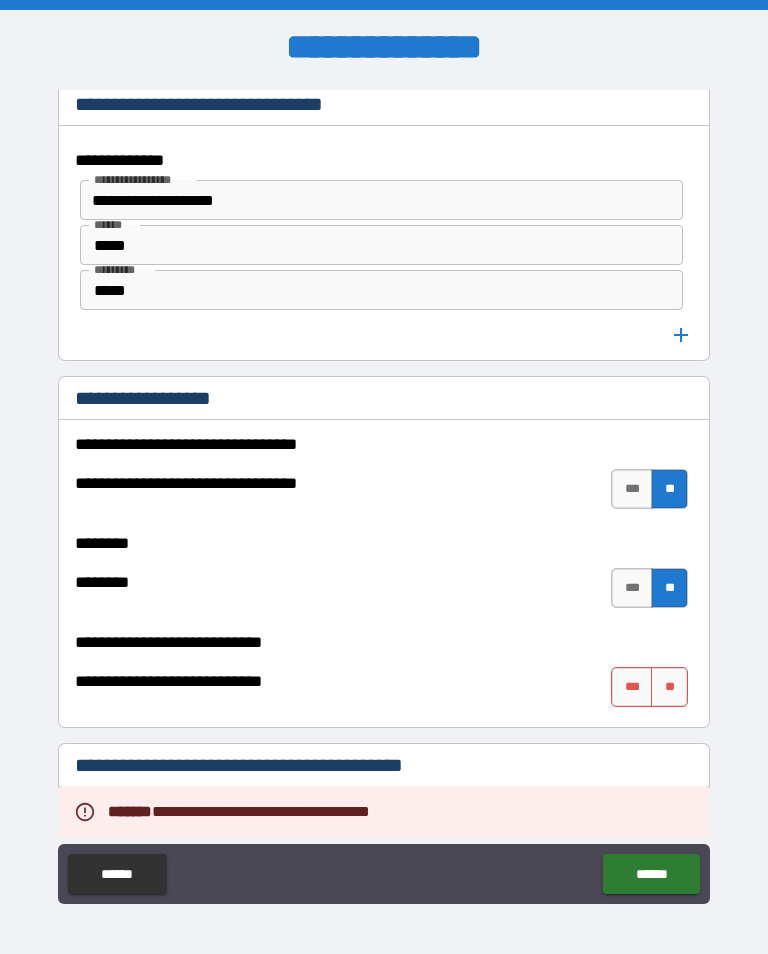 click on "**" at bounding box center [669, 687] 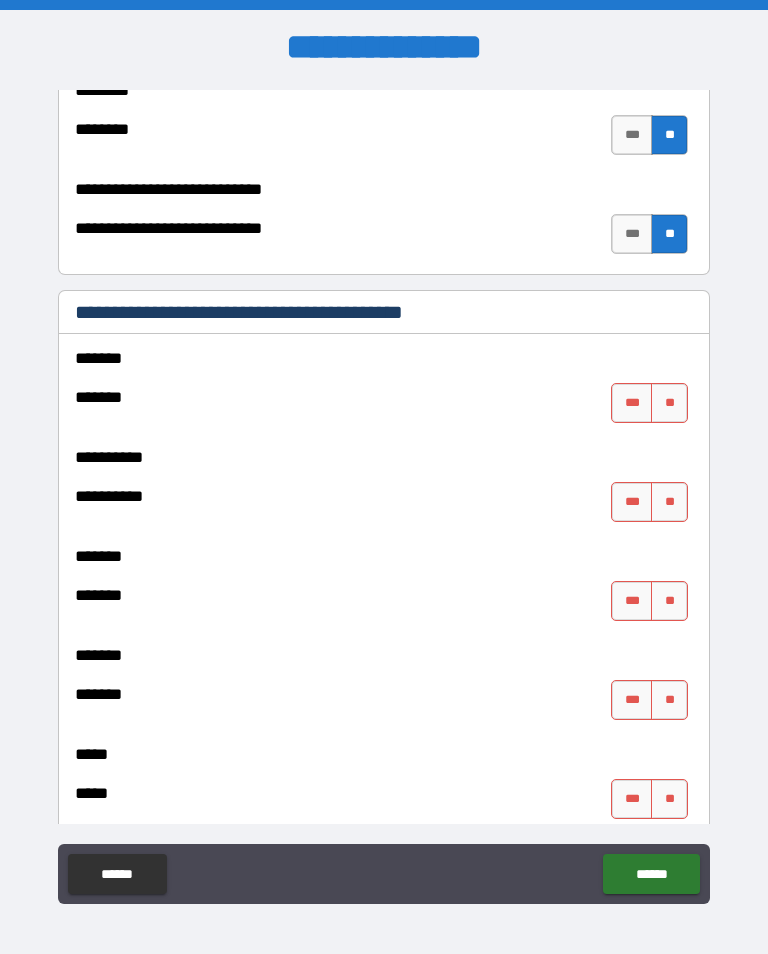scroll, scrollTop: 1765, scrollLeft: 0, axis: vertical 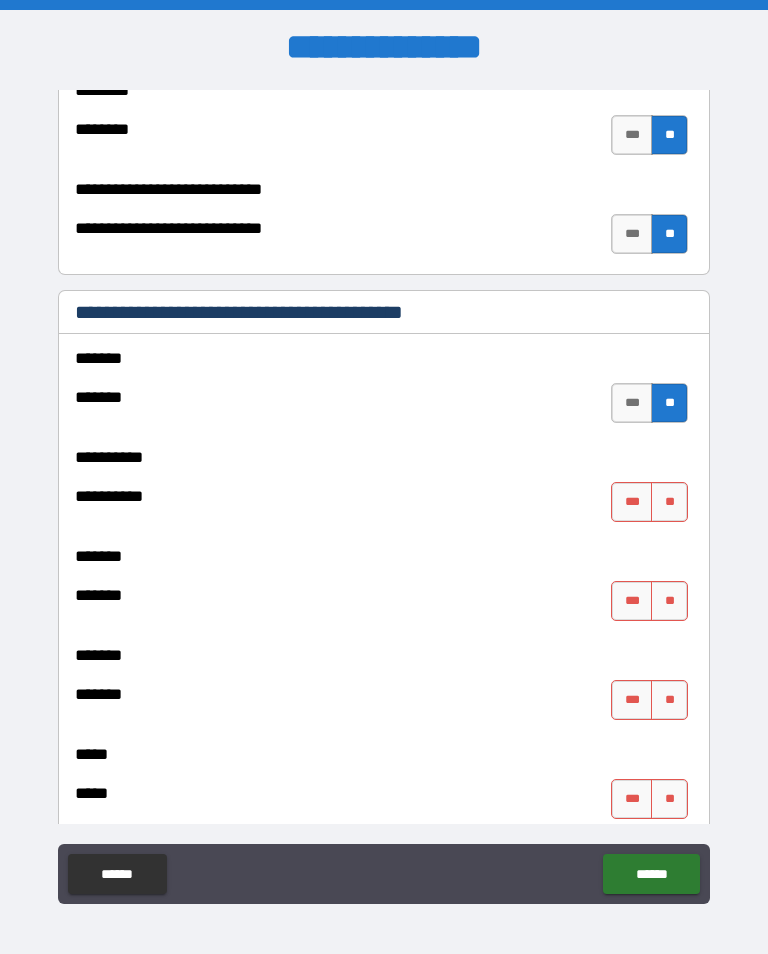click on "**" at bounding box center [669, 502] 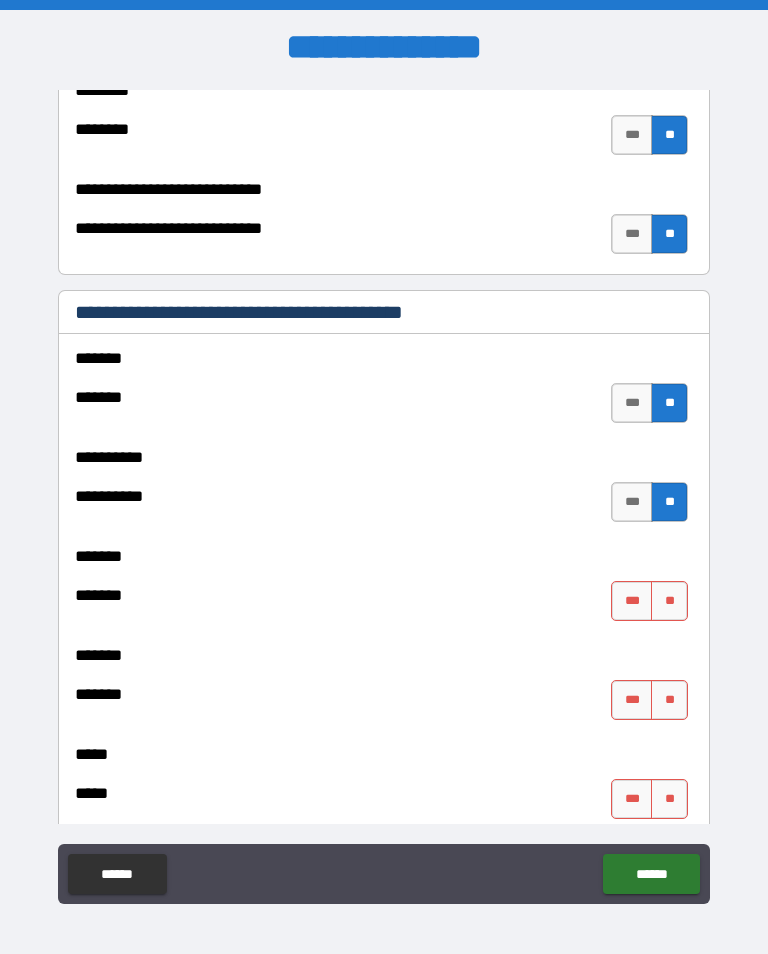 click on "**" at bounding box center (669, 601) 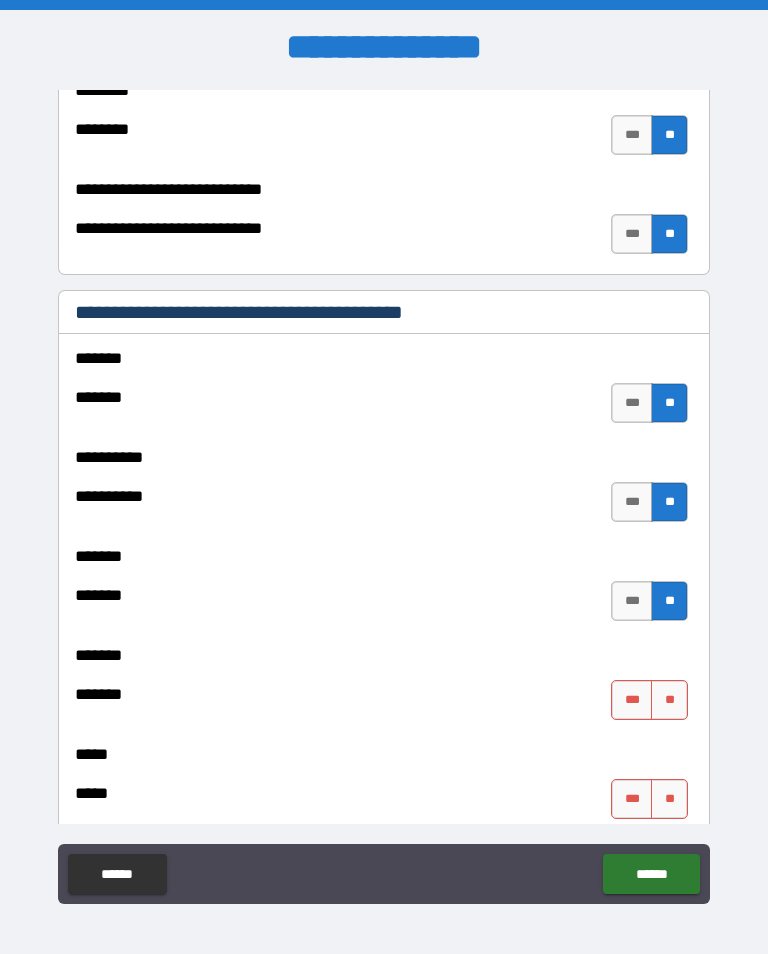click on "******* ******* *** ** ******* ******* *** **" at bounding box center (384, 641) 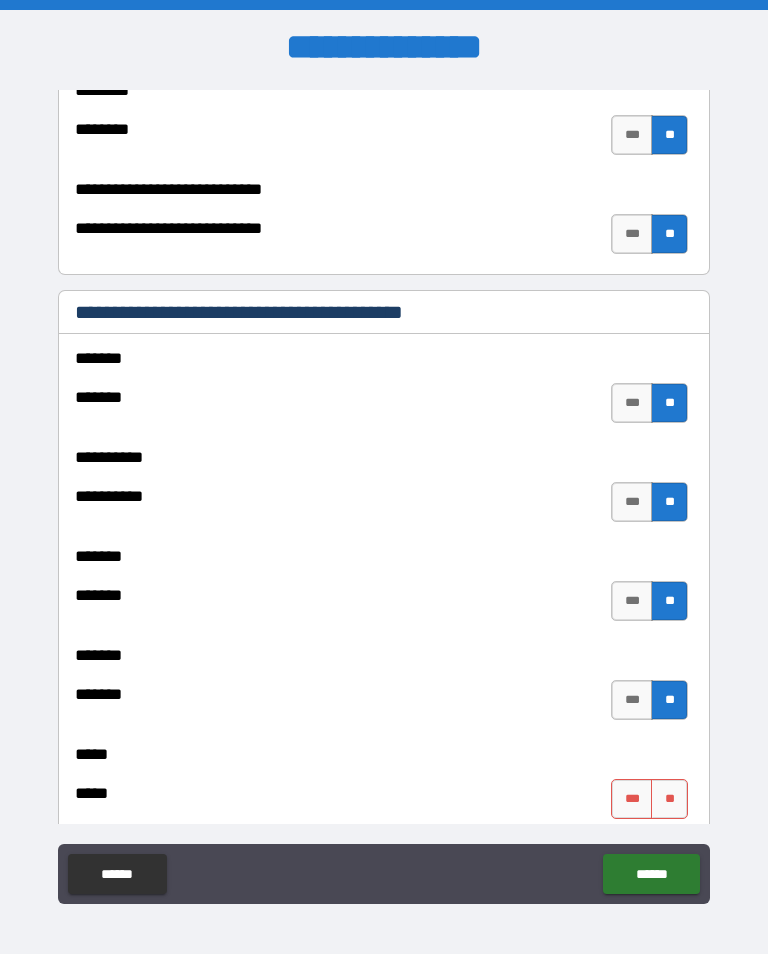 click on "**" at bounding box center [669, 799] 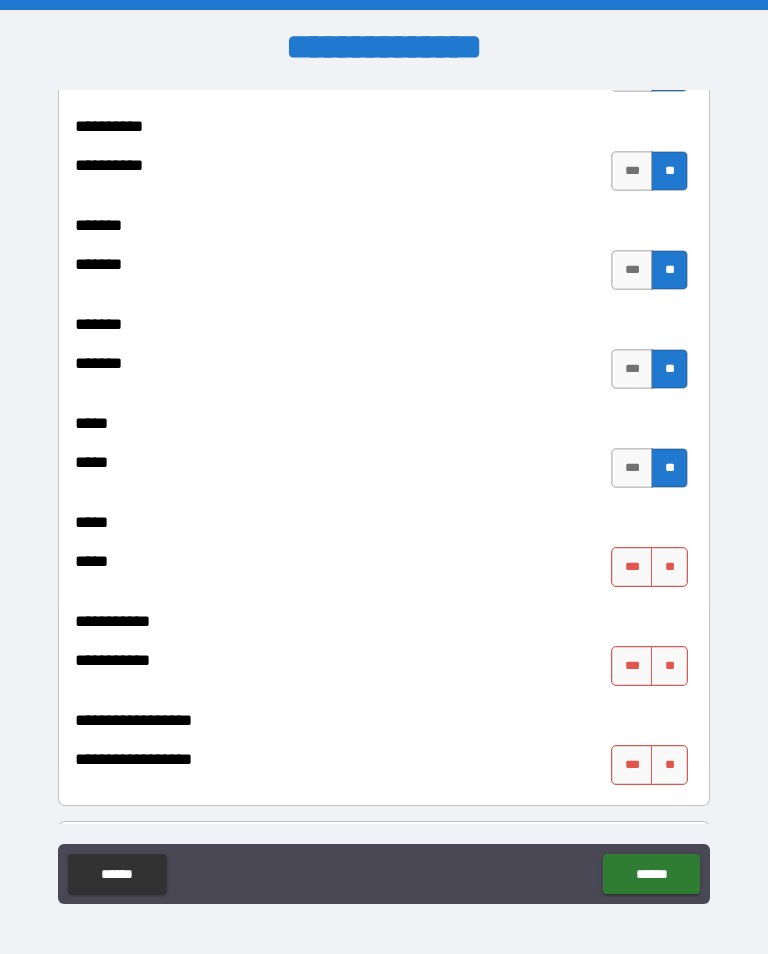 scroll, scrollTop: 2104, scrollLeft: 0, axis: vertical 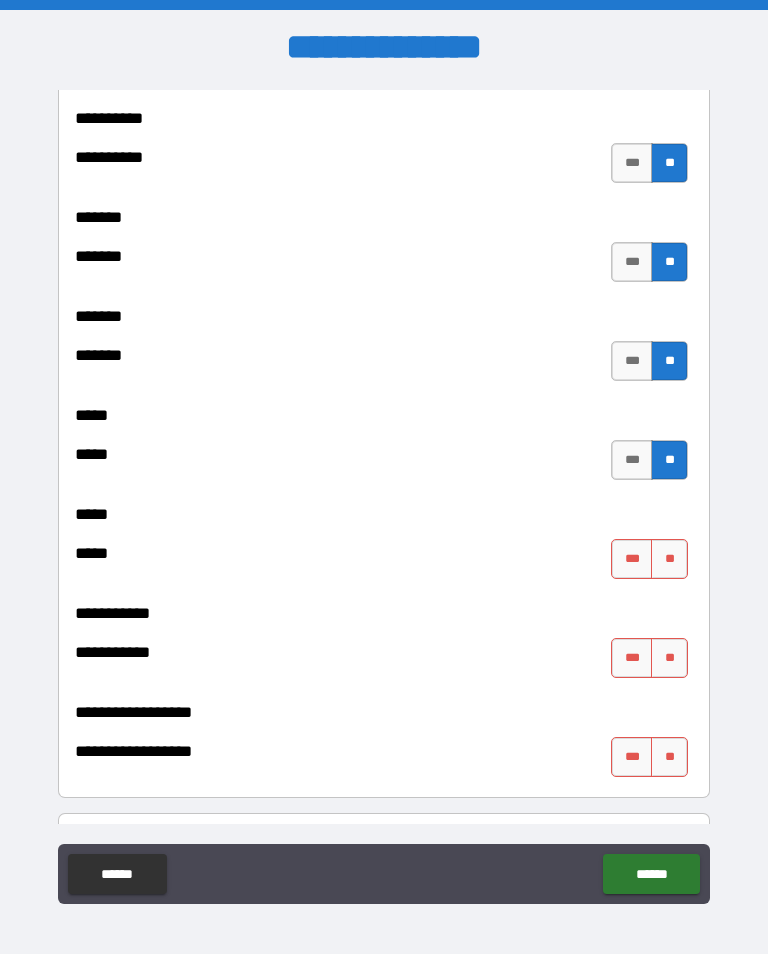 click on "**" at bounding box center (669, 559) 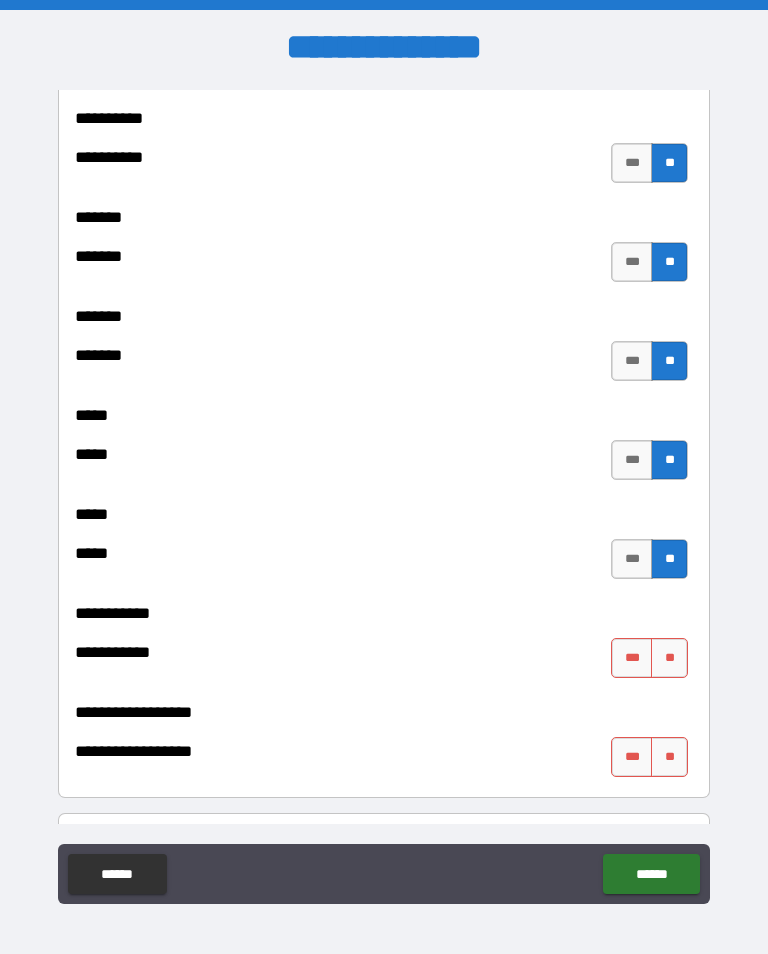 click on "**" at bounding box center (669, 658) 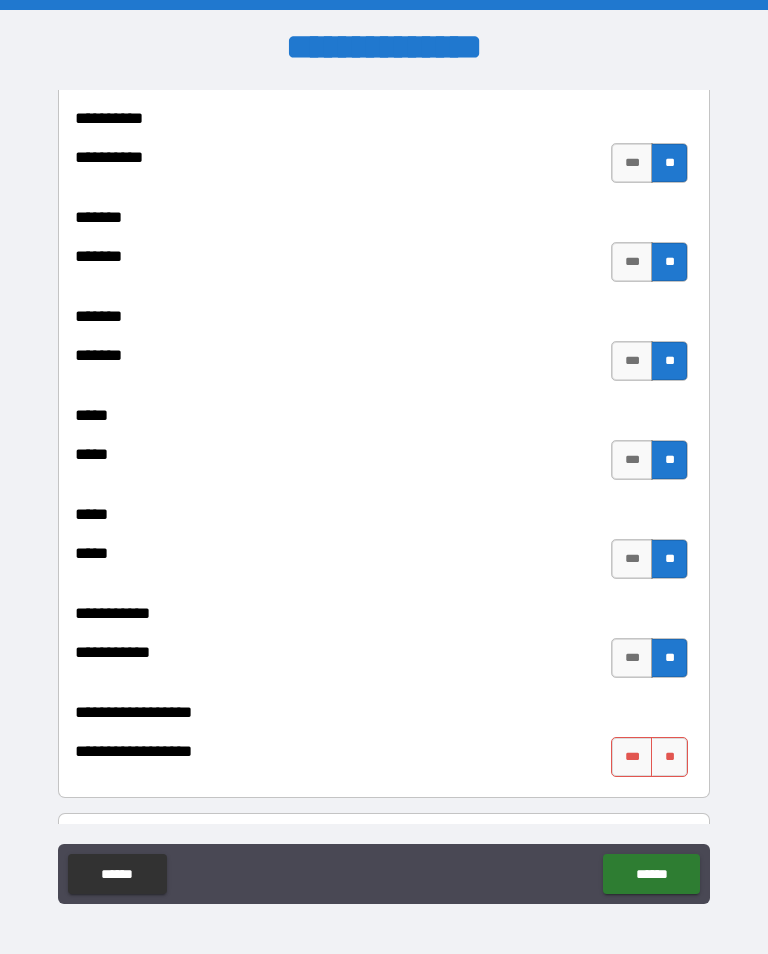 click on "**" at bounding box center (669, 757) 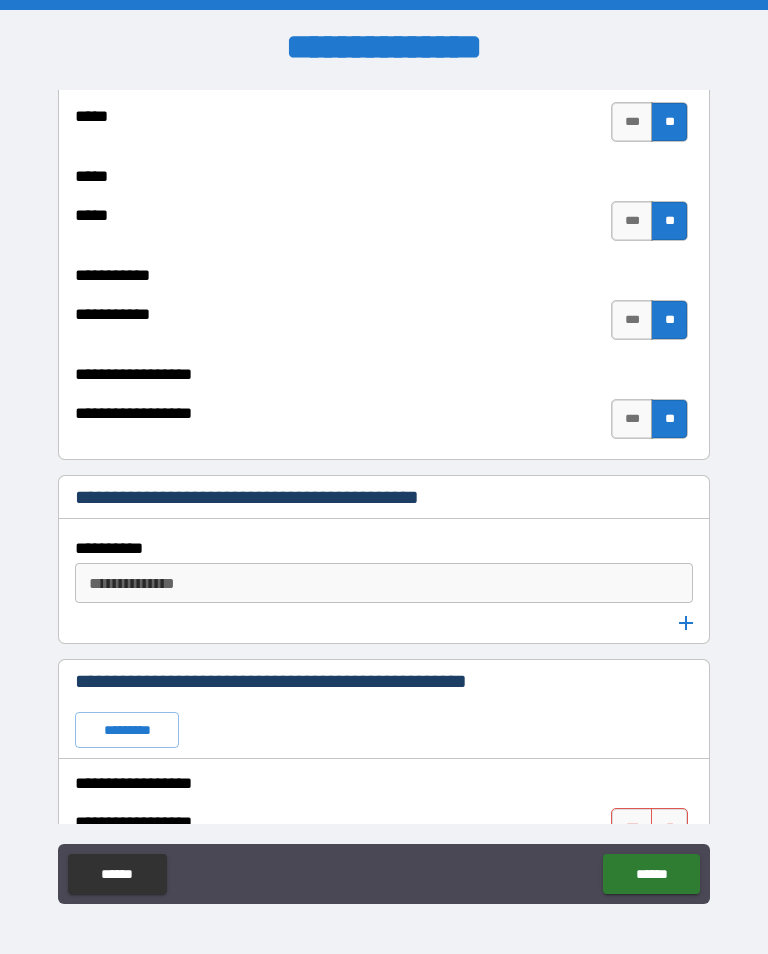 scroll, scrollTop: 2451, scrollLeft: 0, axis: vertical 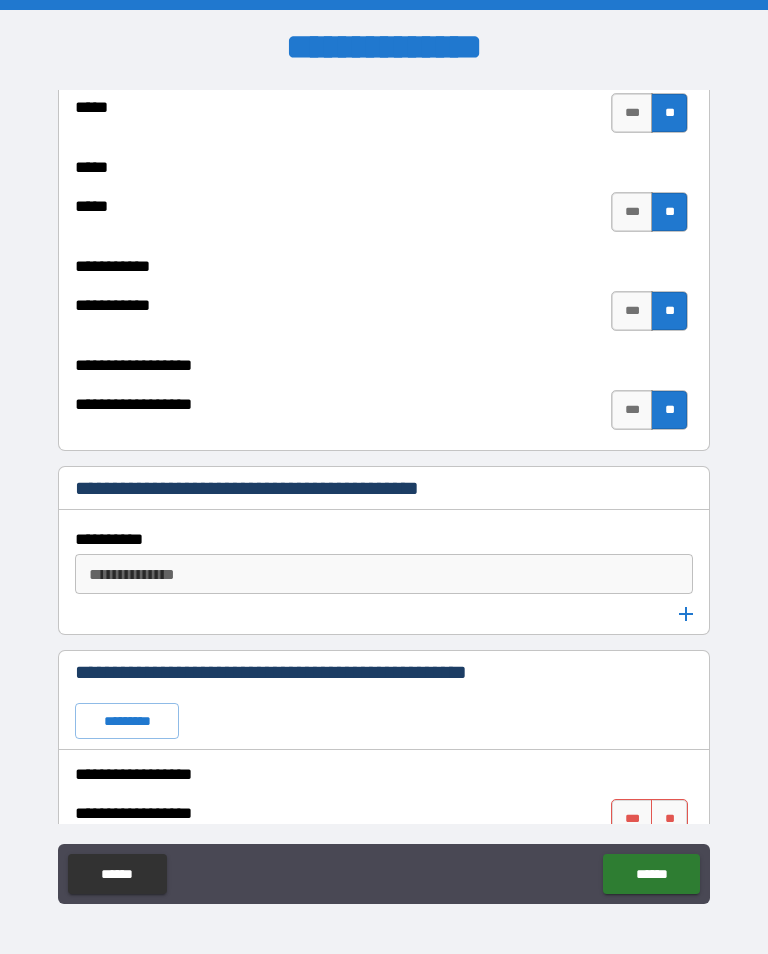 click on "**********" at bounding box center (382, 574) 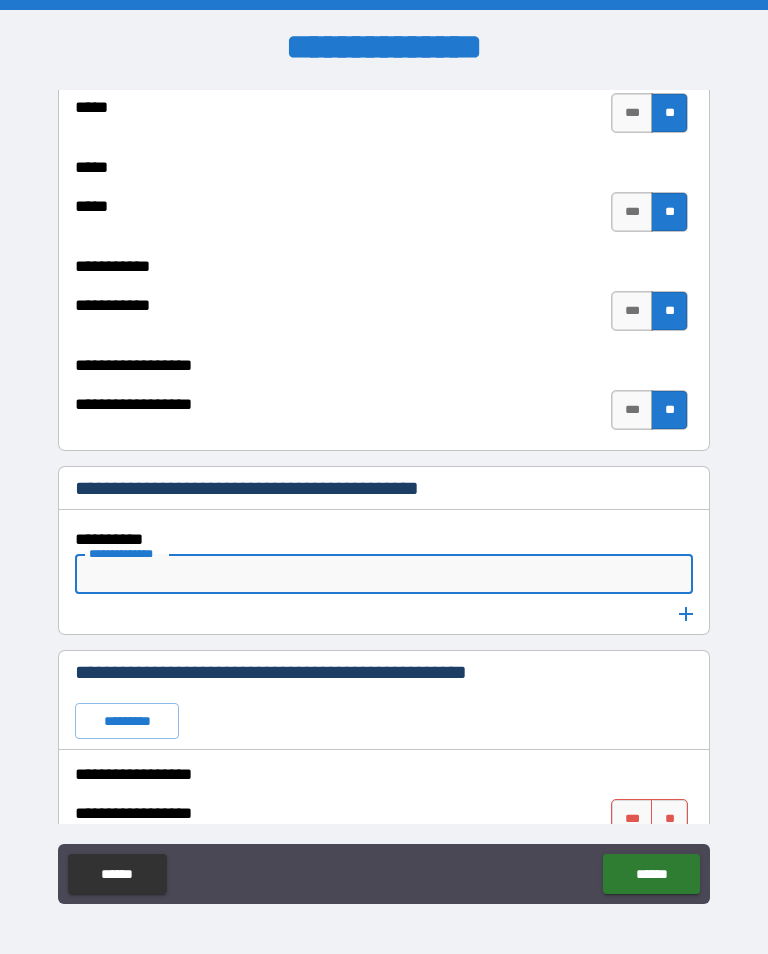 click on "**********" at bounding box center [384, 495] 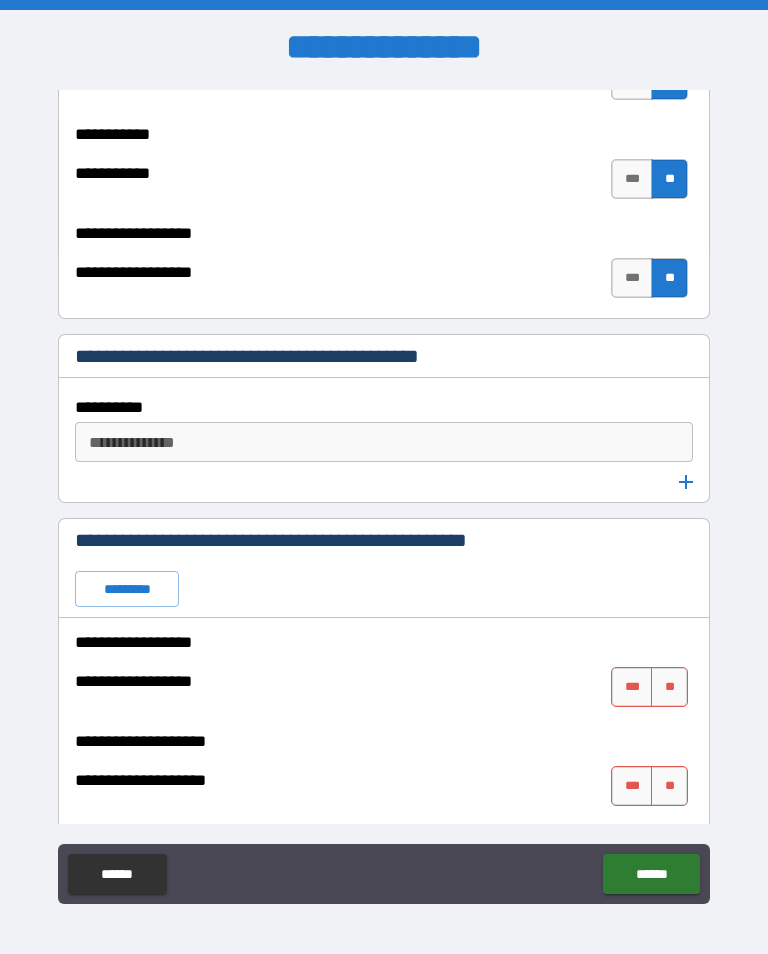 scroll, scrollTop: 2613, scrollLeft: 0, axis: vertical 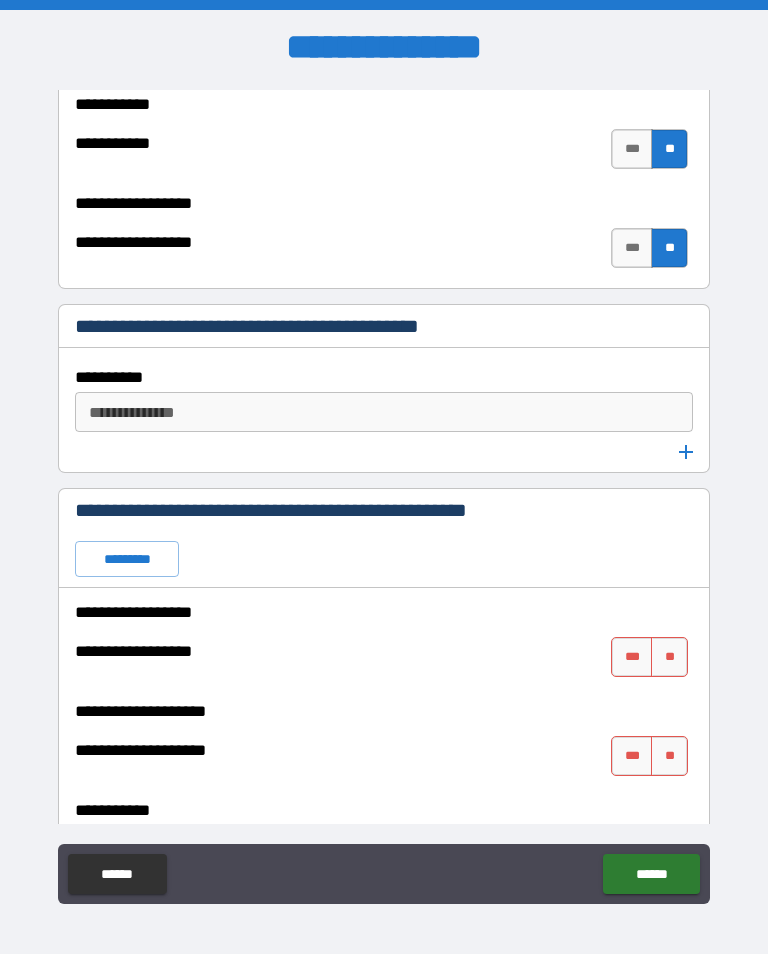 click on "**" at bounding box center (669, 657) 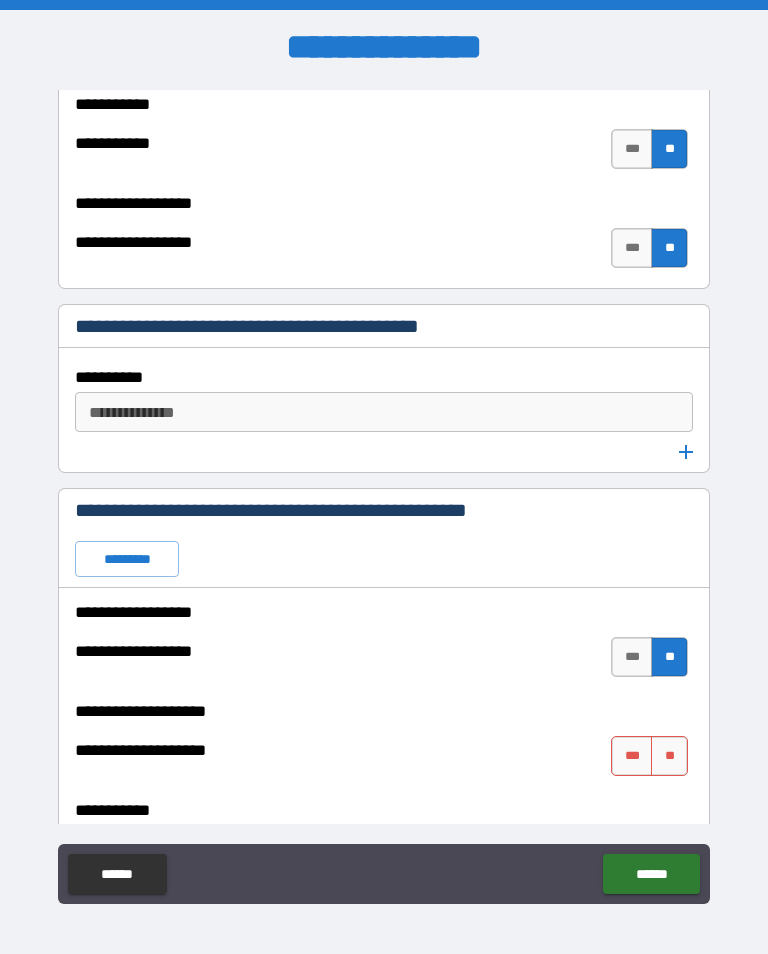 click on "**" at bounding box center [669, 756] 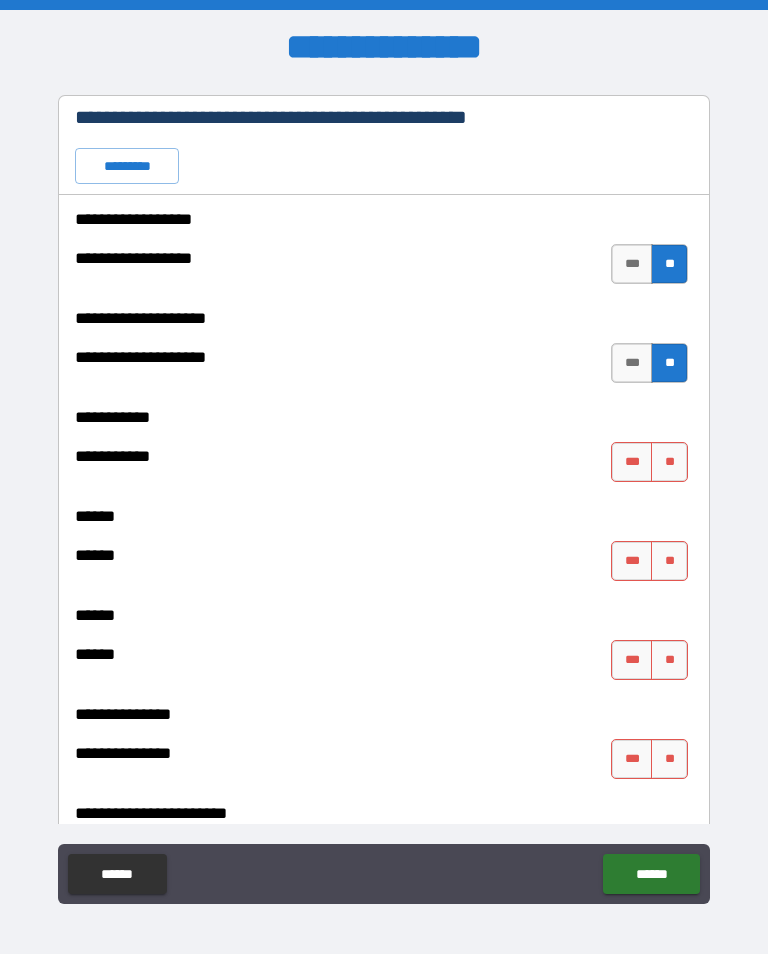 scroll, scrollTop: 3020, scrollLeft: 0, axis: vertical 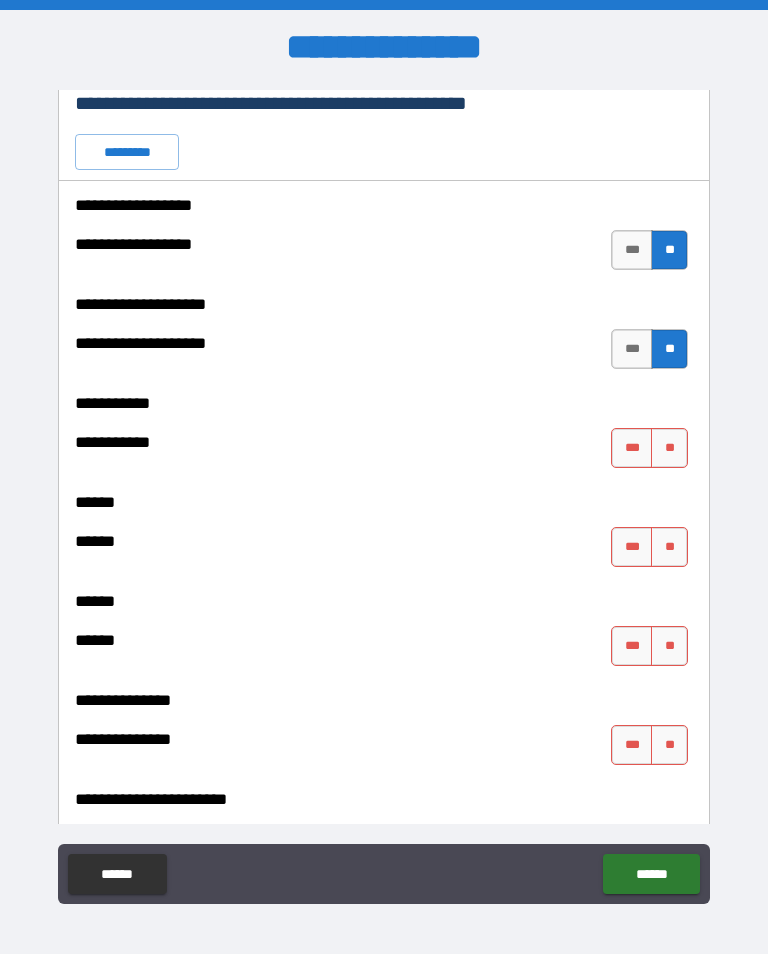 click on "**" at bounding box center (669, 448) 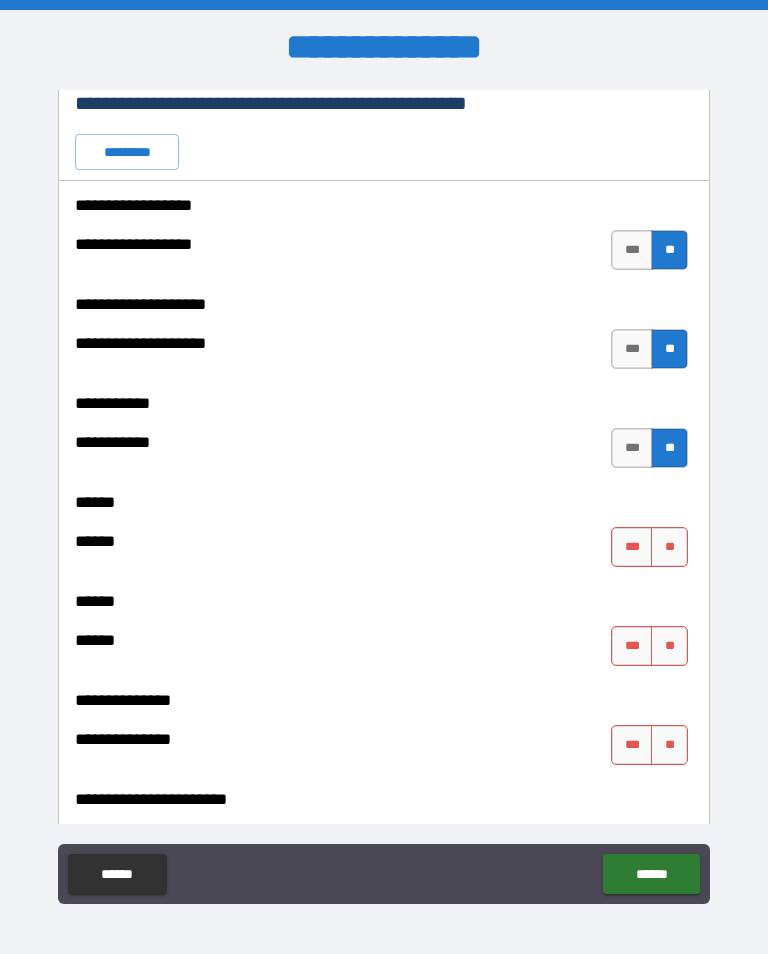 click on "**" at bounding box center (669, 547) 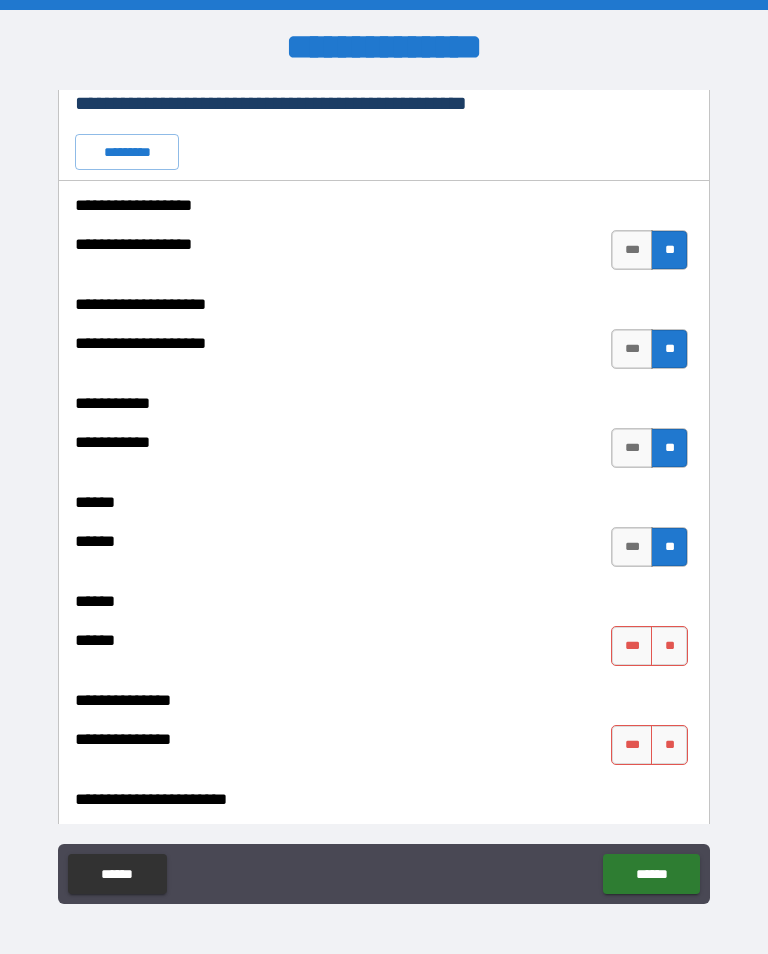 click on "**" at bounding box center [669, 646] 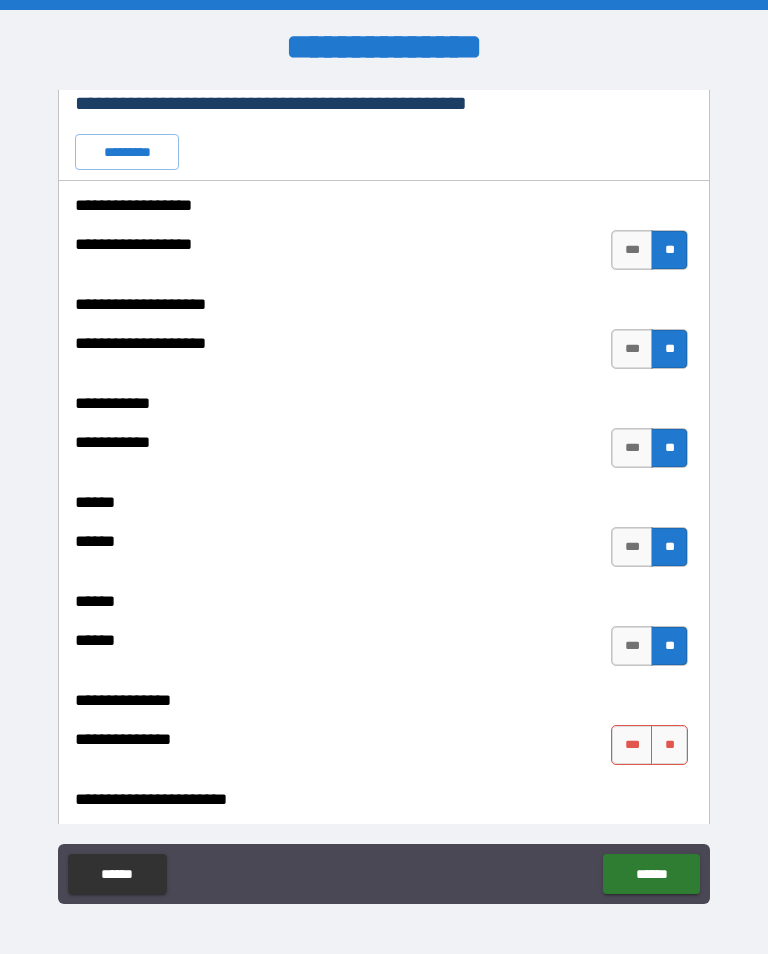 click on "**" at bounding box center [669, 745] 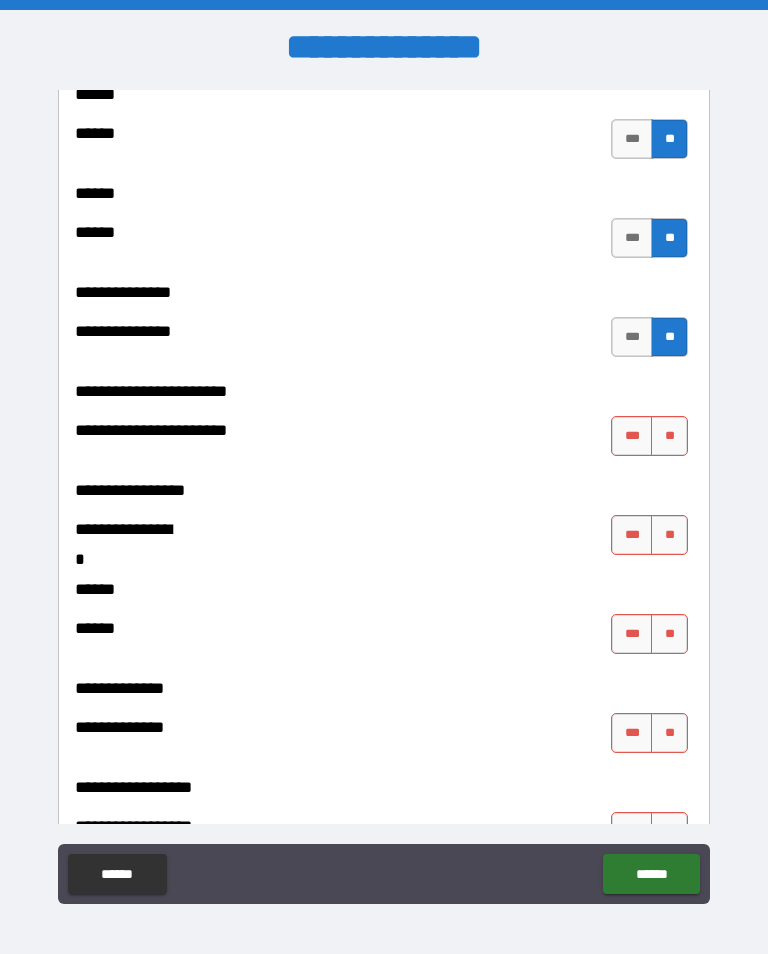 scroll, scrollTop: 3429, scrollLeft: 0, axis: vertical 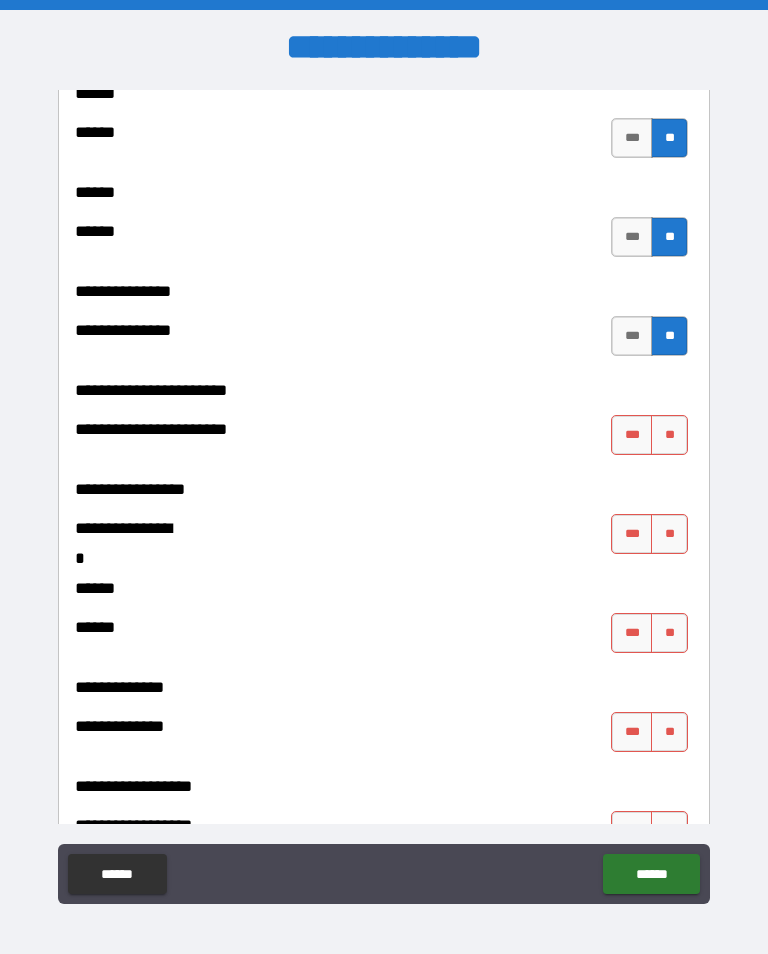 click on "**" at bounding box center (669, 435) 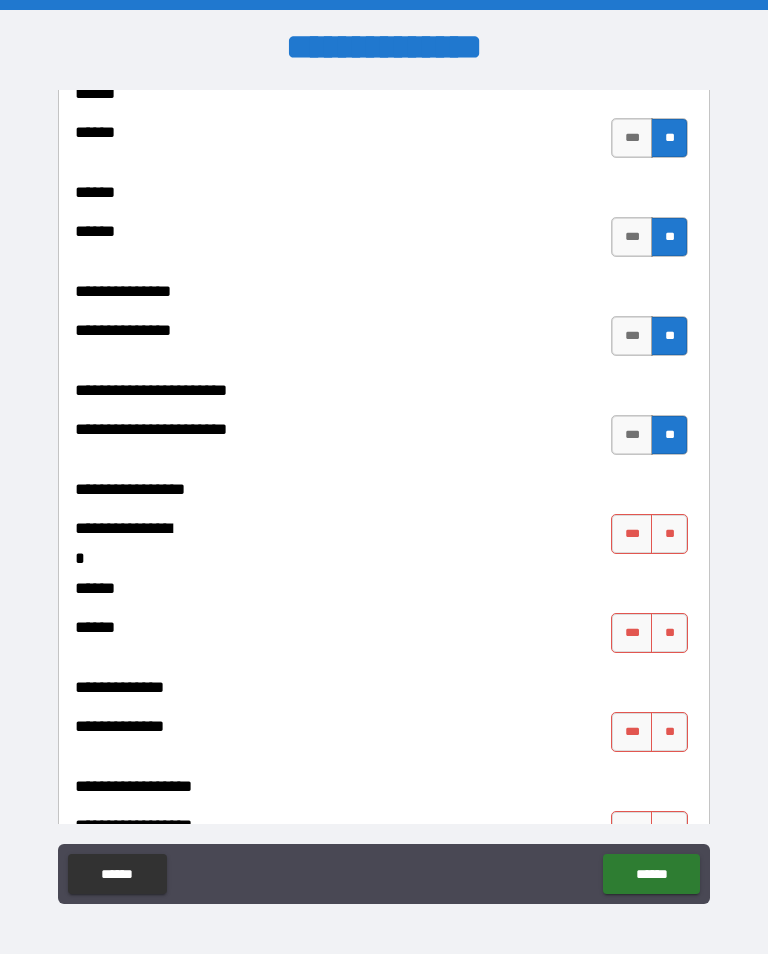 click on "**" at bounding box center [669, 534] 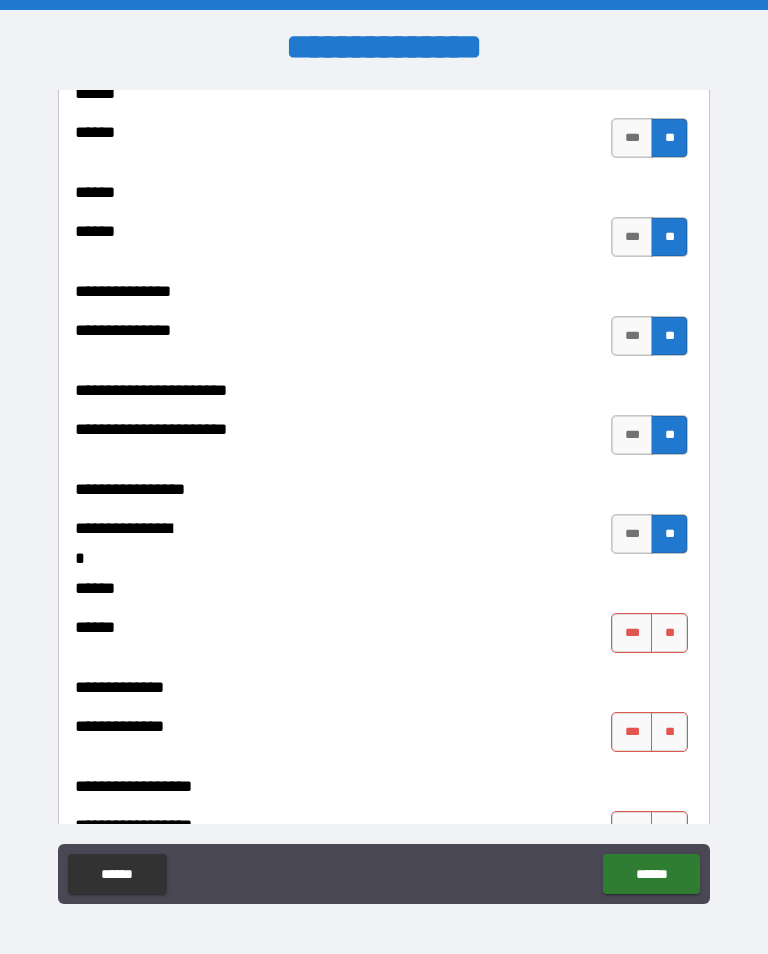 click on "***" at bounding box center (632, 633) 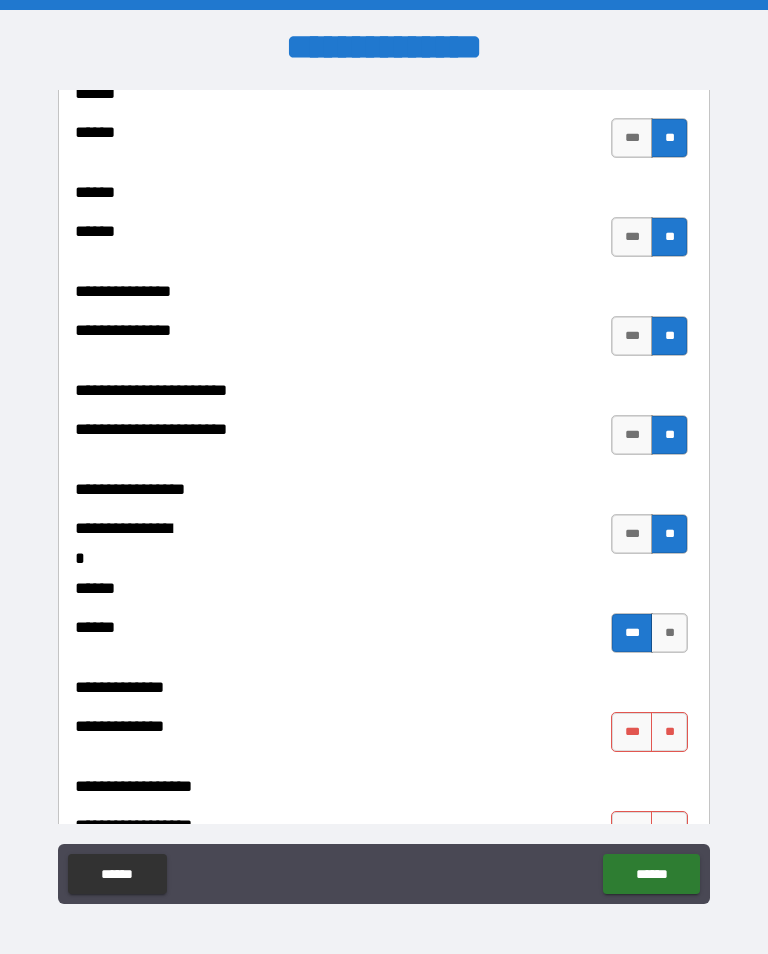 click on "**" at bounding box center (669, 732) 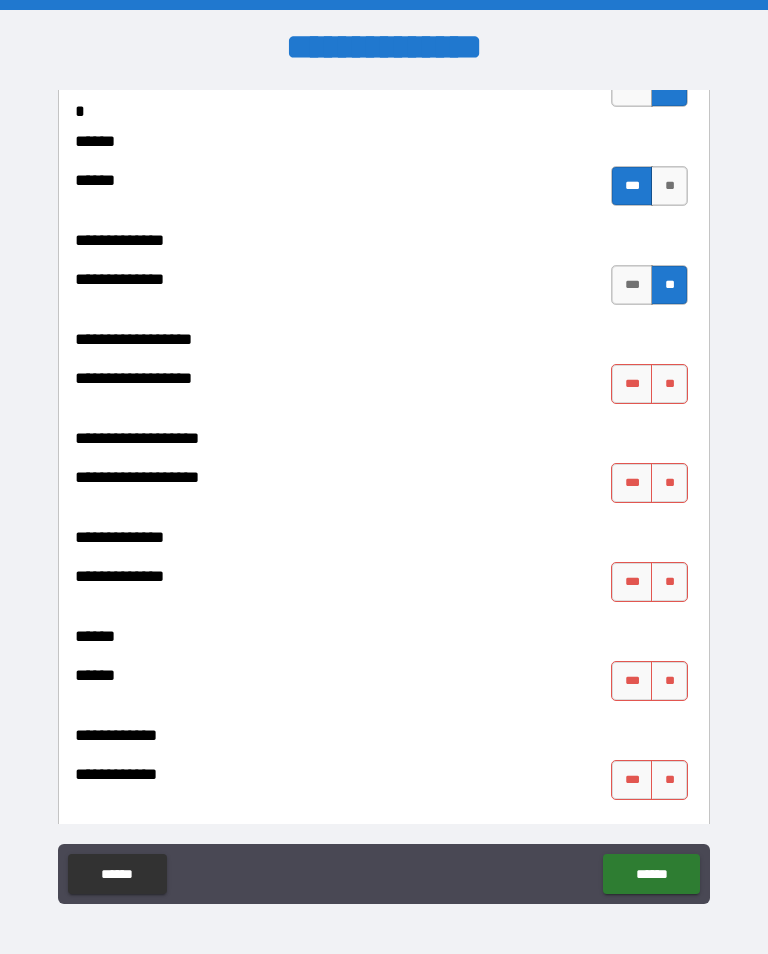 scroll, scrollTop: 3882, scrollLeft: 0, axis: vertical 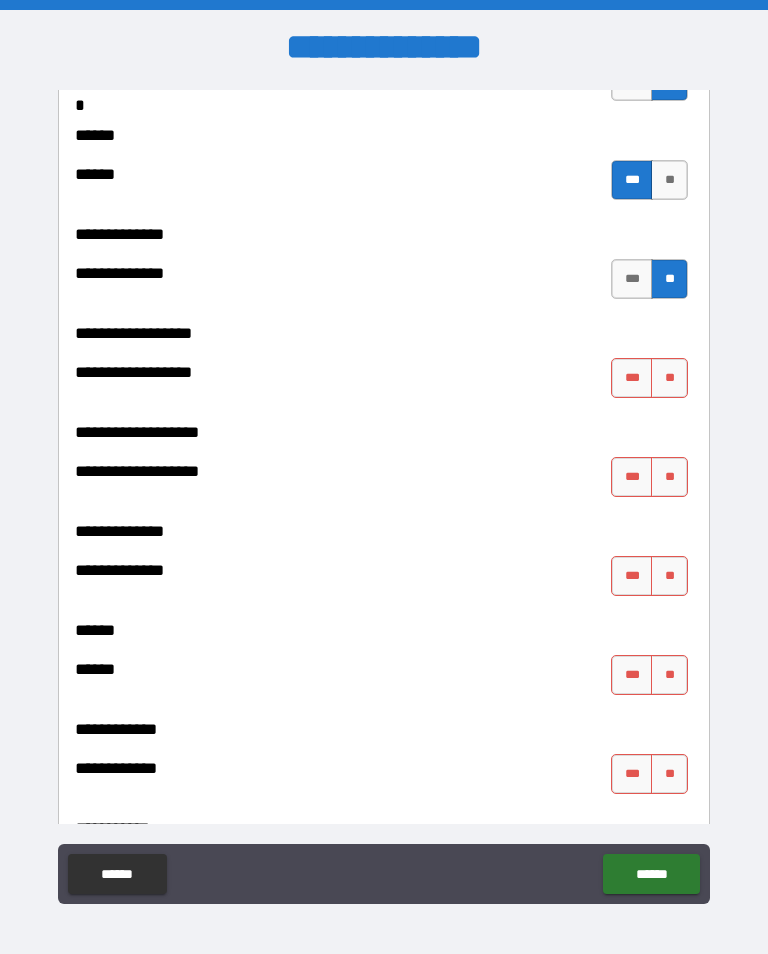 click on "**" at bounding box center [669, 378] 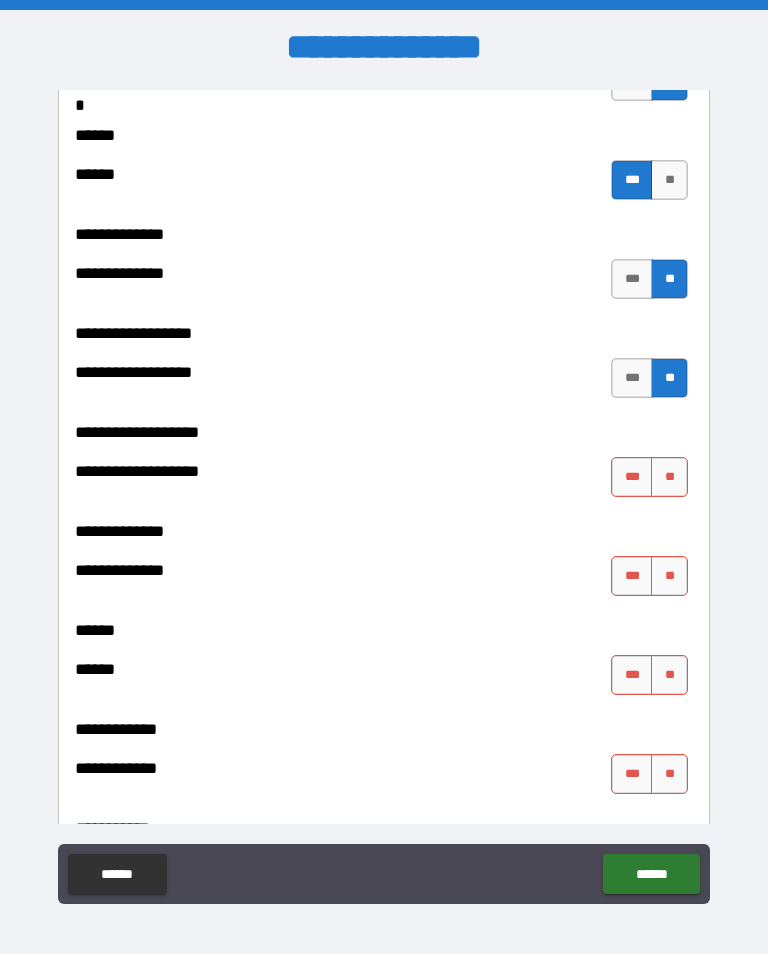 click on "**" at bounding box center (669, 477) 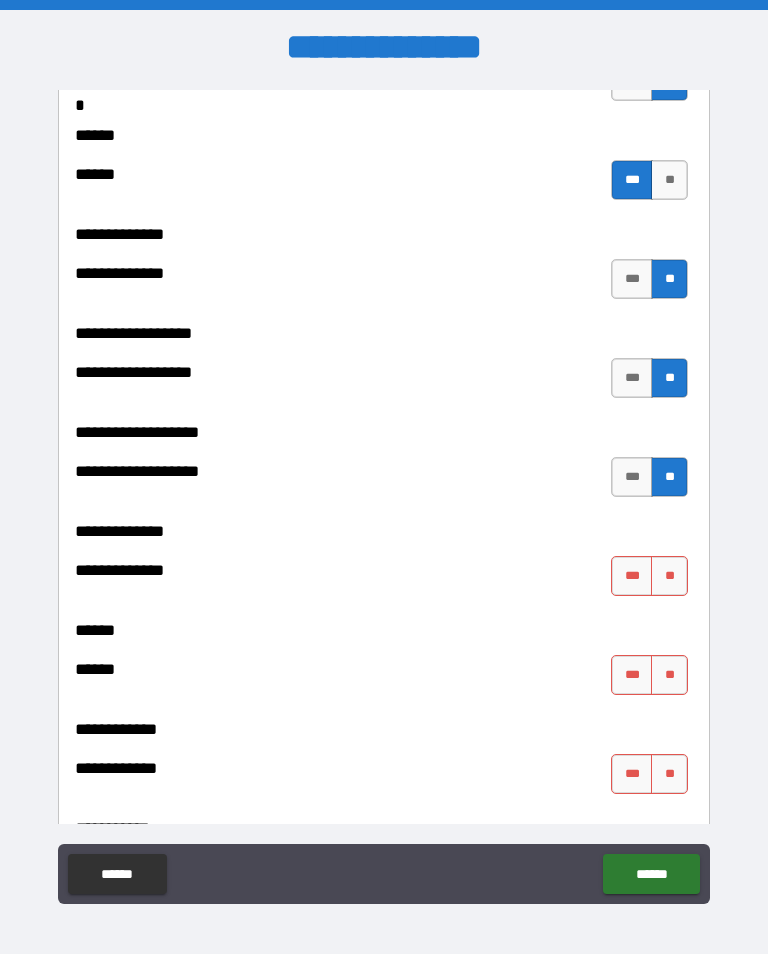click on "**" at bounding box center (669, 576) 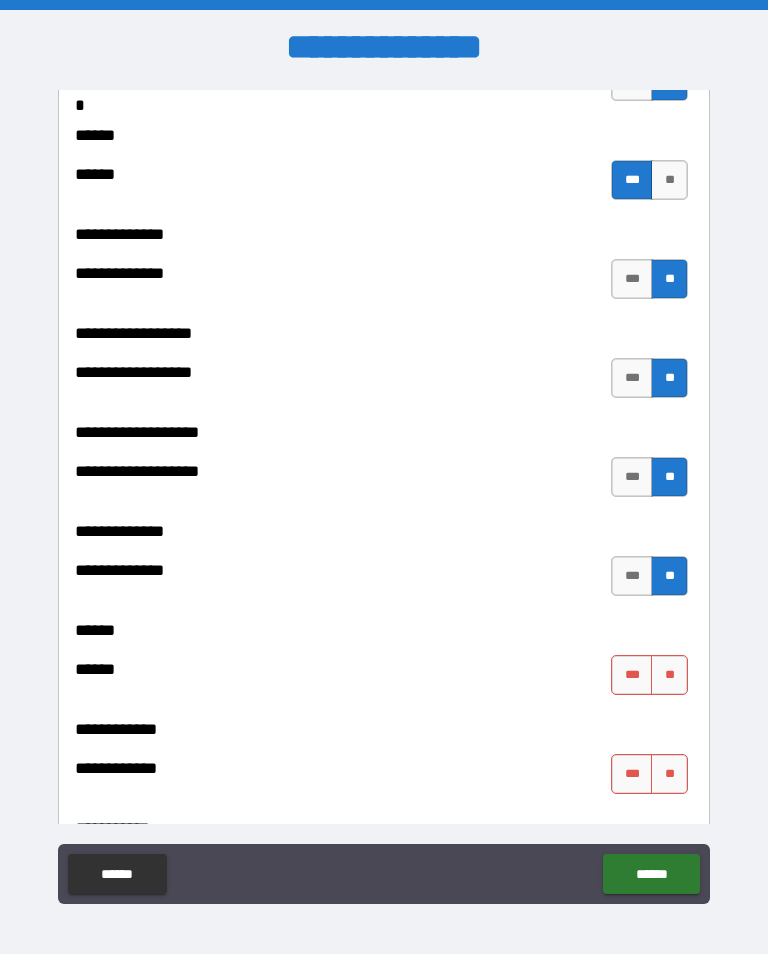 click on "**" at bounding box center [669, 675] 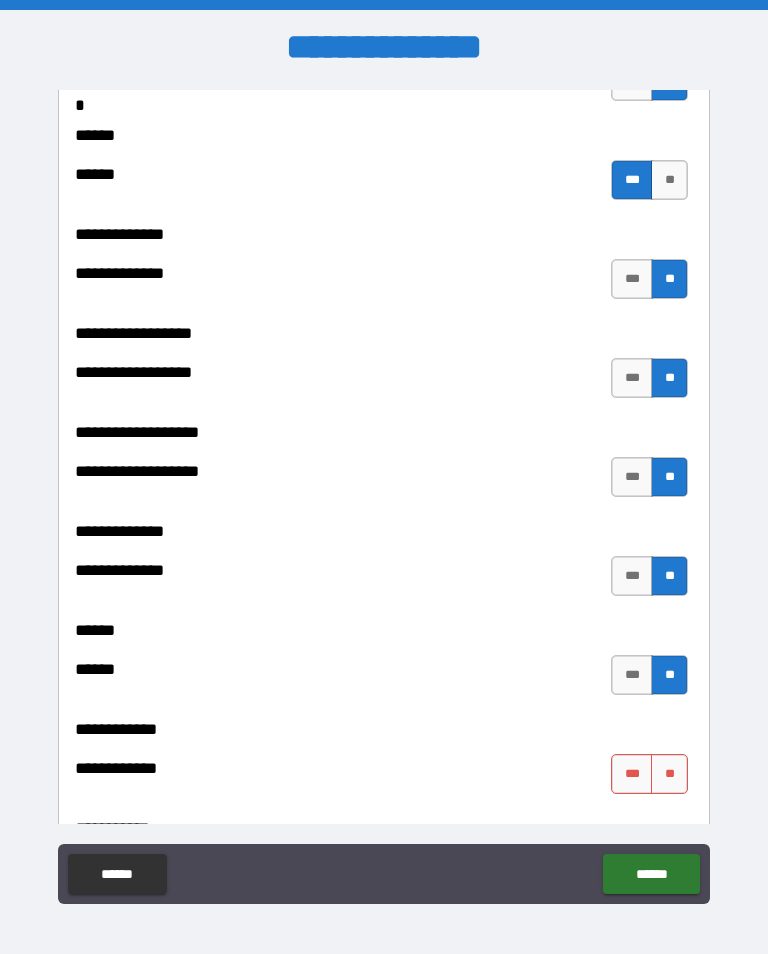 click on "**" at bounding box center [669, 774] 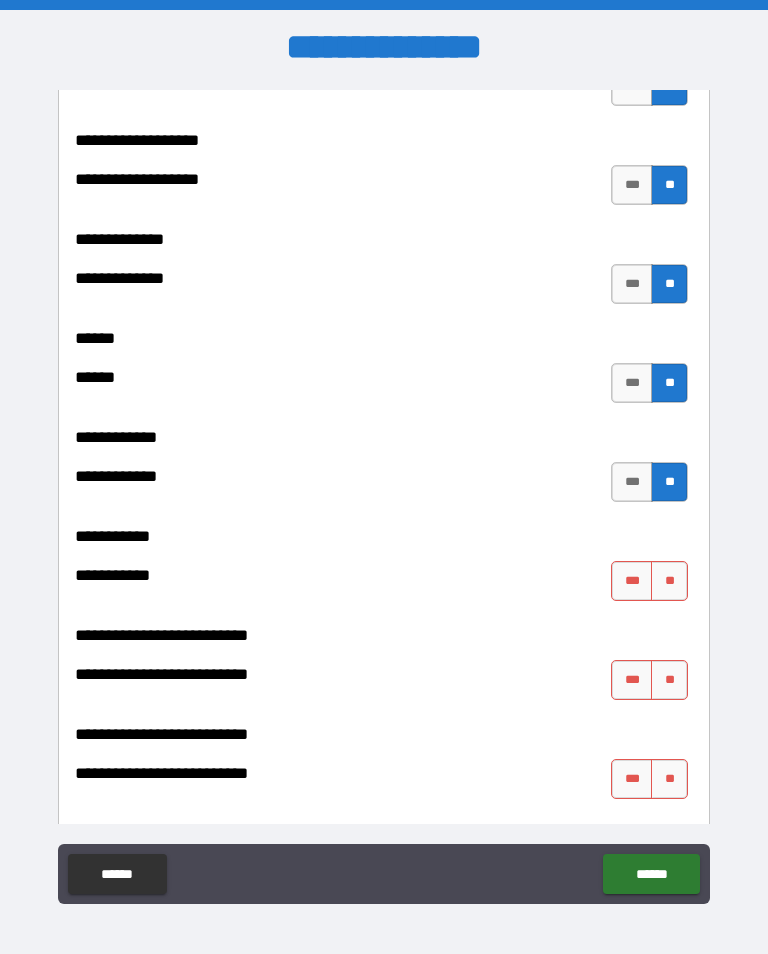 scroll, scrollTop: 4187, scrollLeft: 0, axis: vertical 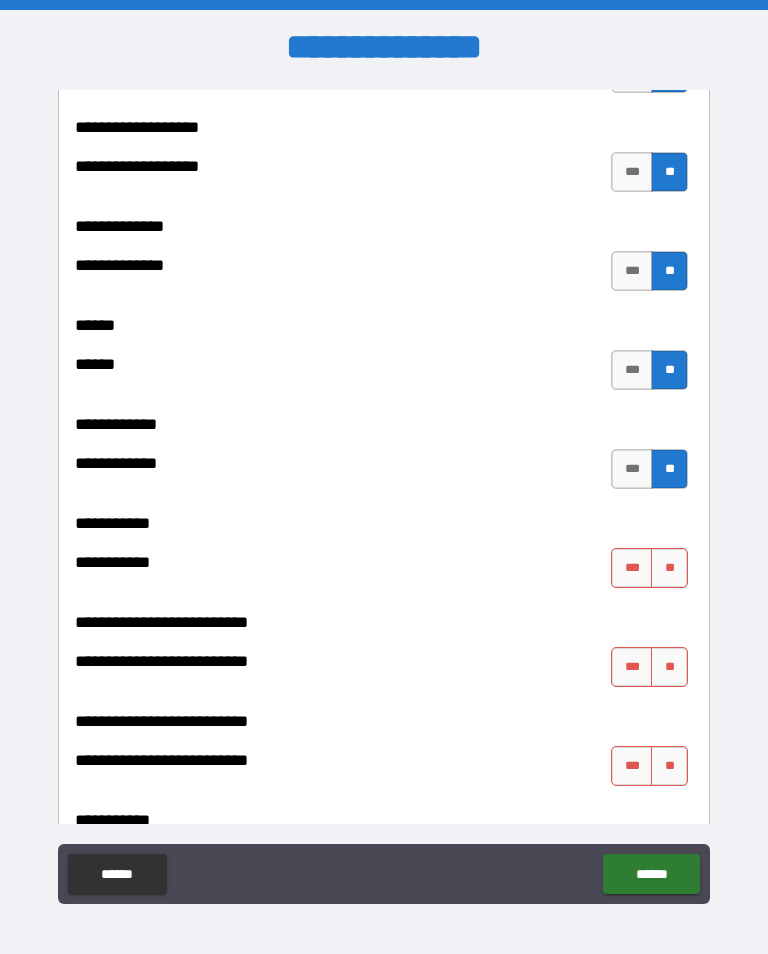 click on "**" at bounding box center (669, 568) 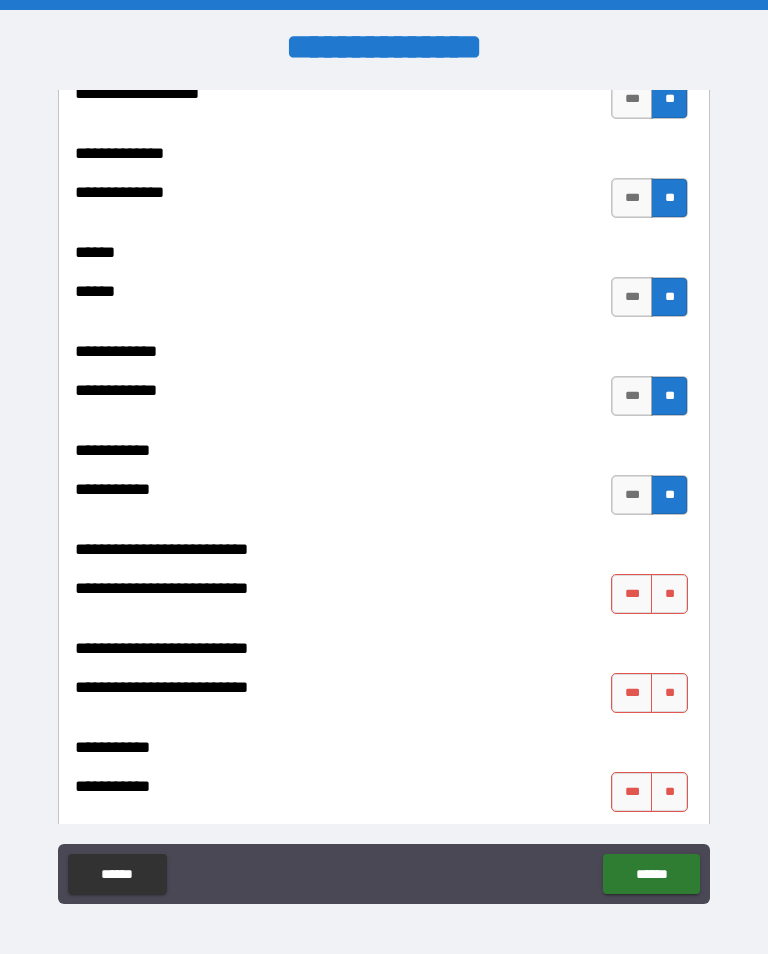 scroll, scrollTop: 4261, scrollLeft: 0, axis: vertical 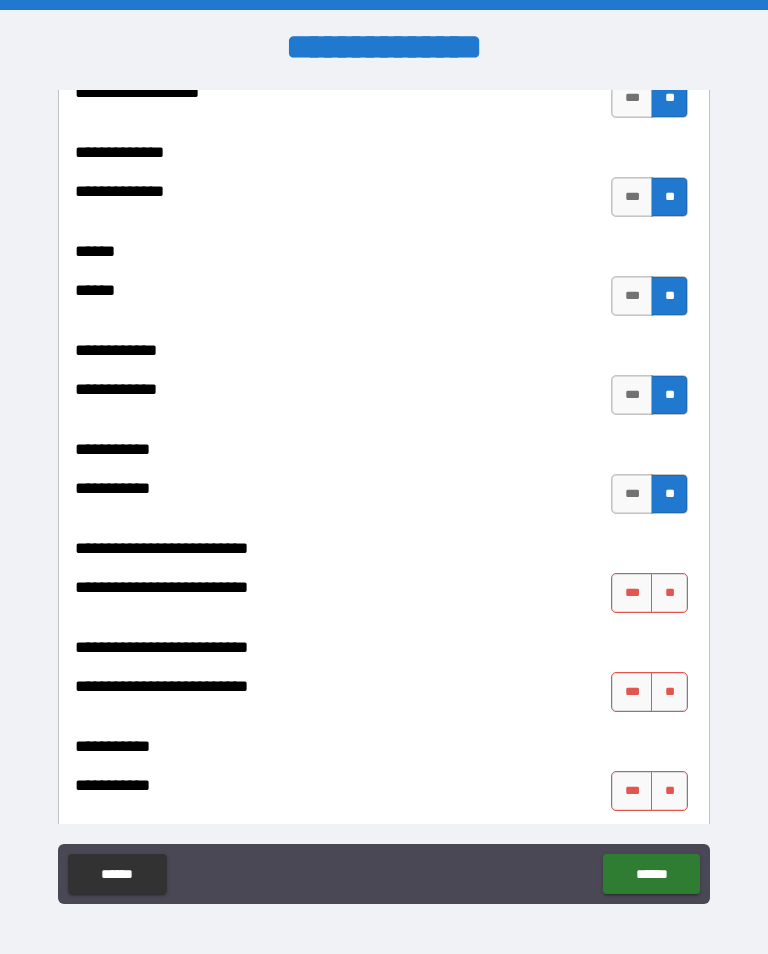 click on "**" at bounding box center (669, 593) 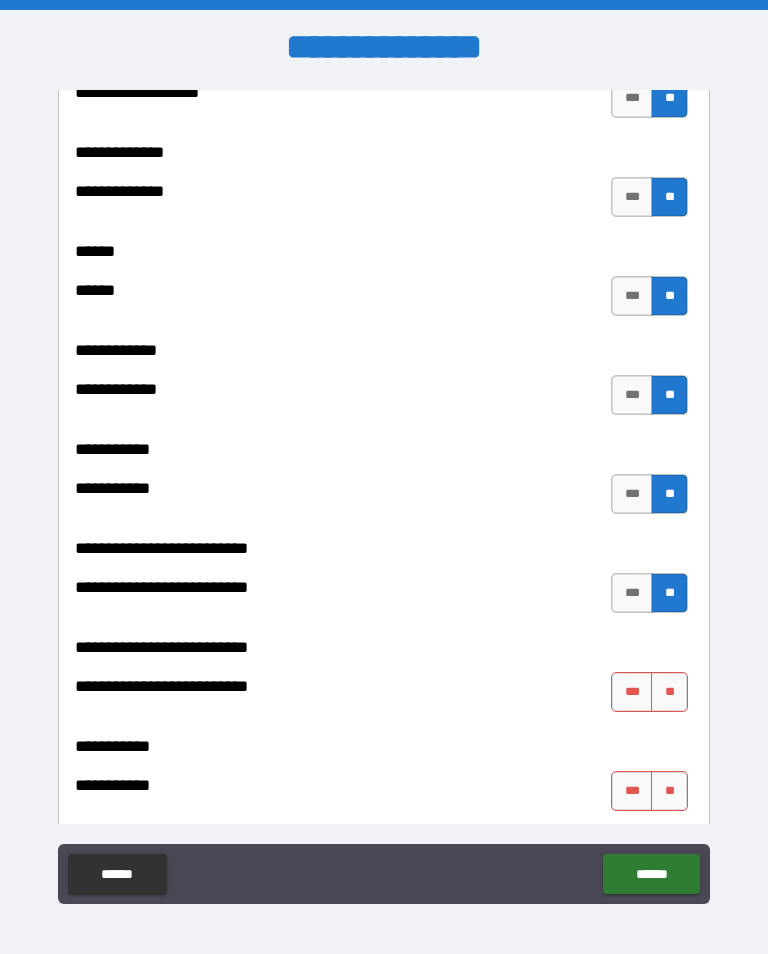 click on "**" at bounding box center [669, 692] 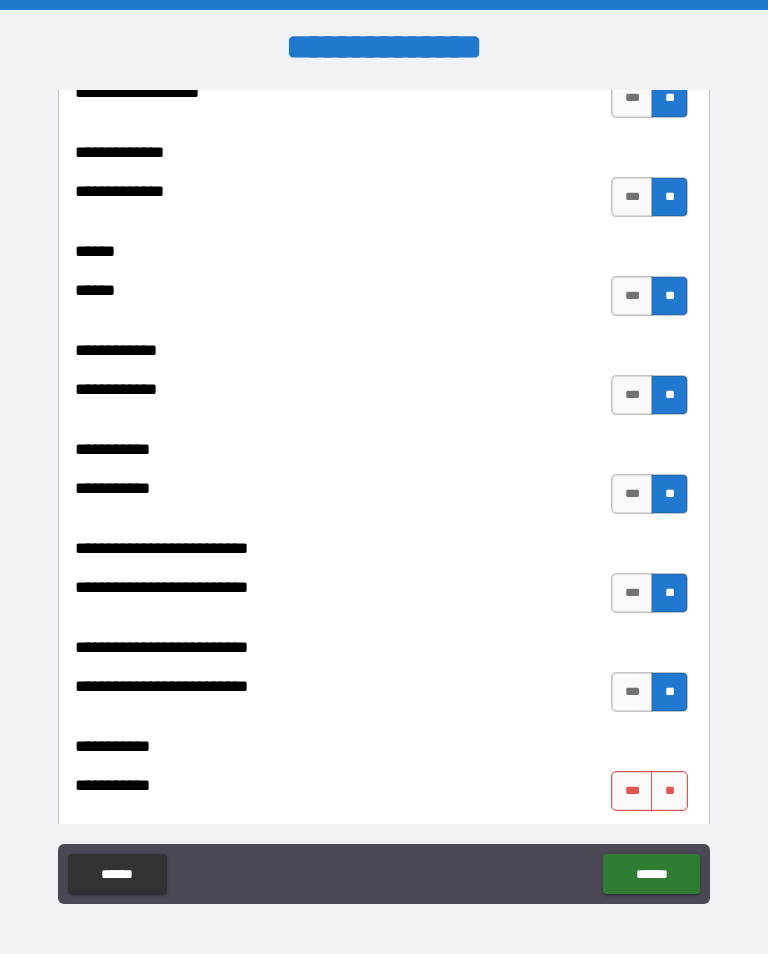 click on "**" at bounding box center [669, 791] 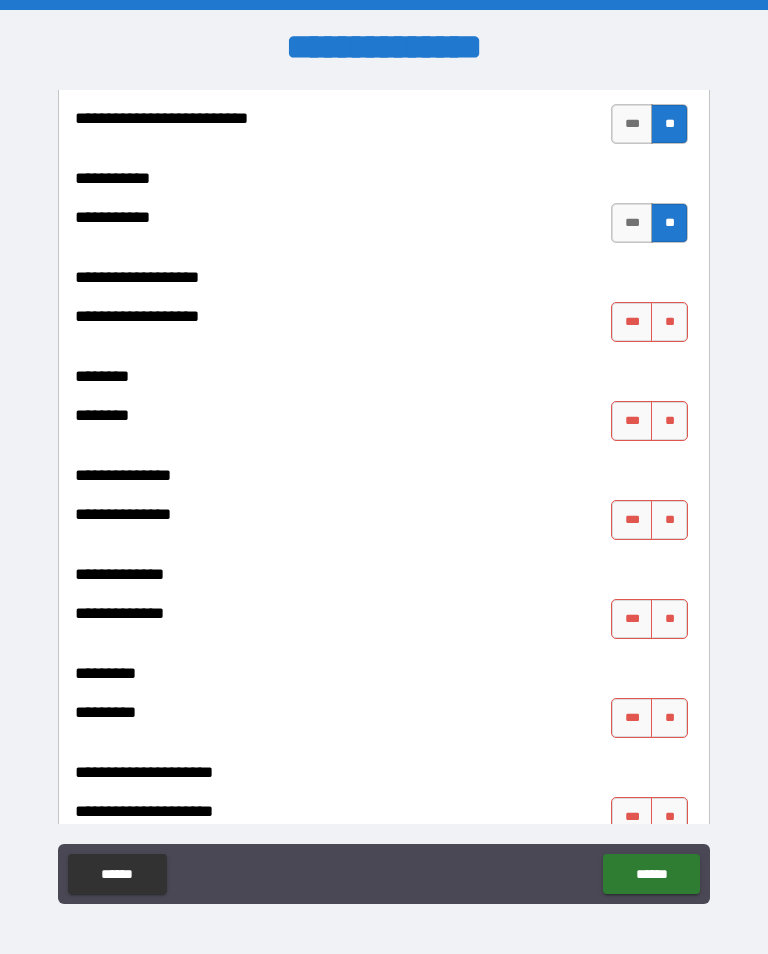 scroll, scrollTop: 4830, scrollLeft: 0, axis: vertical 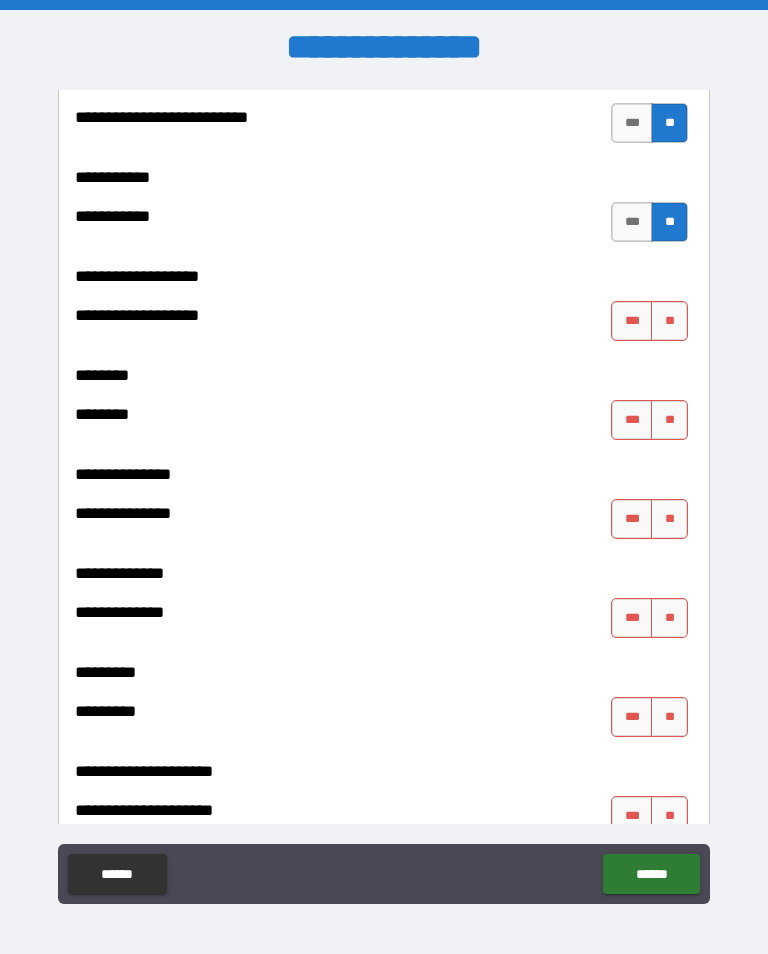 click on "**" at bounding box center [669, 321] 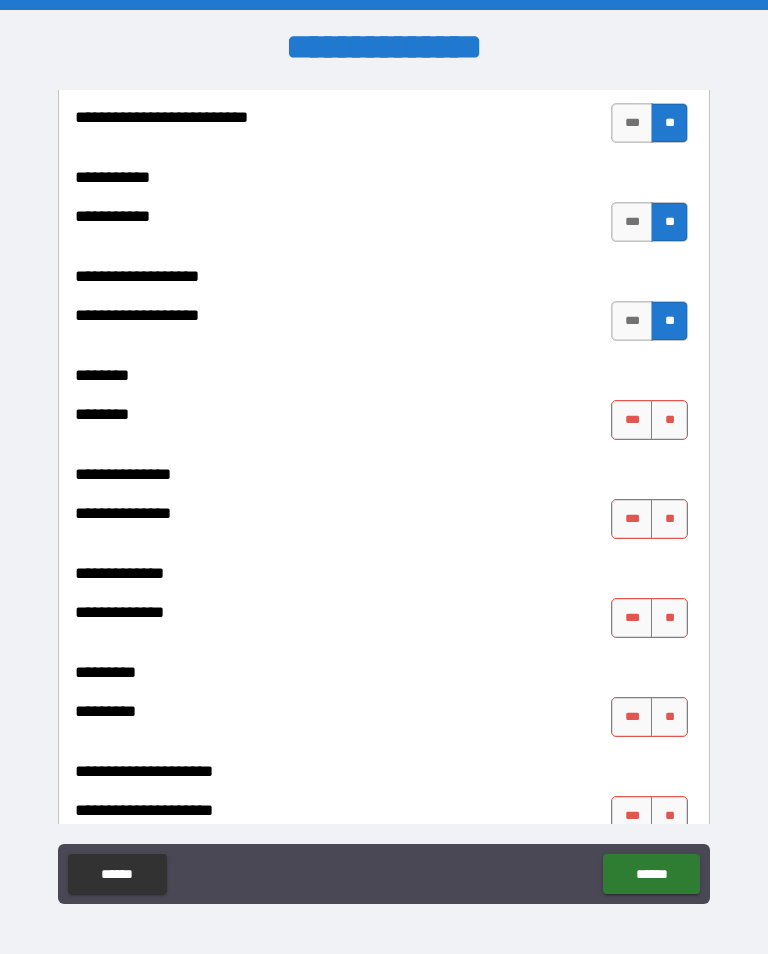 click on "**" at bounding box center [669, 420] 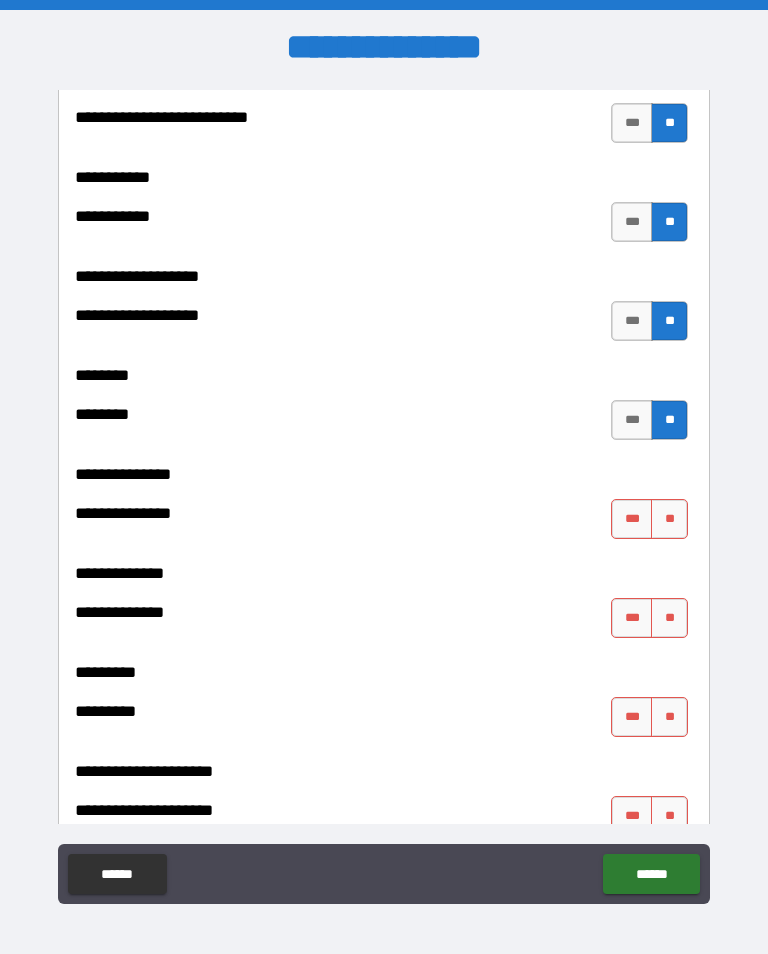 click on "**" at bounding box center (669, 519) 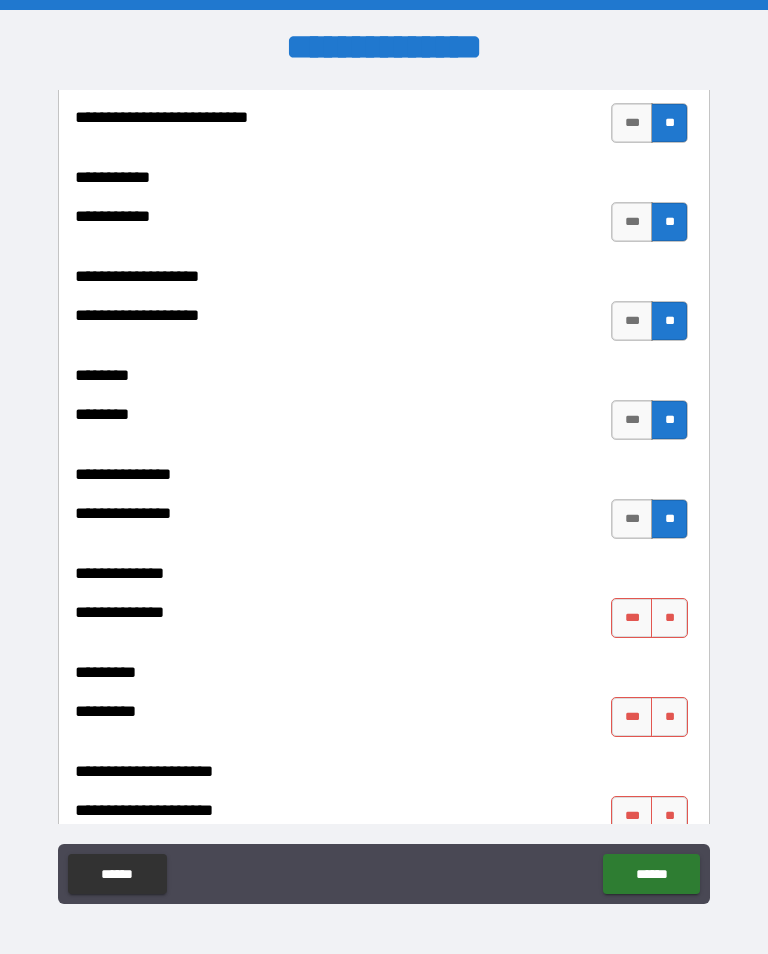 click on "**" at bounding box center [669, 618] 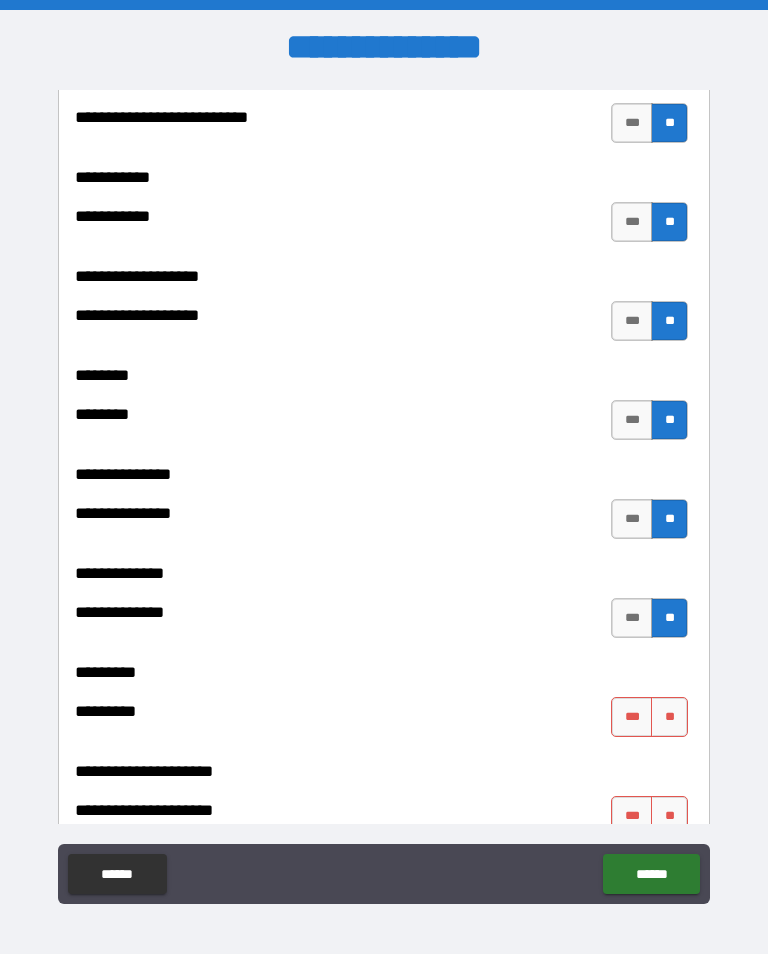 click on "**" at bounding box center [669, 717] 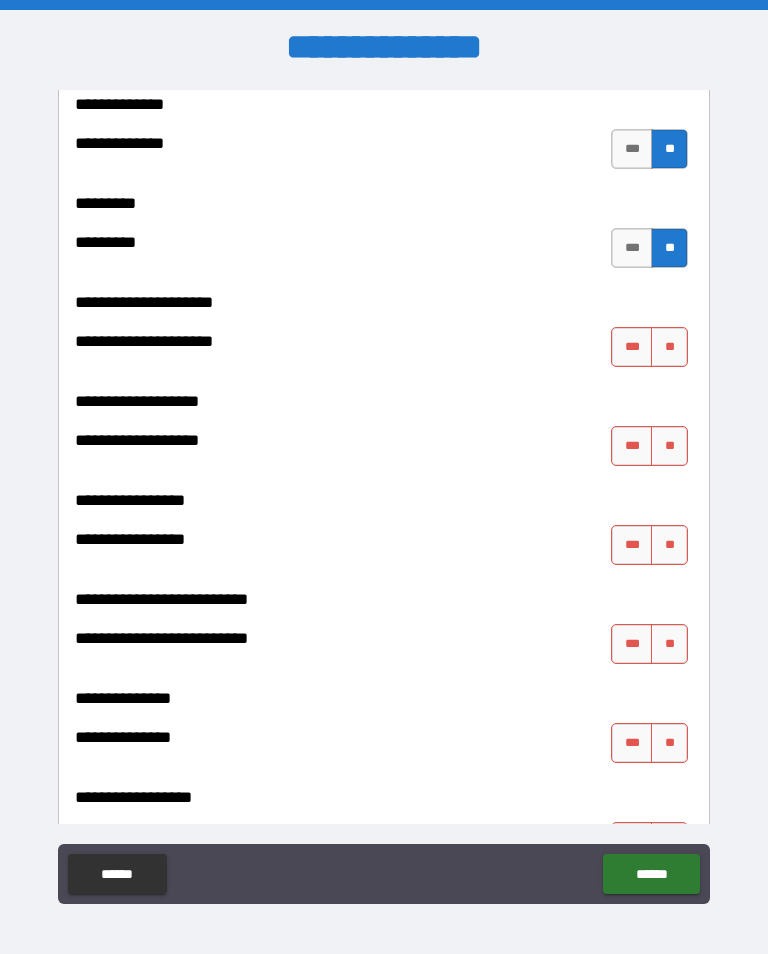 scroll, scrollTop: 5306, scrollLeft: 0, axis: vertical 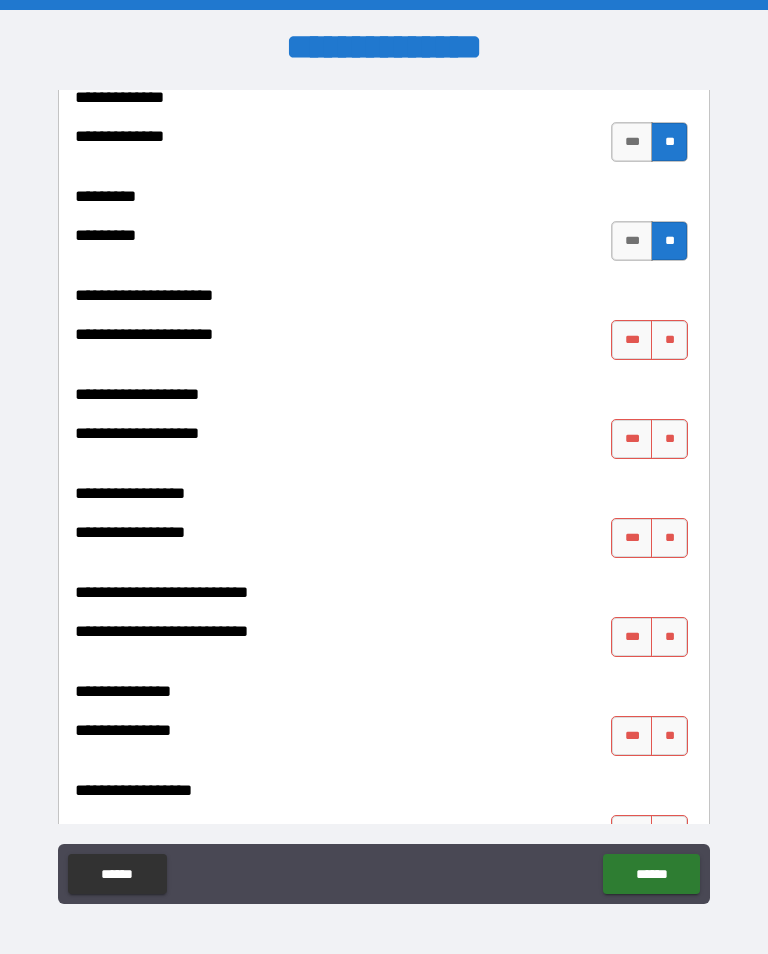 click on "**" at bounding box center (669, 340) 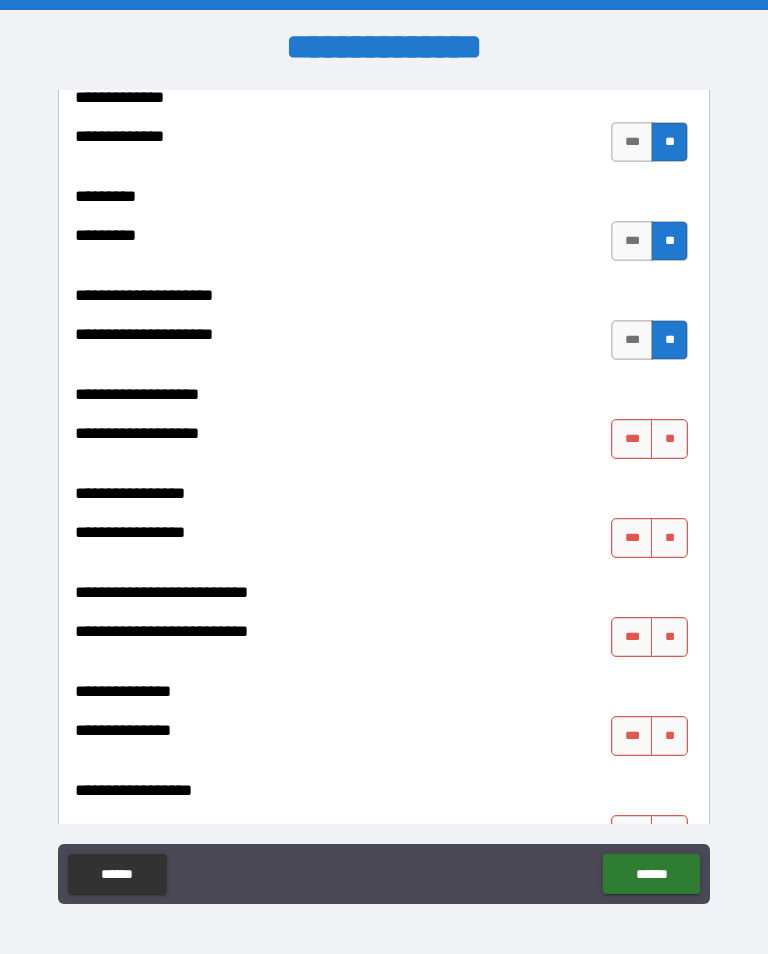 click on "**" at bounding box center (669, 439) 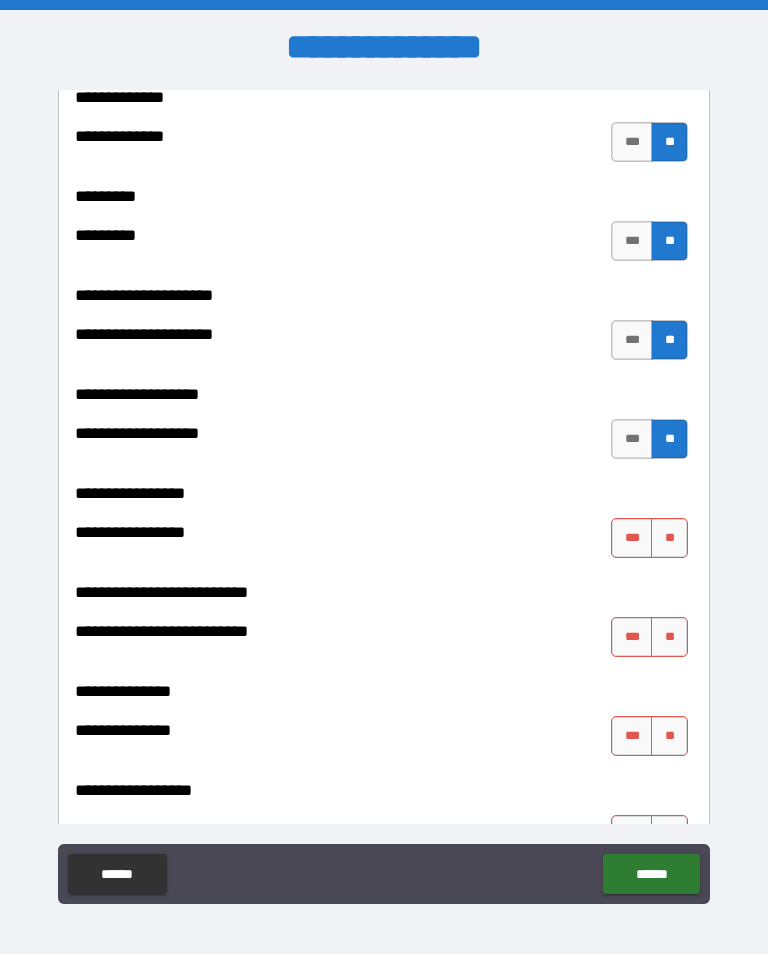 click on "**" at bounding box center [669, 538] 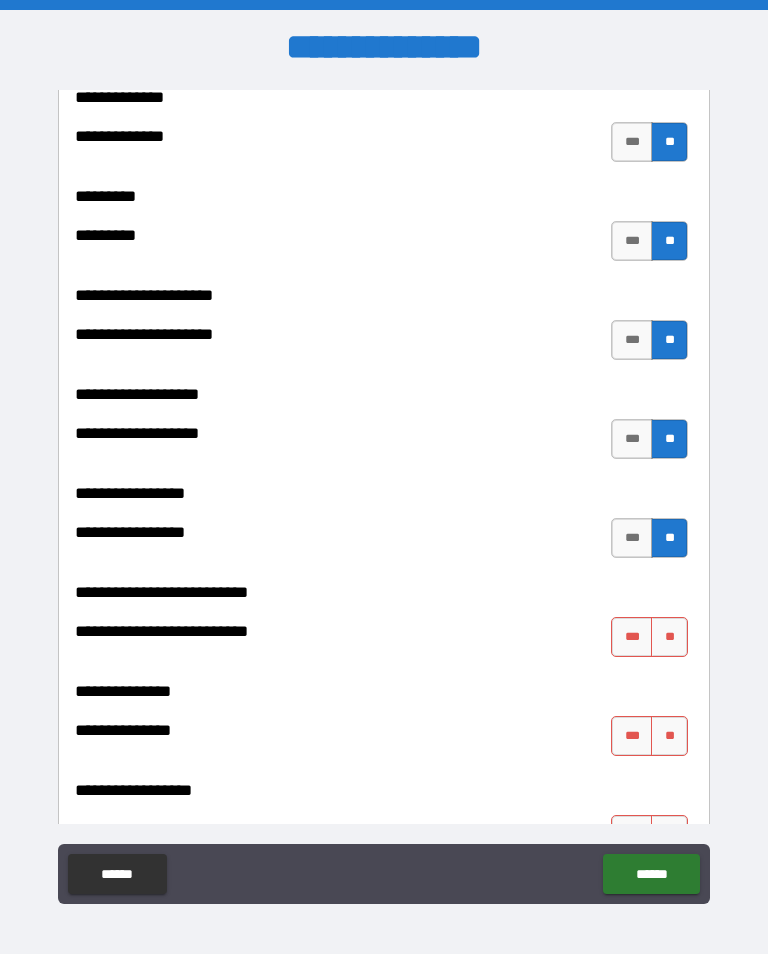 click on "***" at bounding box center [632, 538] 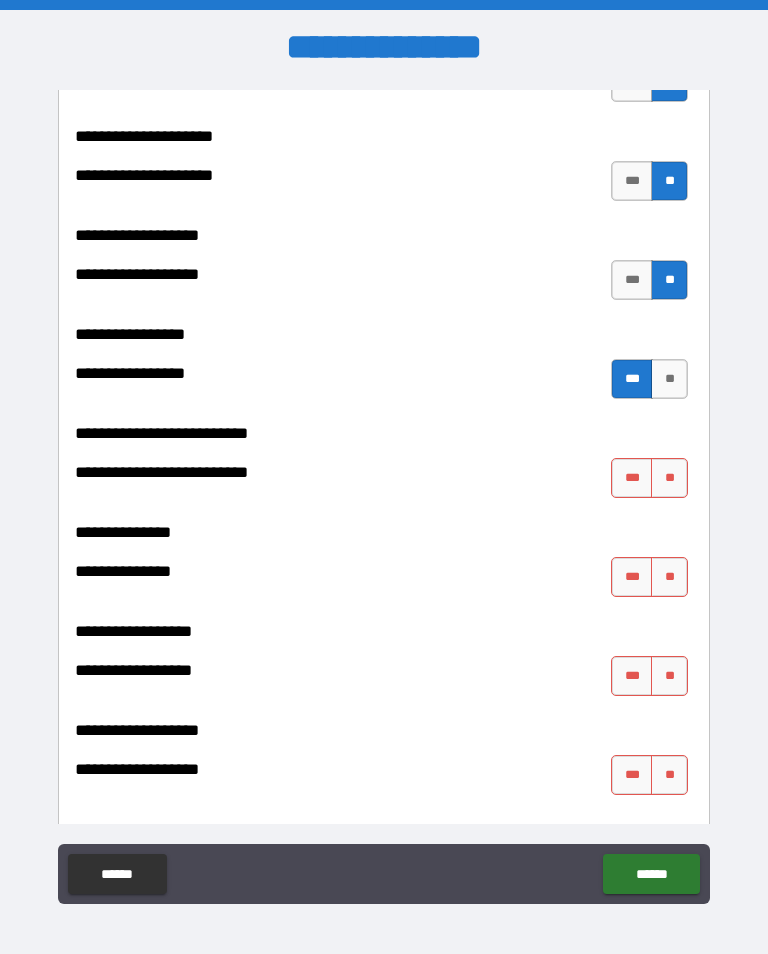 scroll, scrollTop: 5468, scrollLeft: 0, axis: vertical 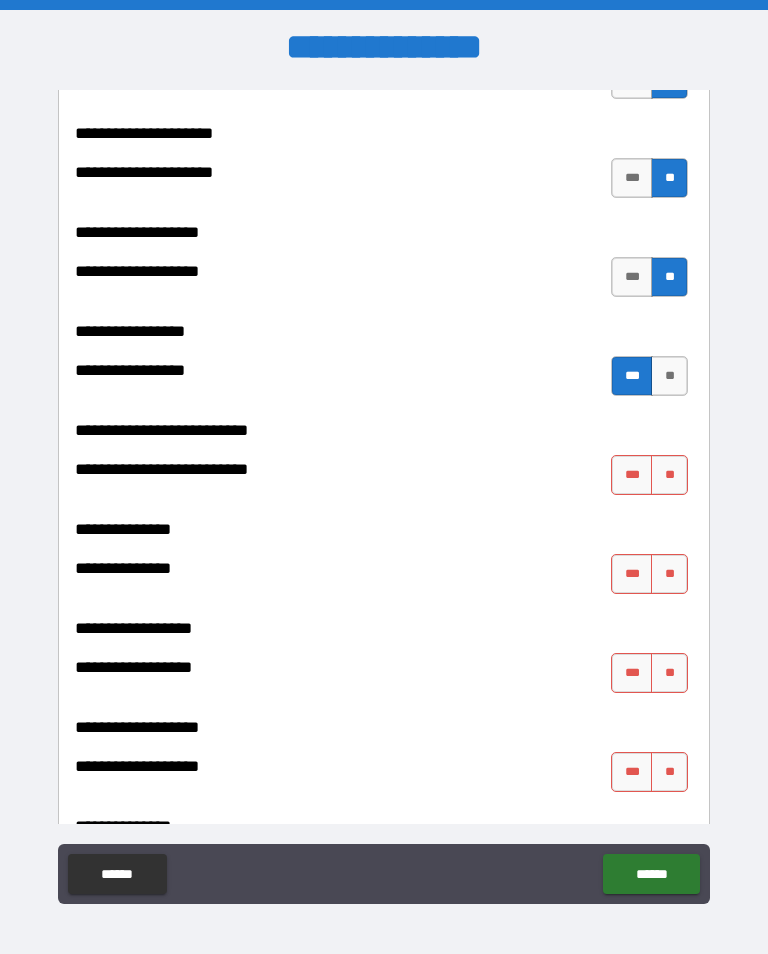 click on "**" at bounding box center (669, 475) 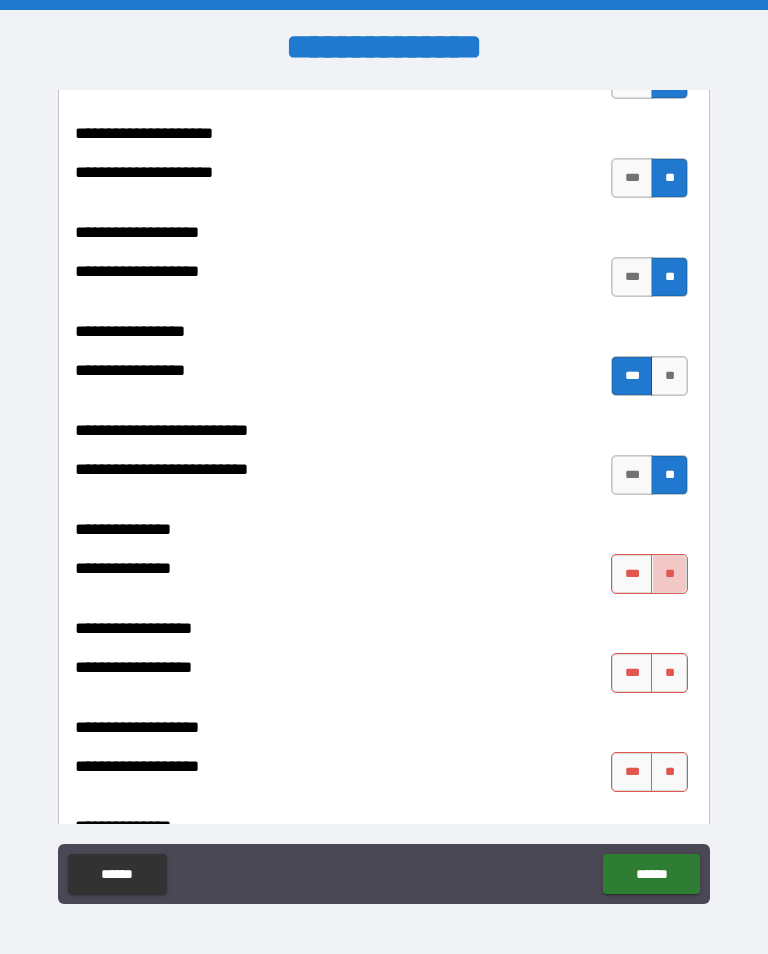 click on "**" at bounding box center (669, 574) 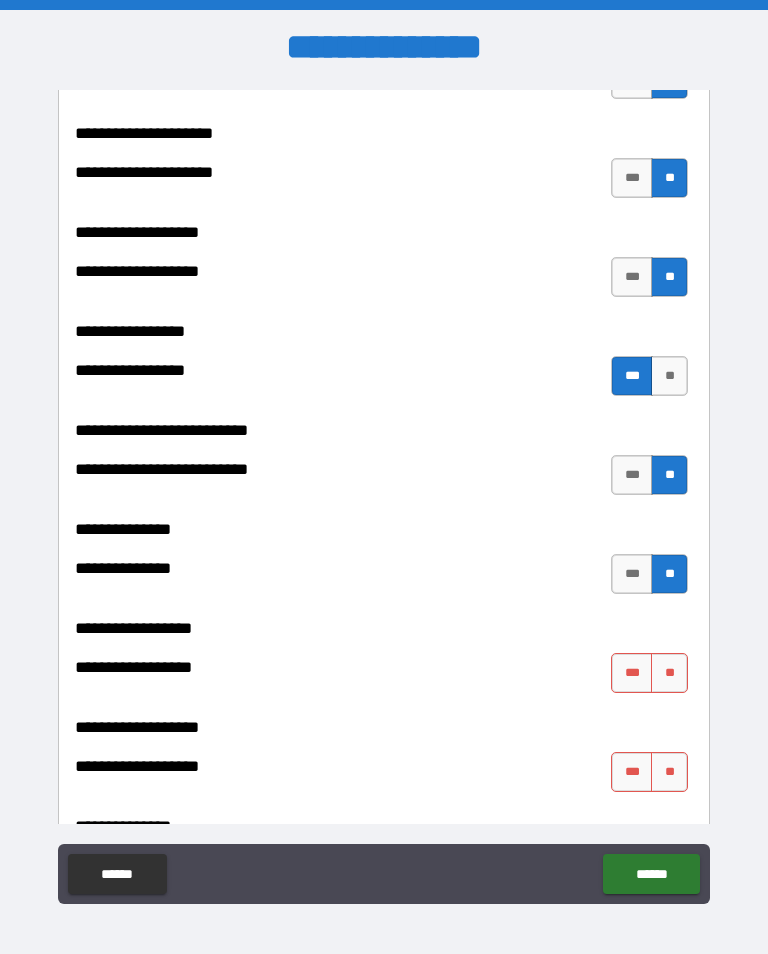 click on "**" at bounding box center (669, 673) 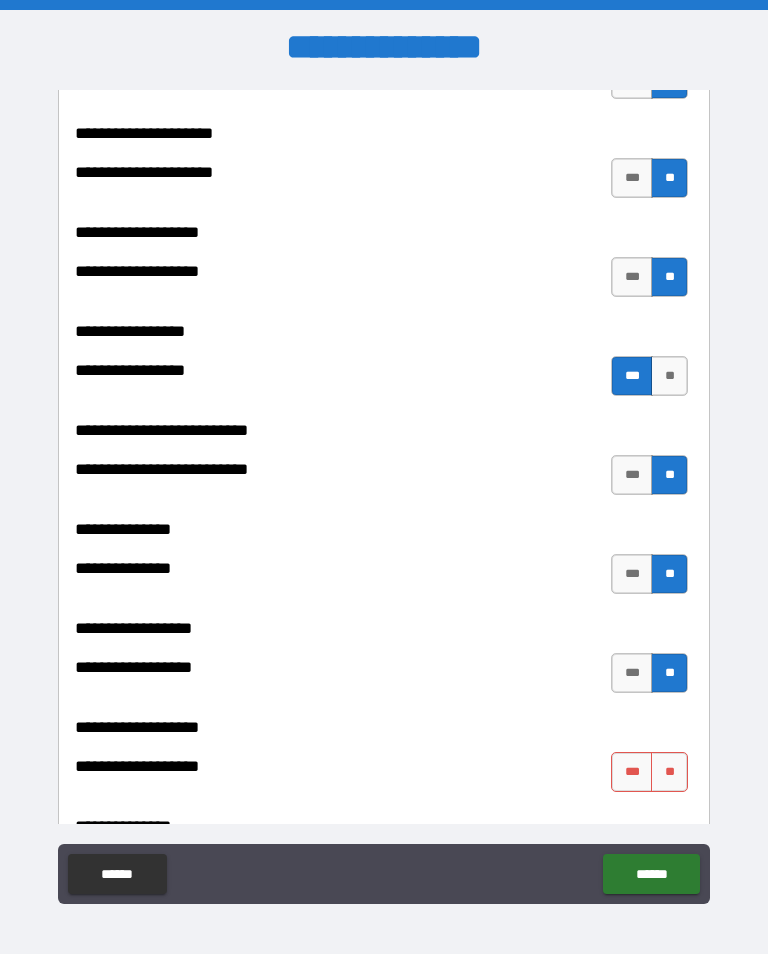 click on "**" at bounding box center (669, 772) 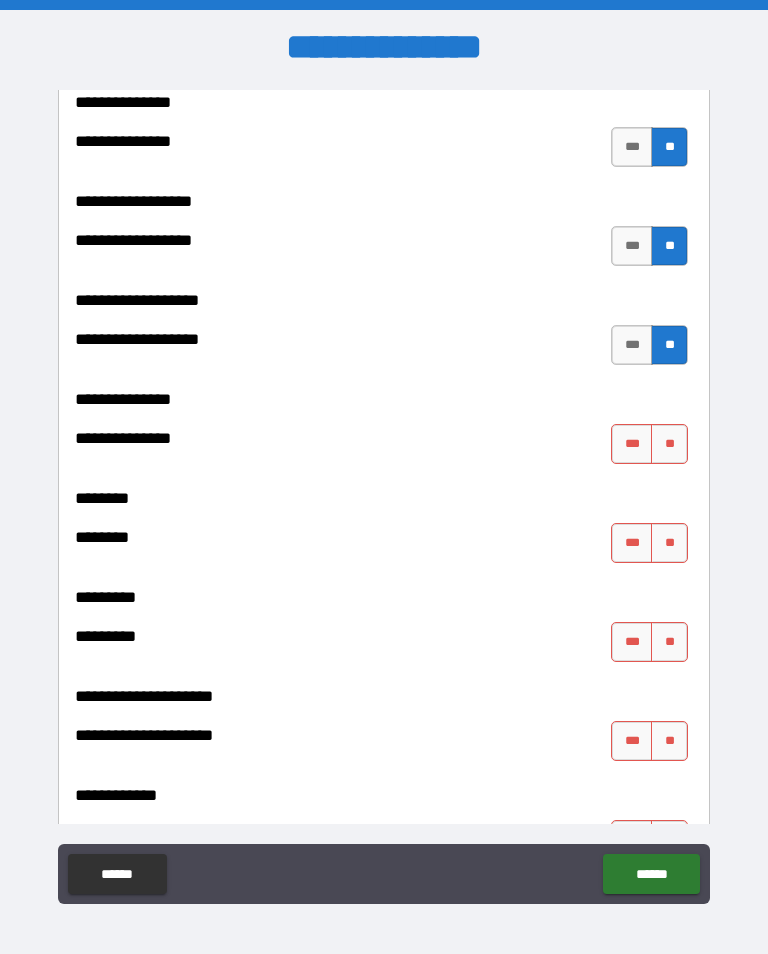 scroll, scrollTop: 5896, scrollLeft: 0, axis: vertical 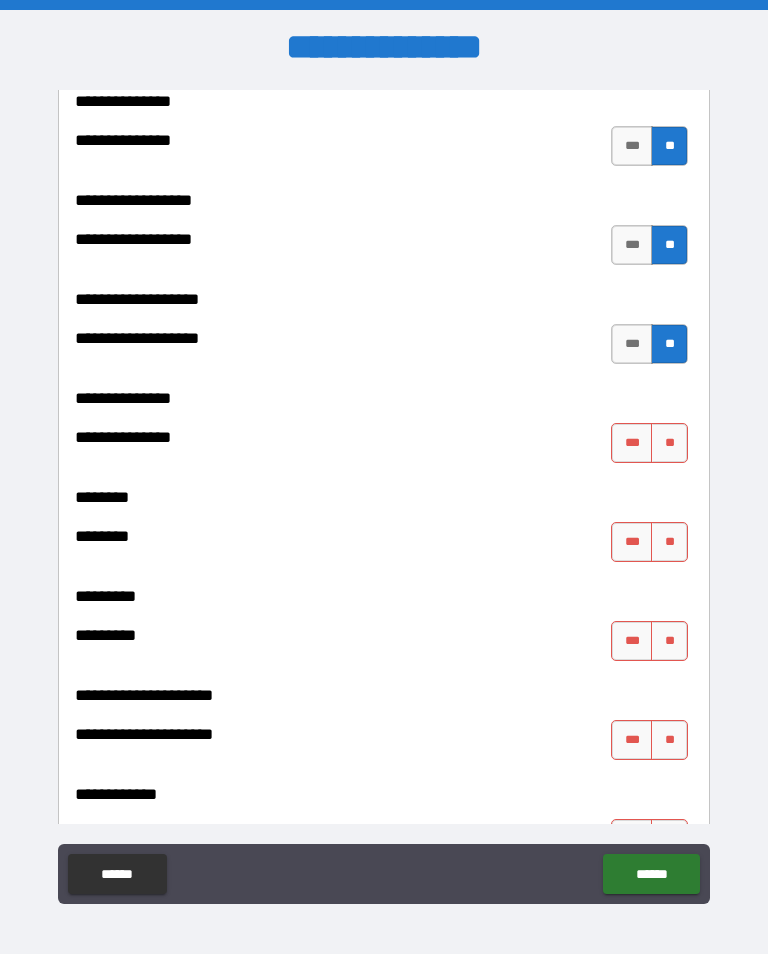 click on "**" at bounding box center [669, 443] 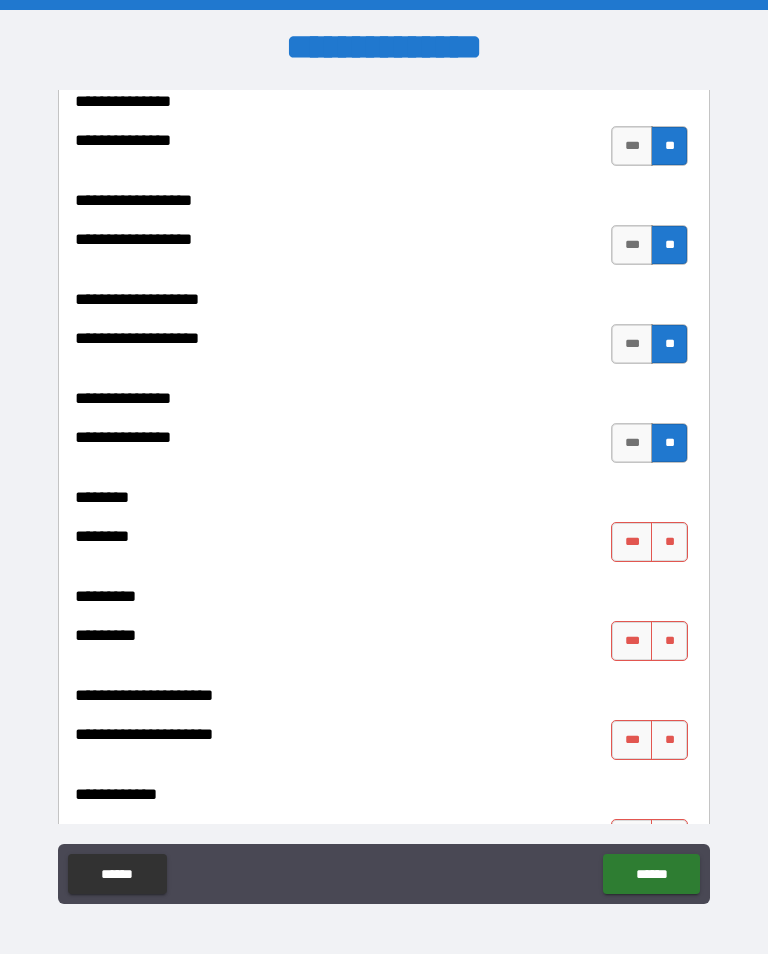 click on "**" at bounding box center (669, 542) 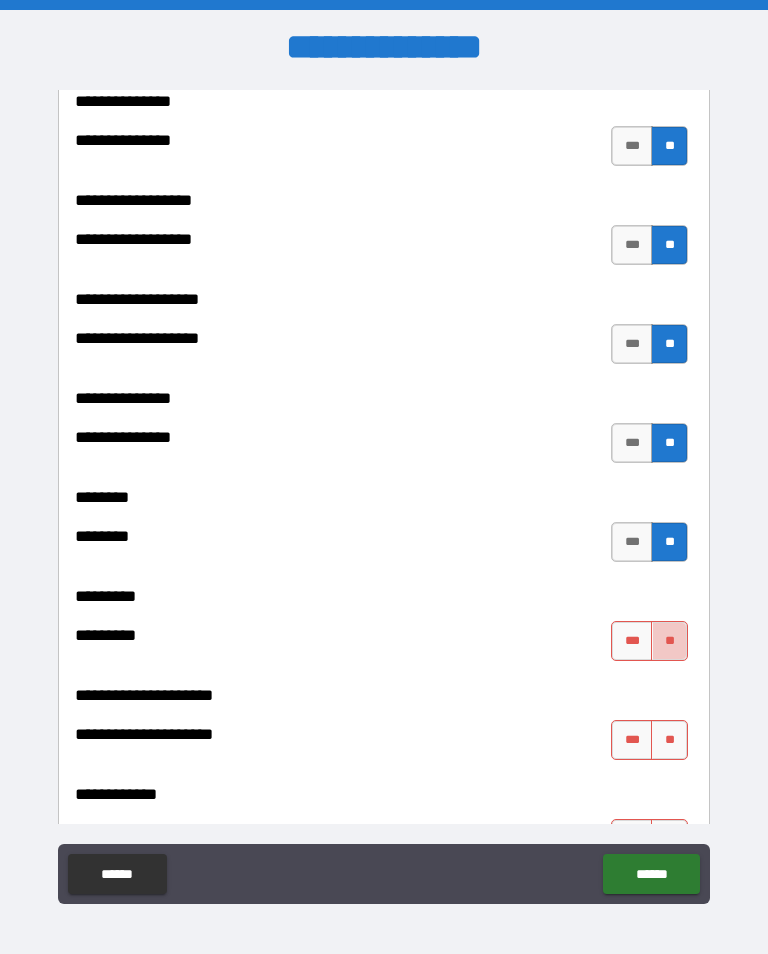 click on "**" at bounding box center [669, 641] 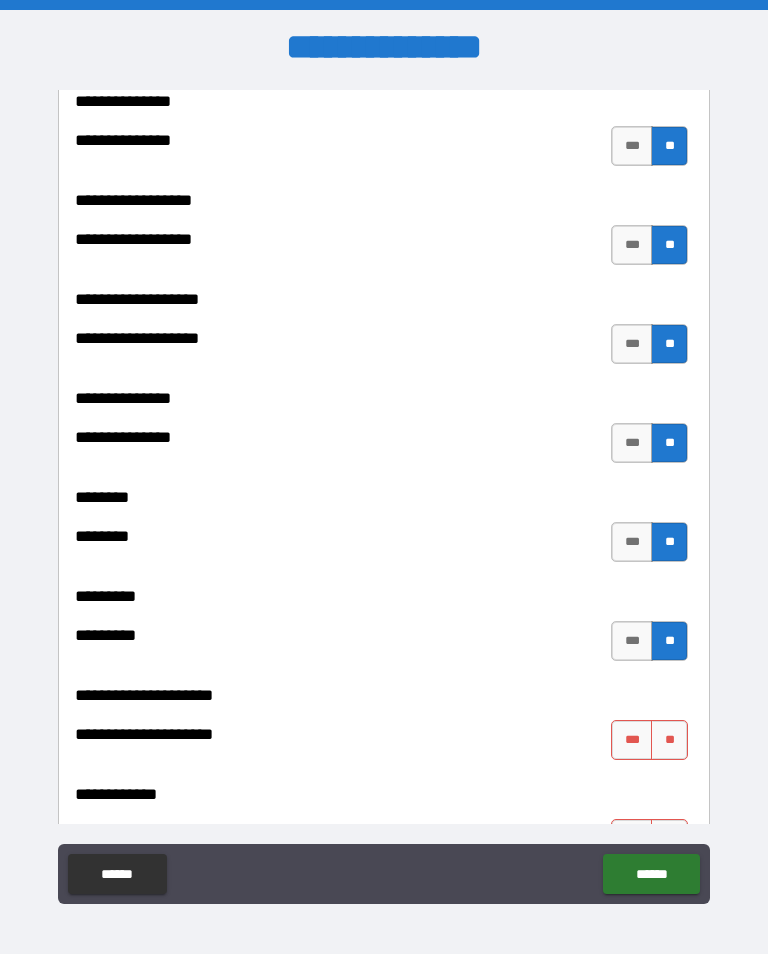 click on "**" at bounding box center (669, 740) 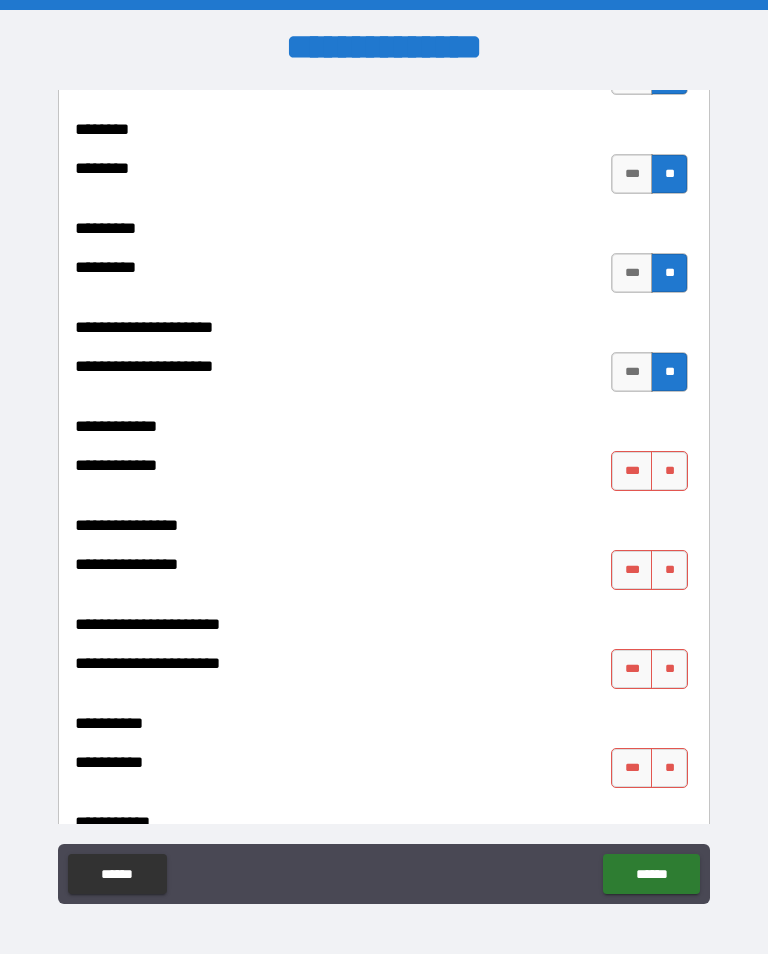scroll, scrollTop: 6295, scrollLeft: 0, axis: vertical 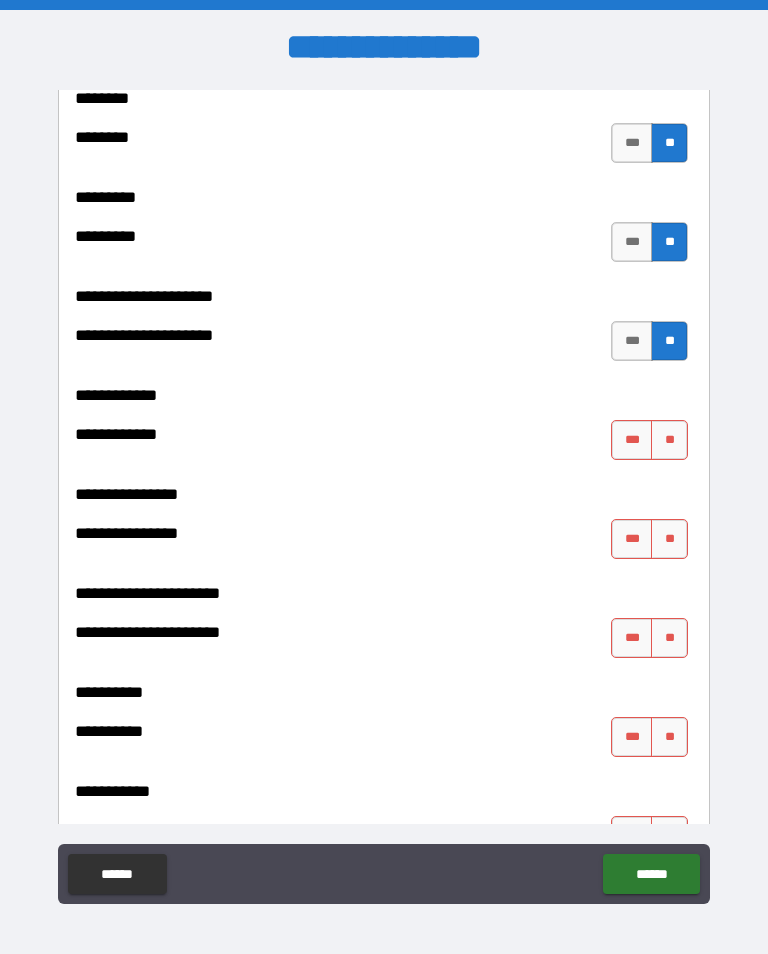 click on "**" at bounding box center (669, 440) 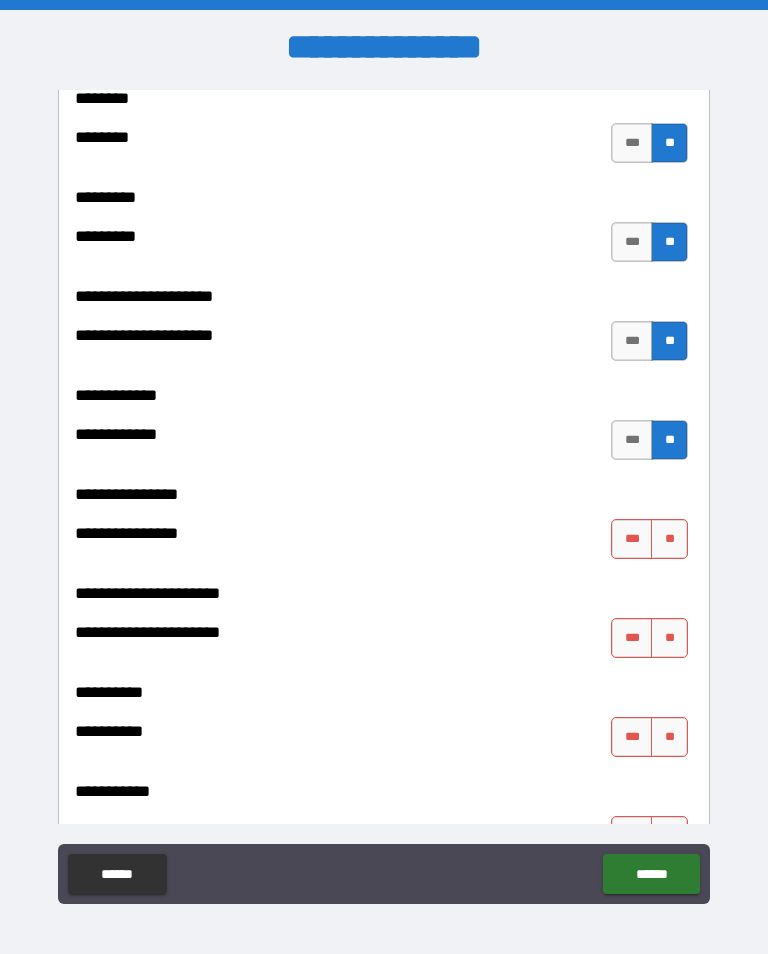 click on "**" at bounding box center (669, 539) 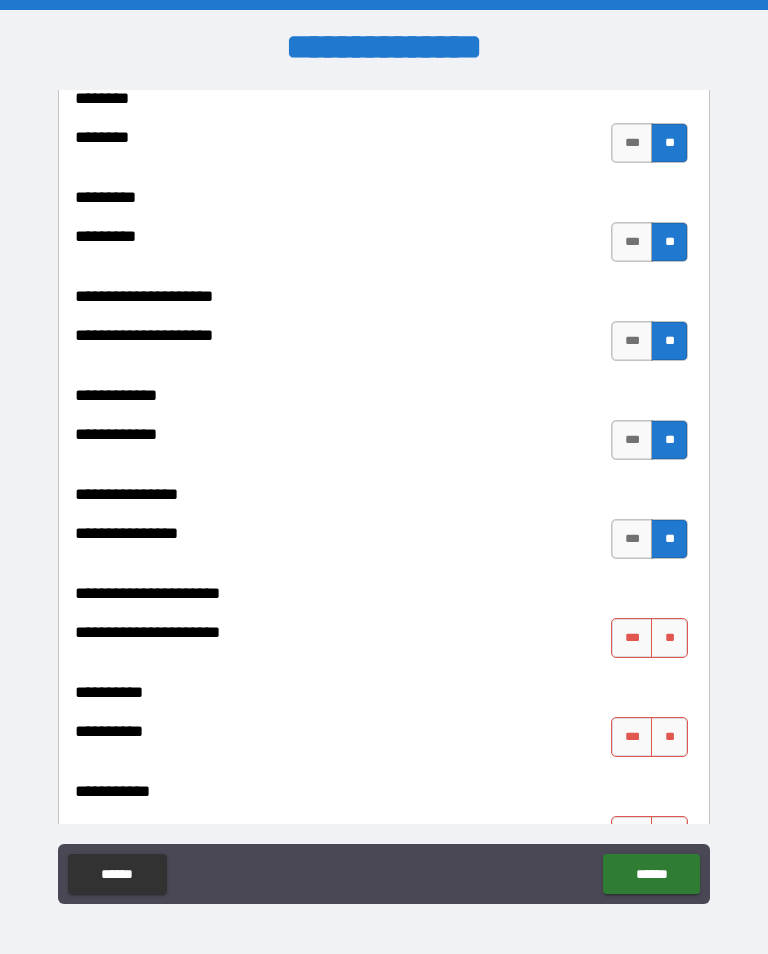 click on "**" at bounding box center (669, 638) 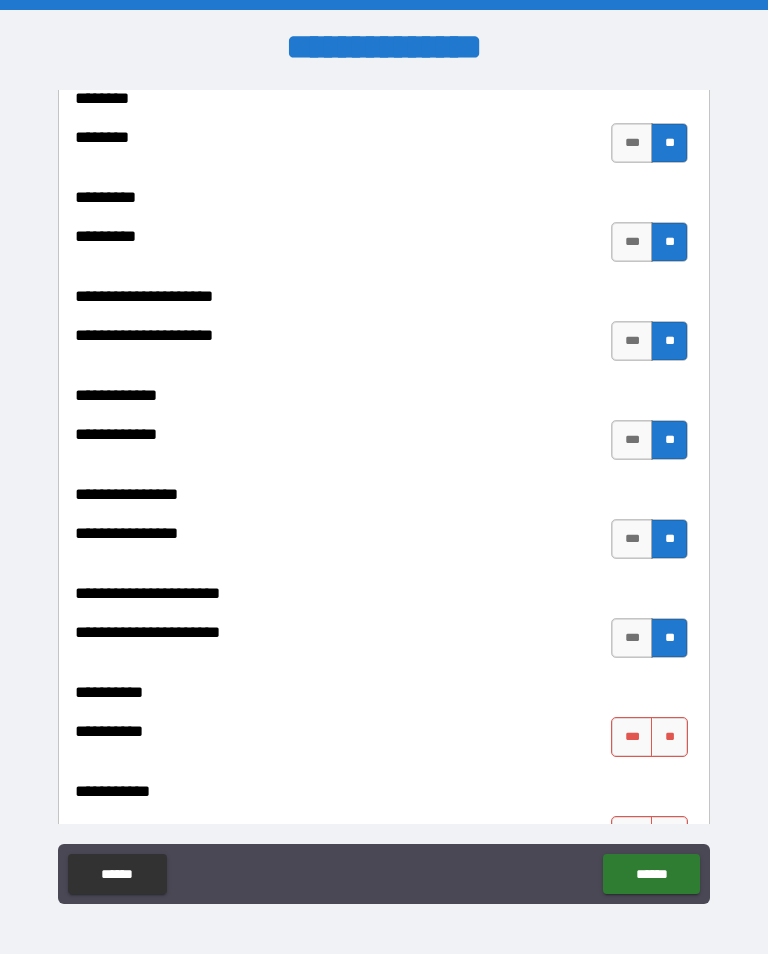 click on "**" at bounding box center (669, 737) 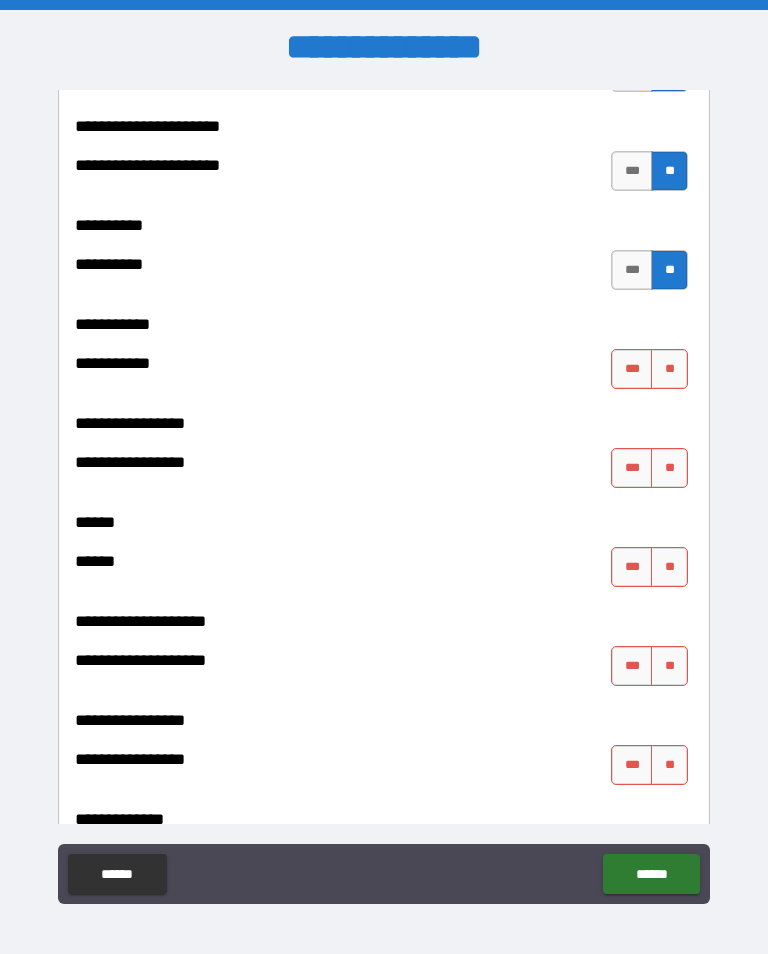 scroll, scrollTop: 6802, scrollLeft: 0, axis: vertical 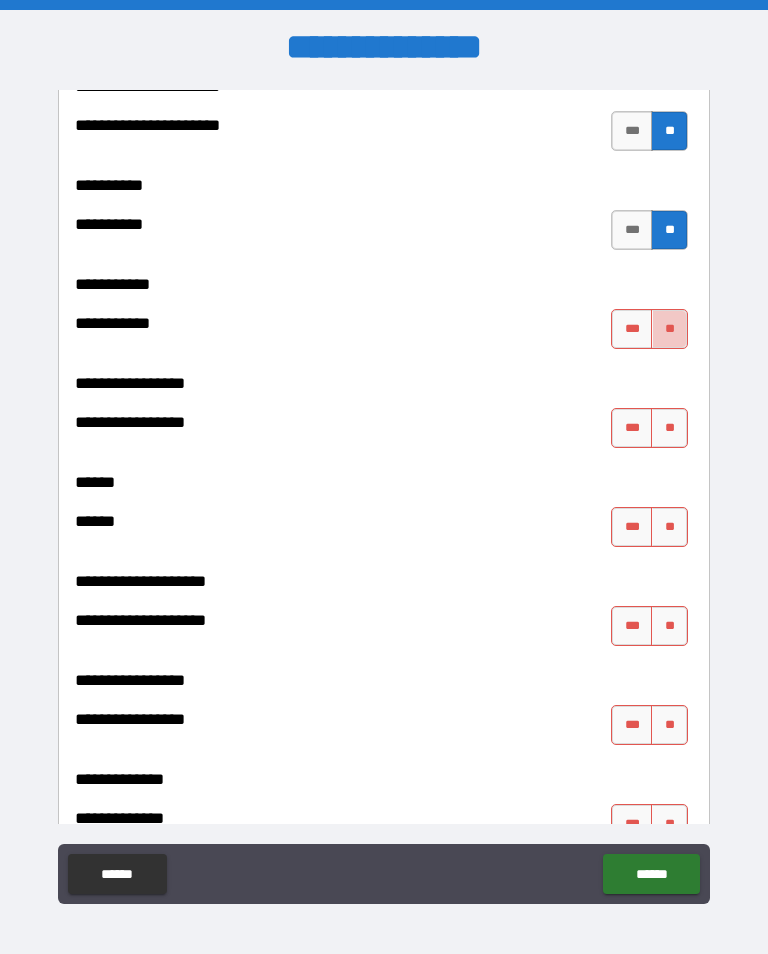 click on "**" at bounding box center [669, 329] 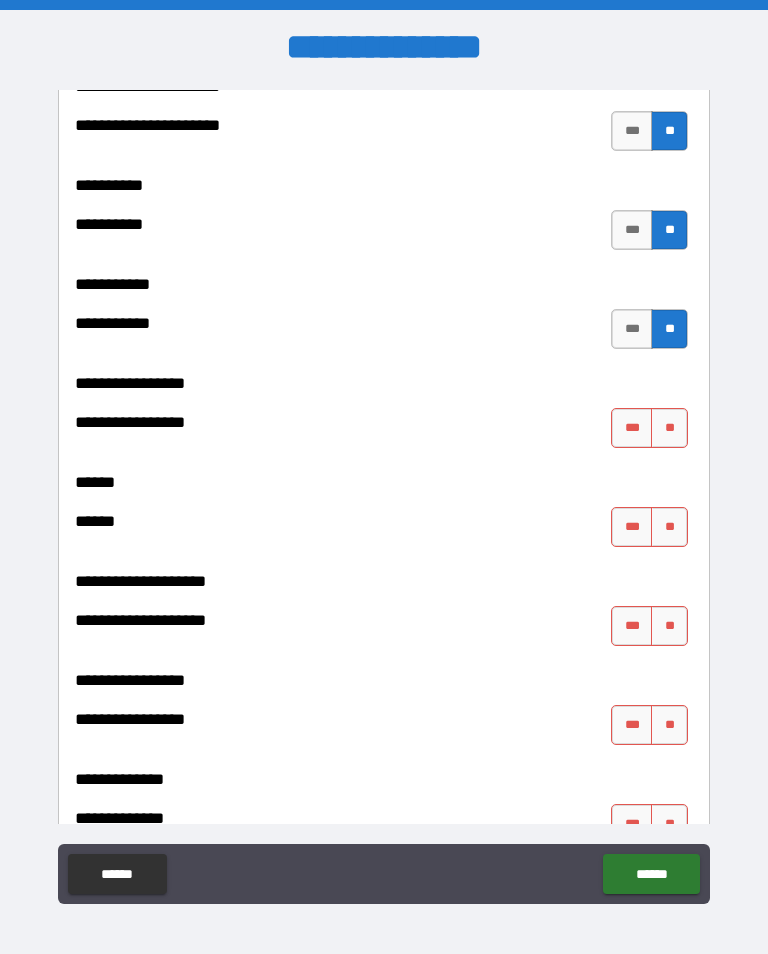 click on "**" at bounding box center [669, 428] 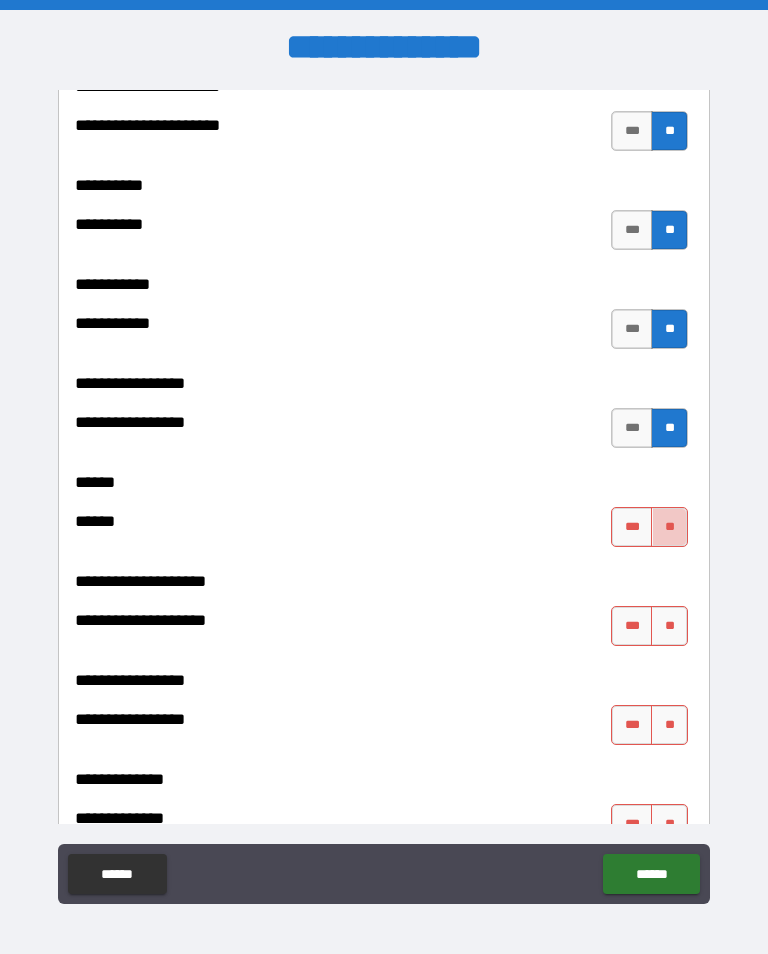 click on "**" at bounding box center [669, 527] 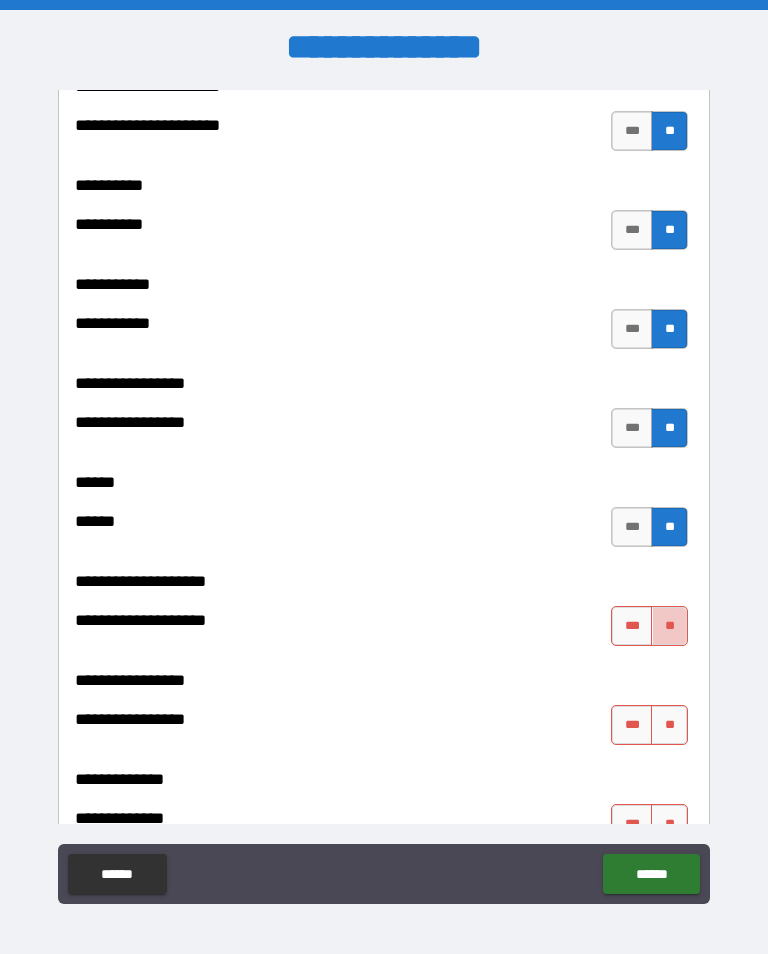 click on "**" at bounding box center (669, 626) 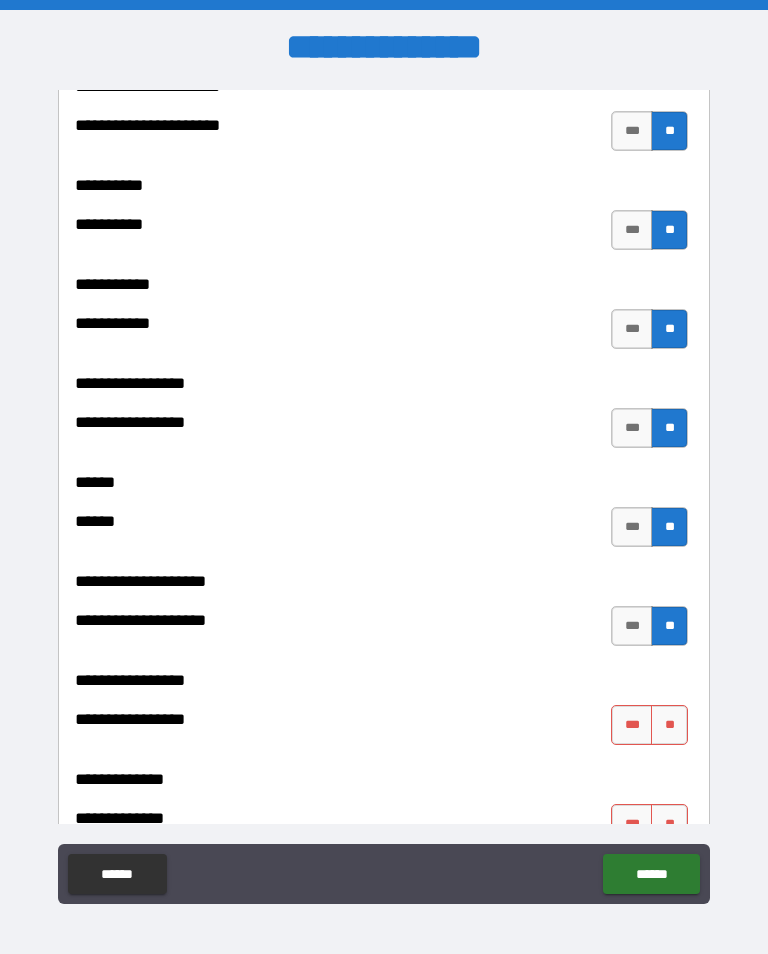 click on "**" at bounding box center (669, 725) 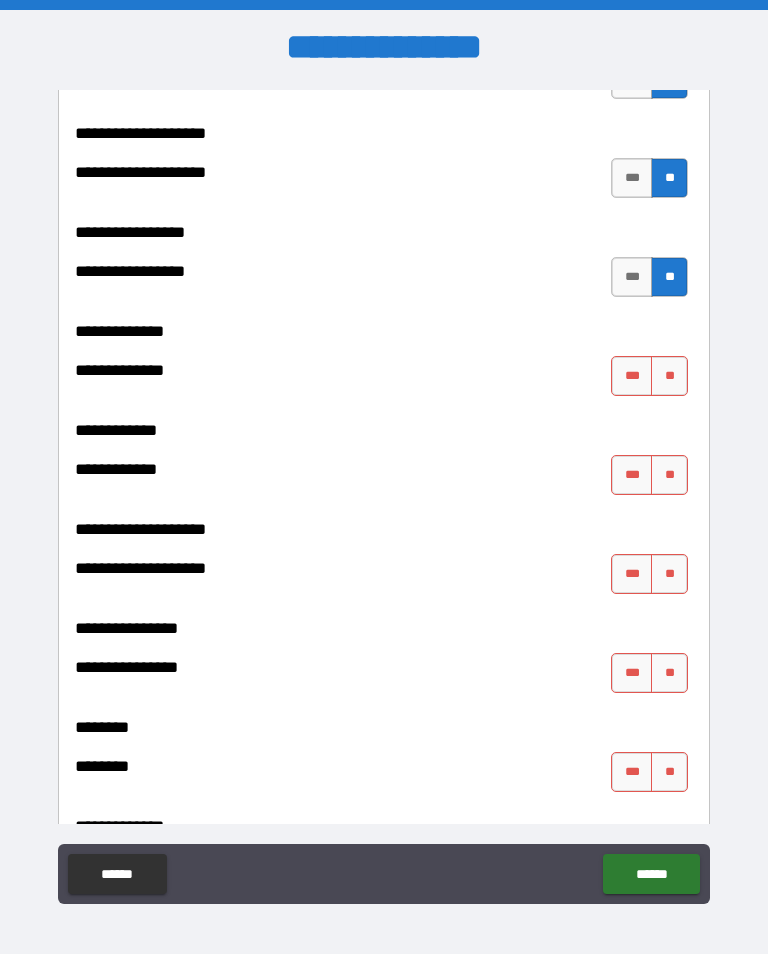scroll, scrollTop: 7261, scrollLeft: 0, axis: vertical 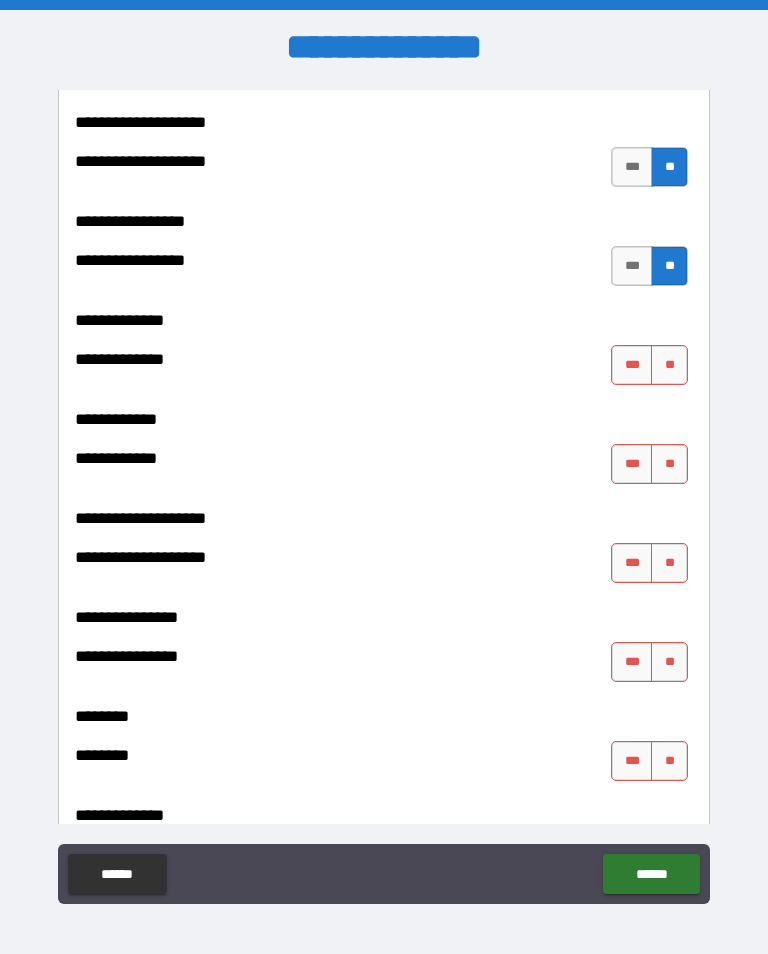 click on "**" at bounding box center [669, 365] 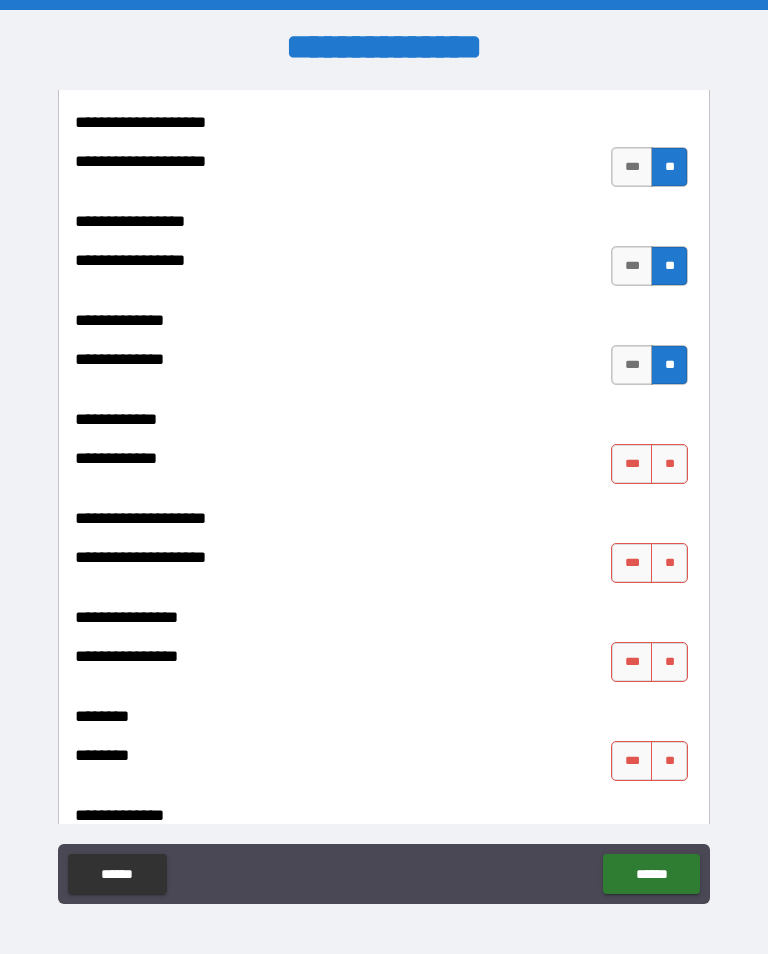 click on "**" at bounding box center (669, 464) 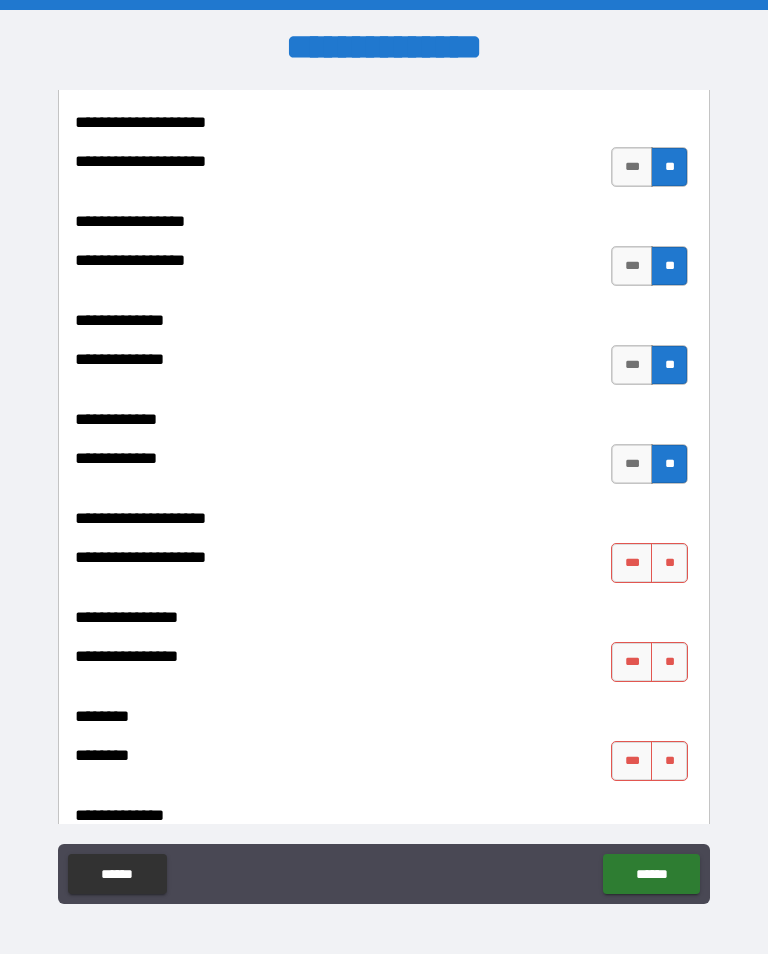 click on "**" at bounding box center [669, 563] 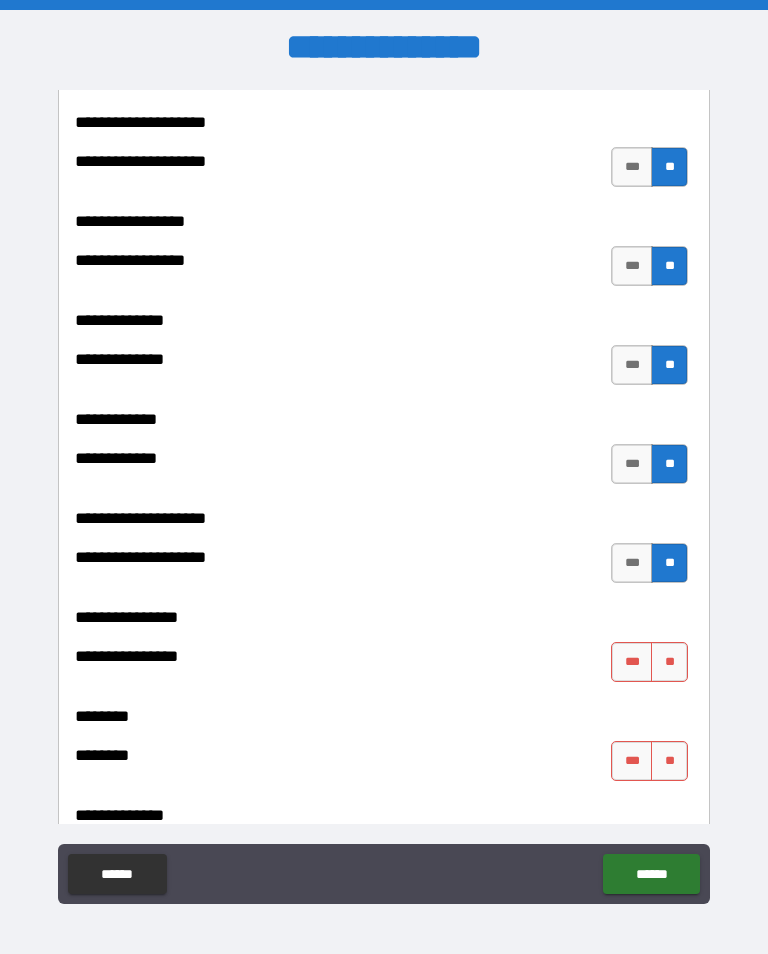 click on "**" at bounding box center (669, 662) 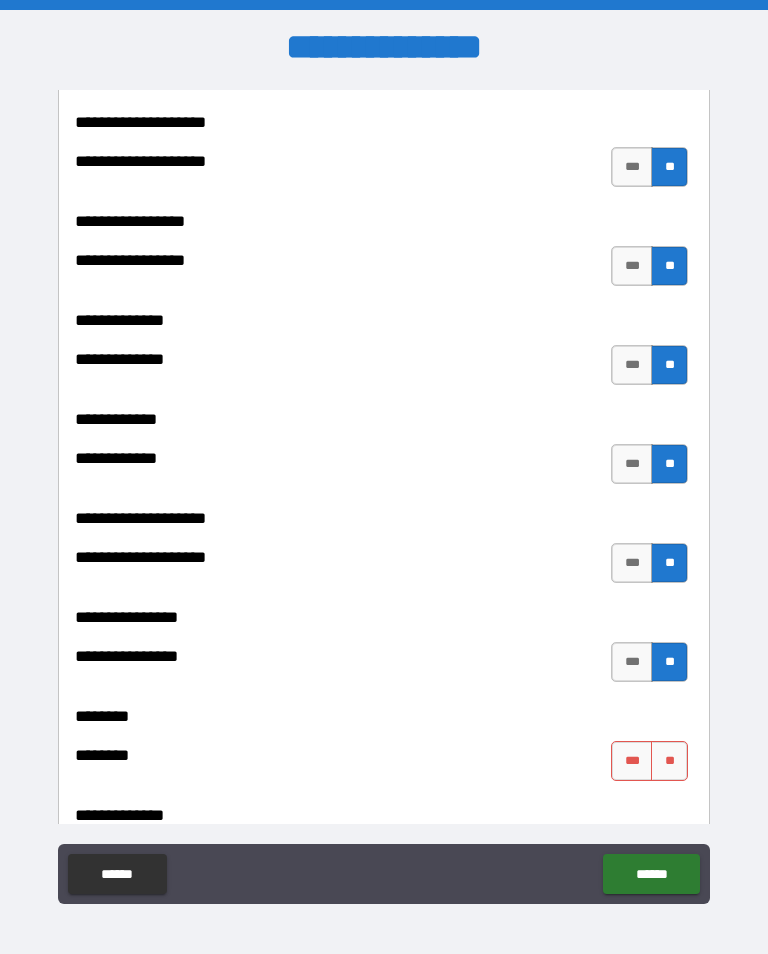 click on "**" at bounding box center [669, 761] 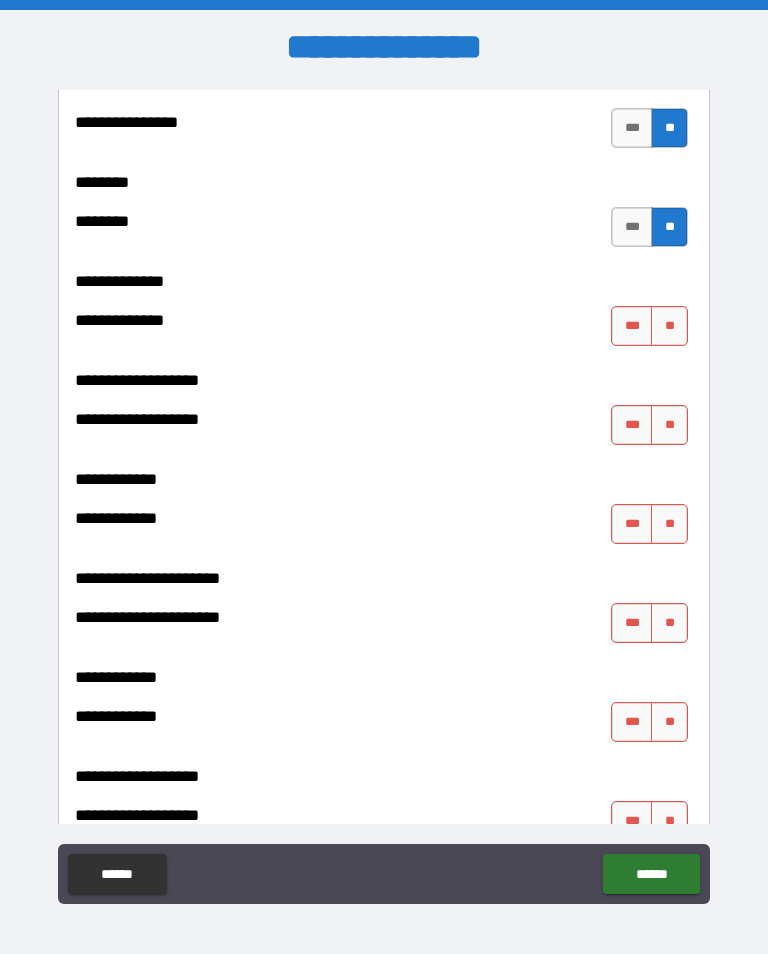 scroll, scrollTop: 7795, scrollLeft: 0, axis: vertical 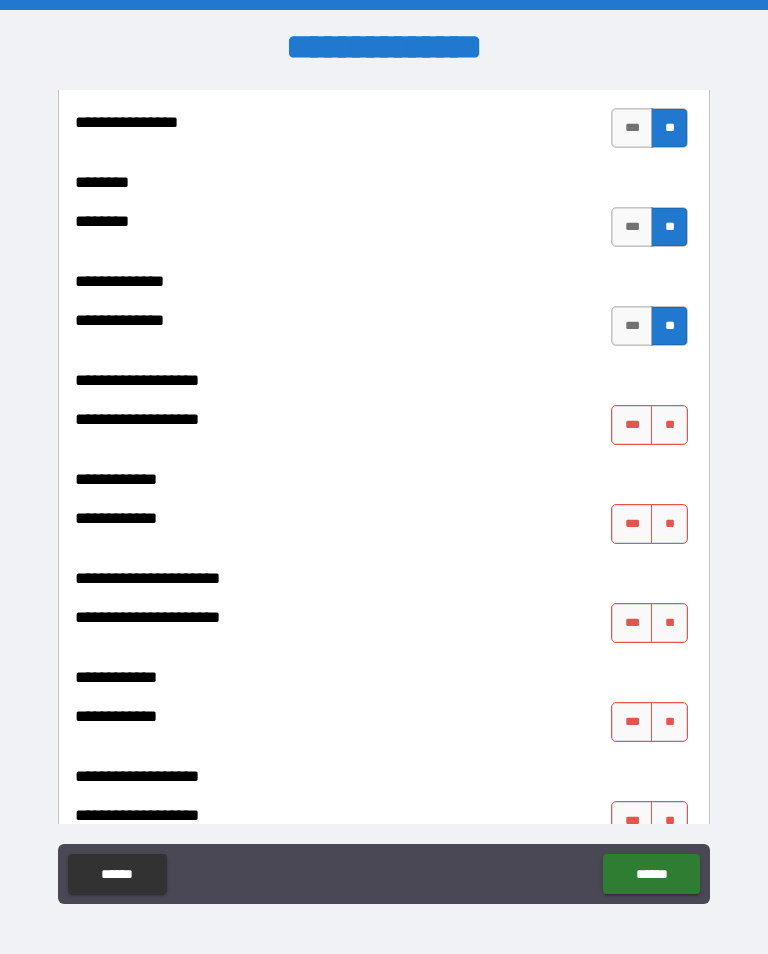 click on "**" at bounding box center (669, 425) 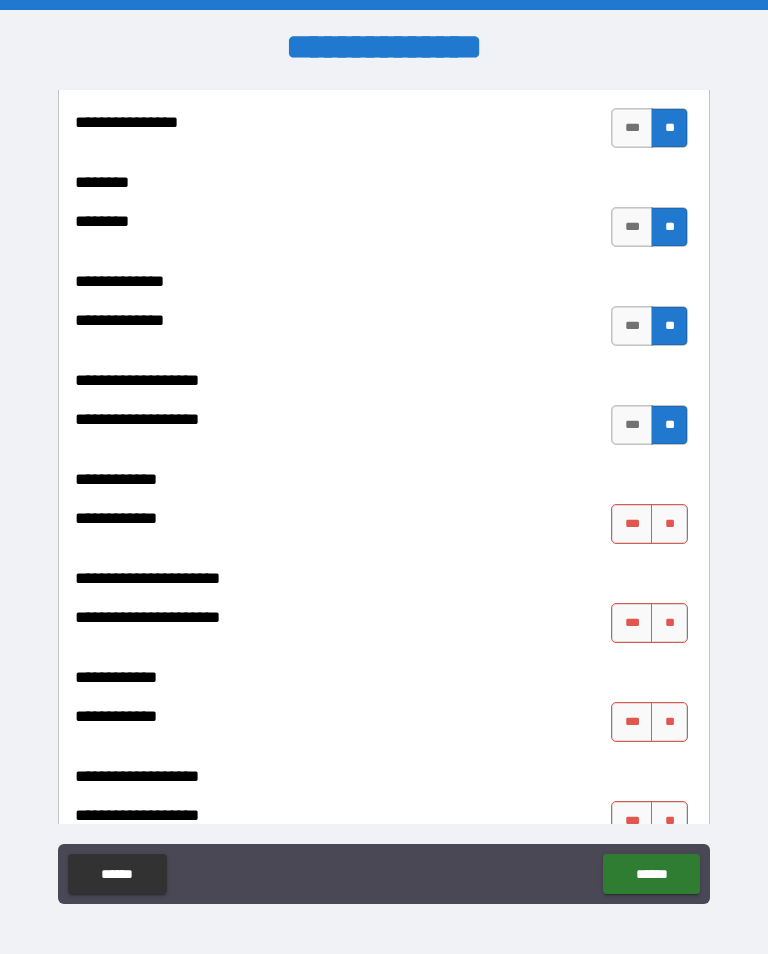 click on "**" at bounding box center [669, 524] 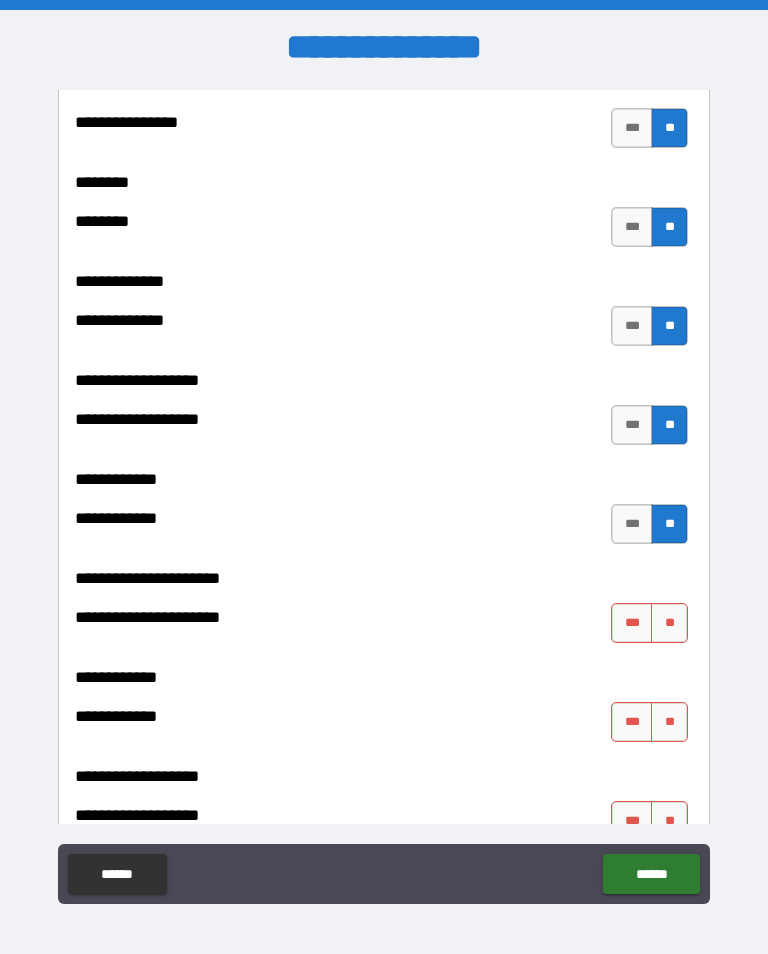 click on "**" at bounding box center [669, 722] 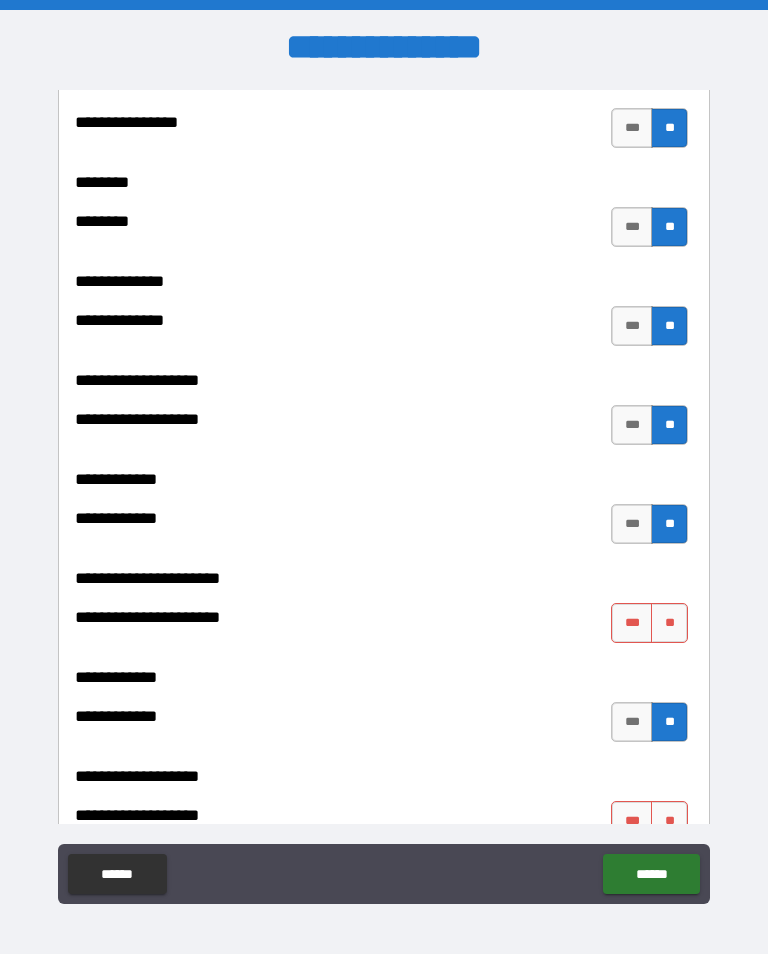 click on "**" at bounding box center (669, 623) 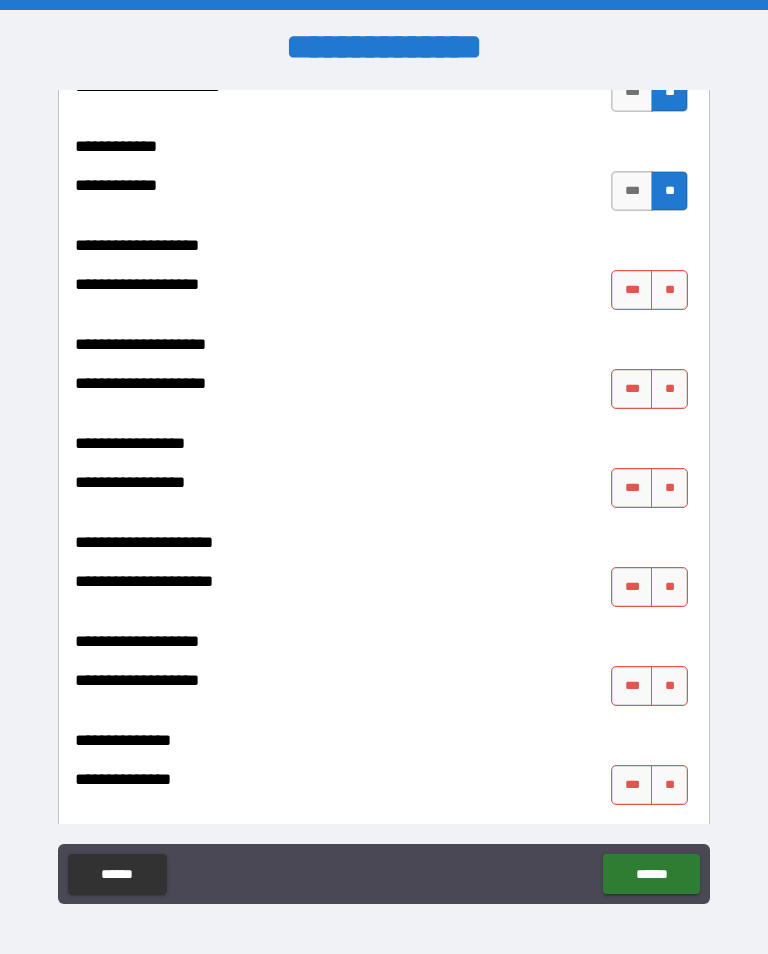 scroll, scrollTop: 8329, scrollLeft: 0, axis: vertical 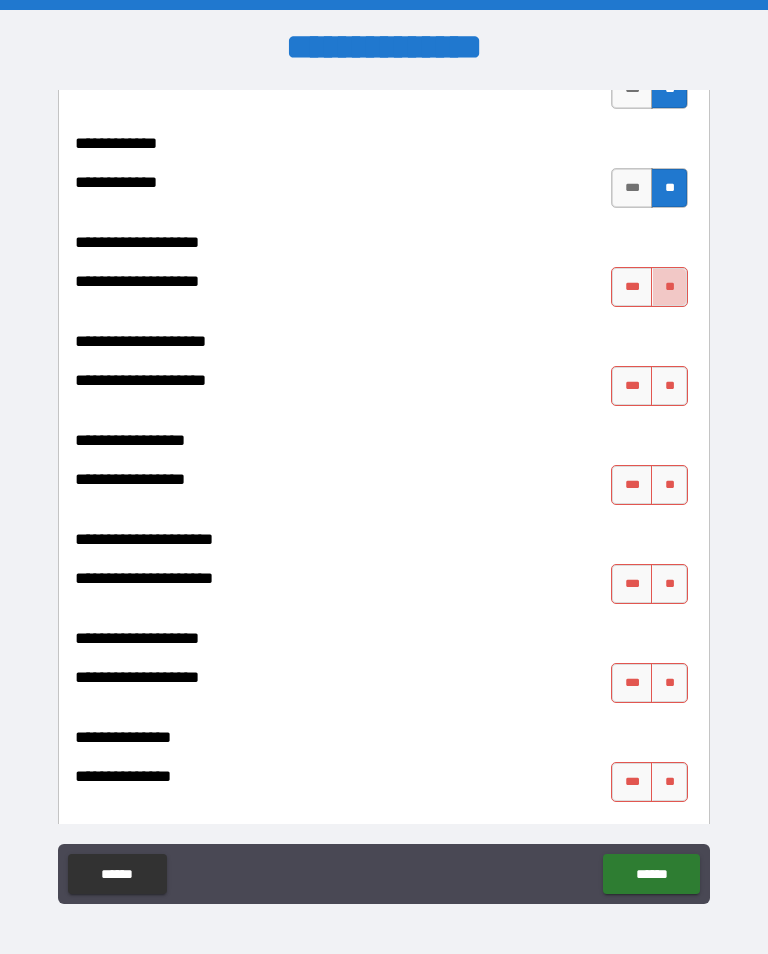 click on "**" at bounding box center (669, 287) 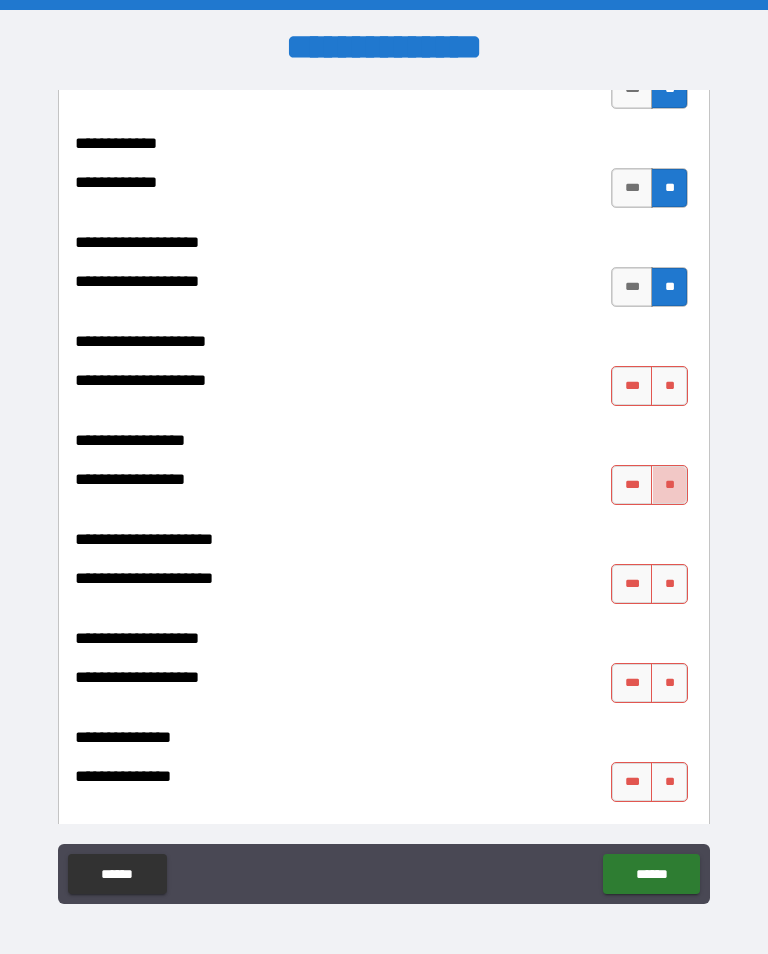 click on "**" at bounding box center [669, 485] 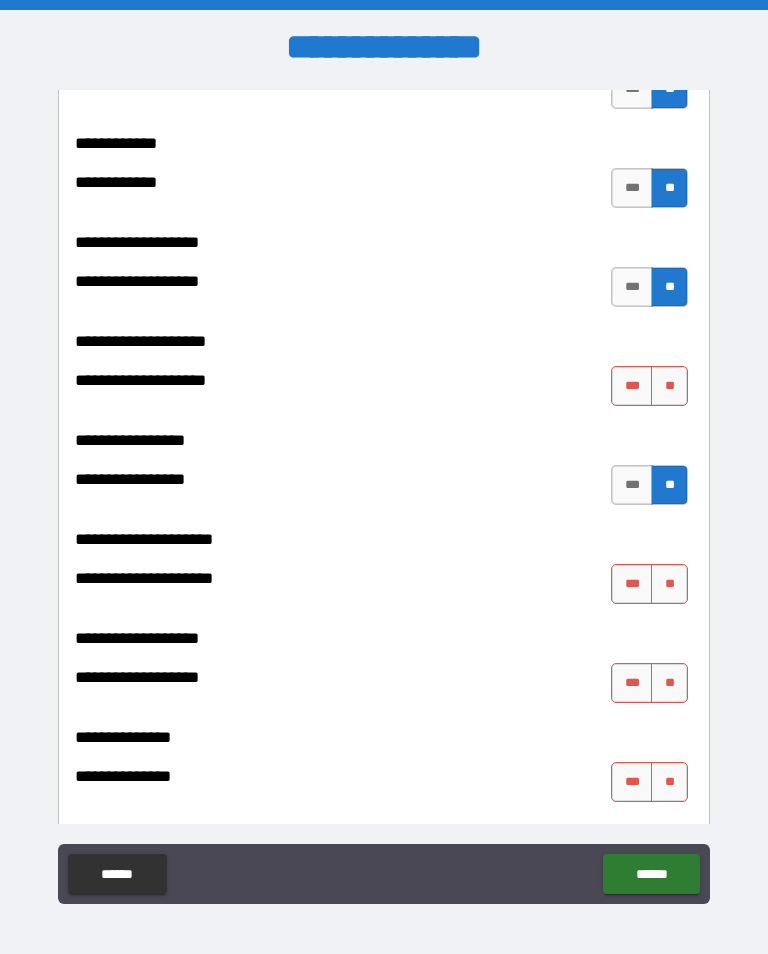 click on "***" at bounding box center [632, 584] 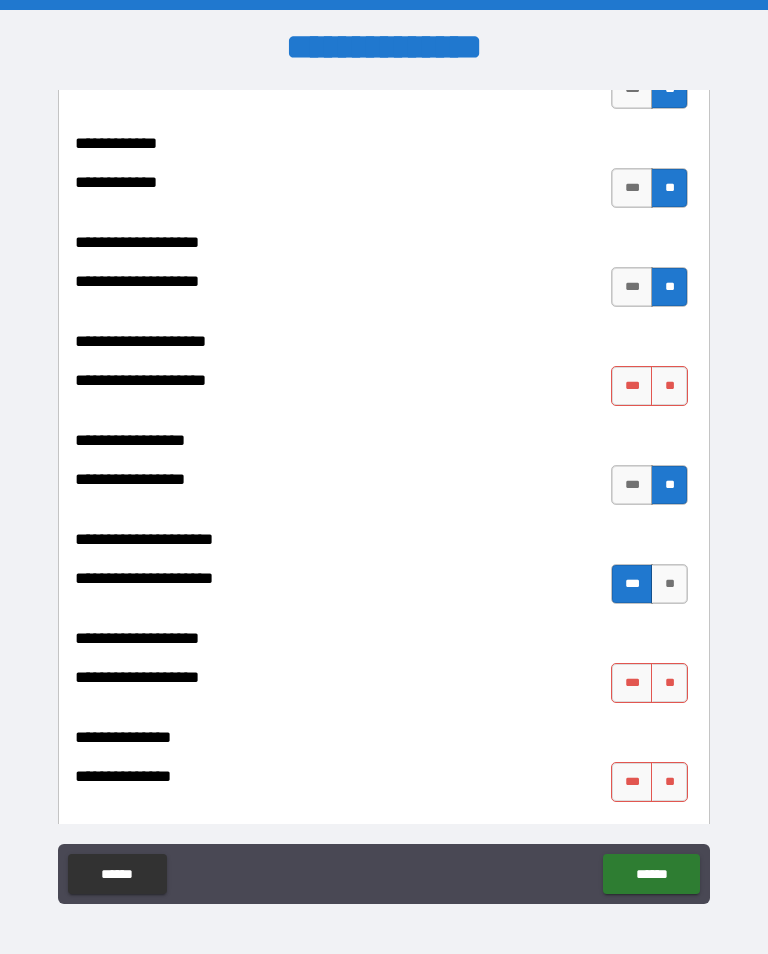 click on "**" at bounding box center [669, 584] 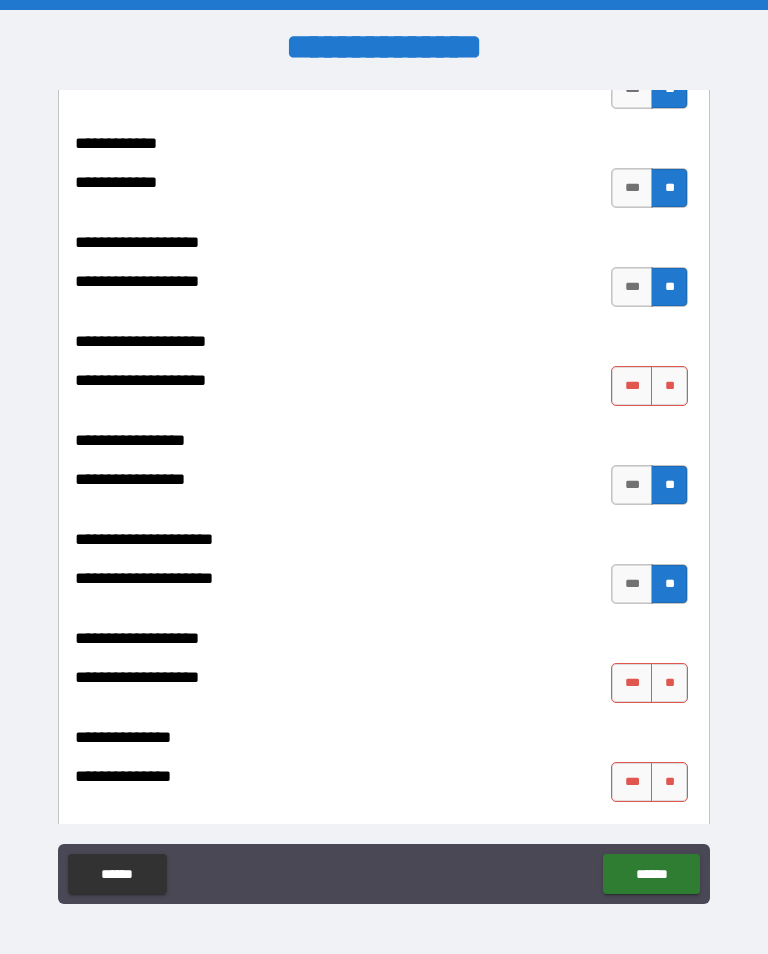 click on "**" at bounding box center [669, 683] 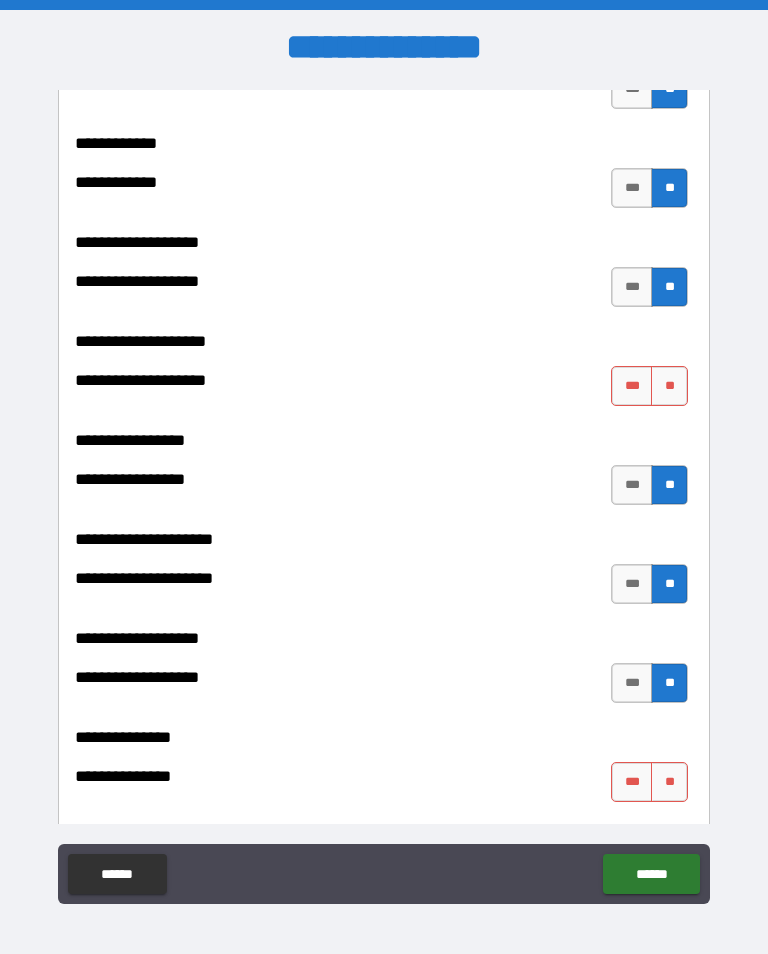 click on "**" at bounding box center (669, 782) 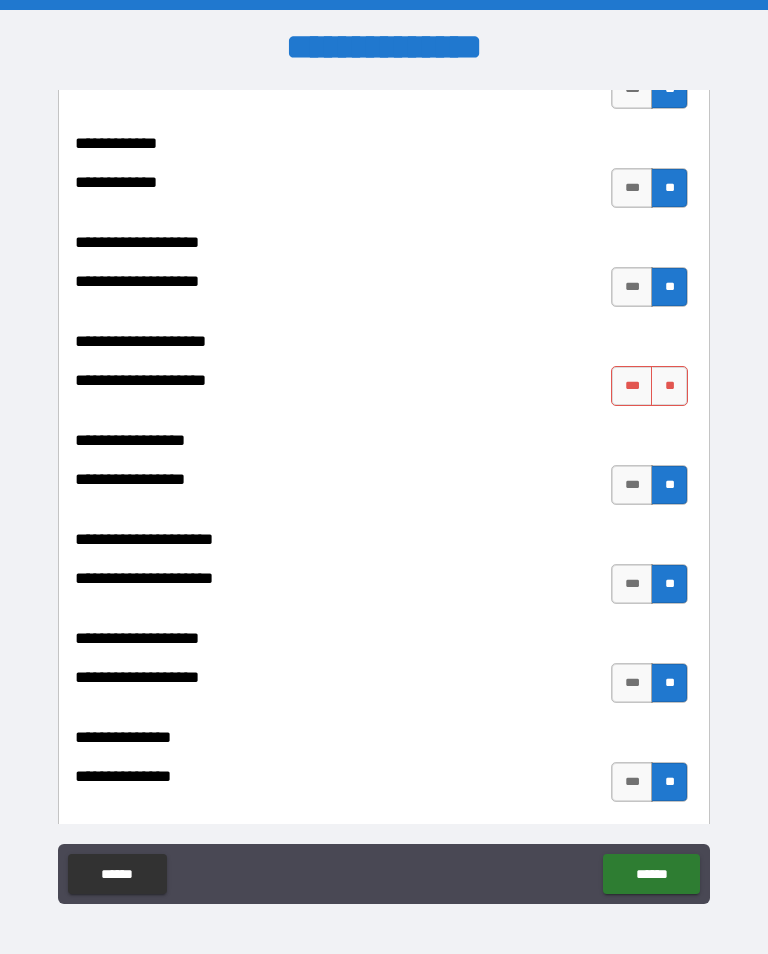 click on "**" at bounding box center [669, 386] 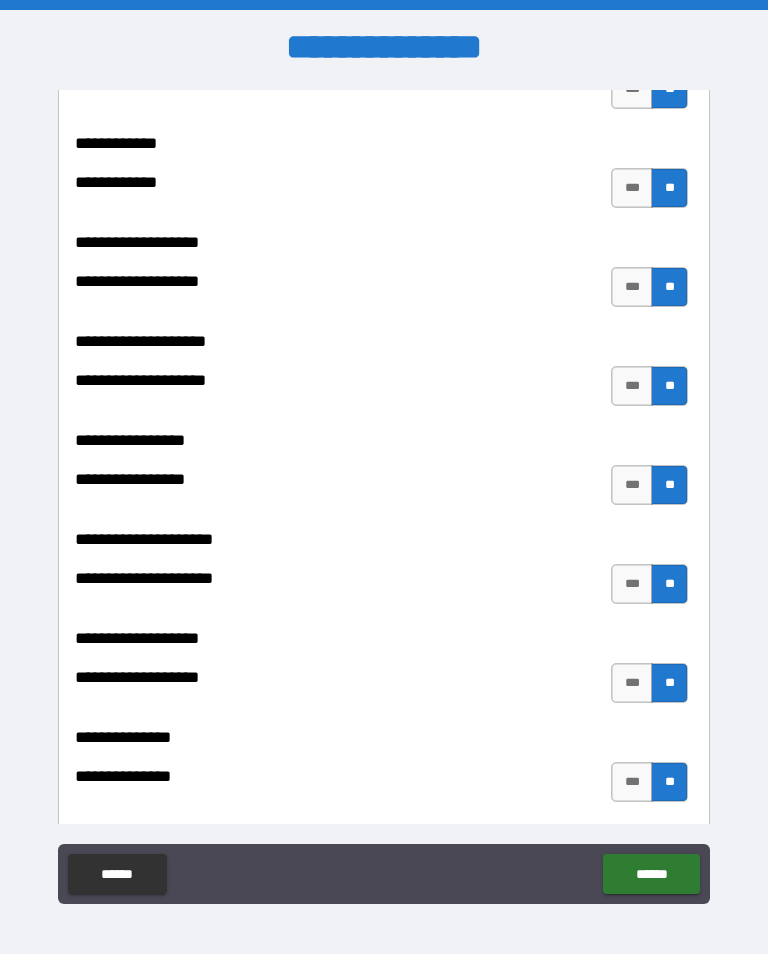 click on "***" at bounding box center [632, 386] 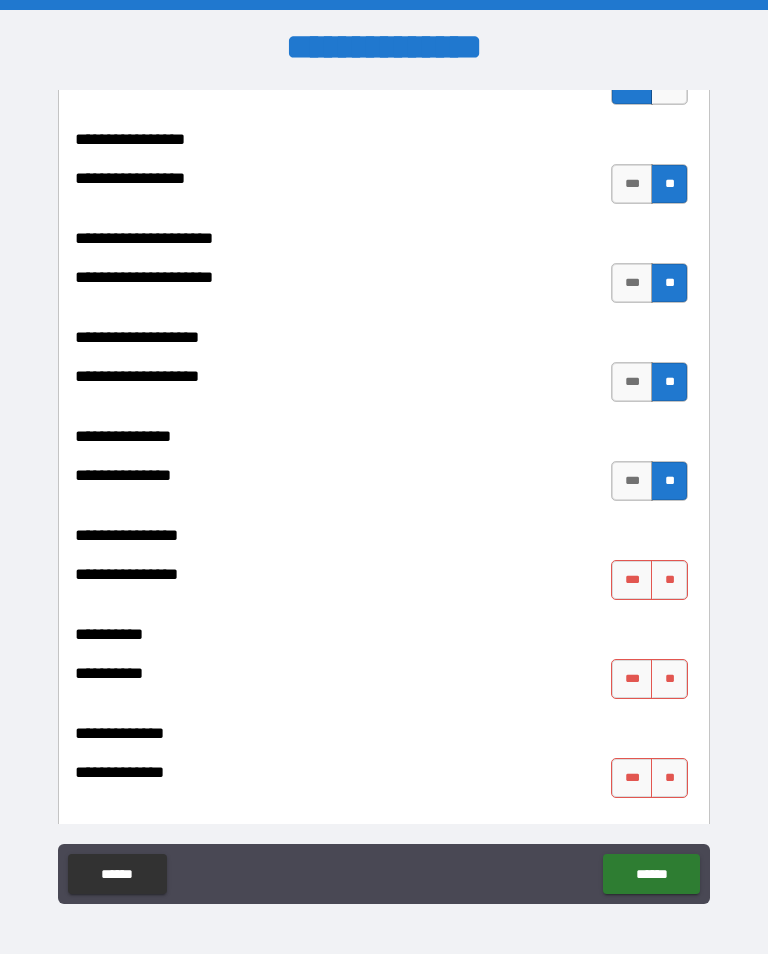 scroll, scrollTop: 8630, scrollLeft: 0, axis: vertical 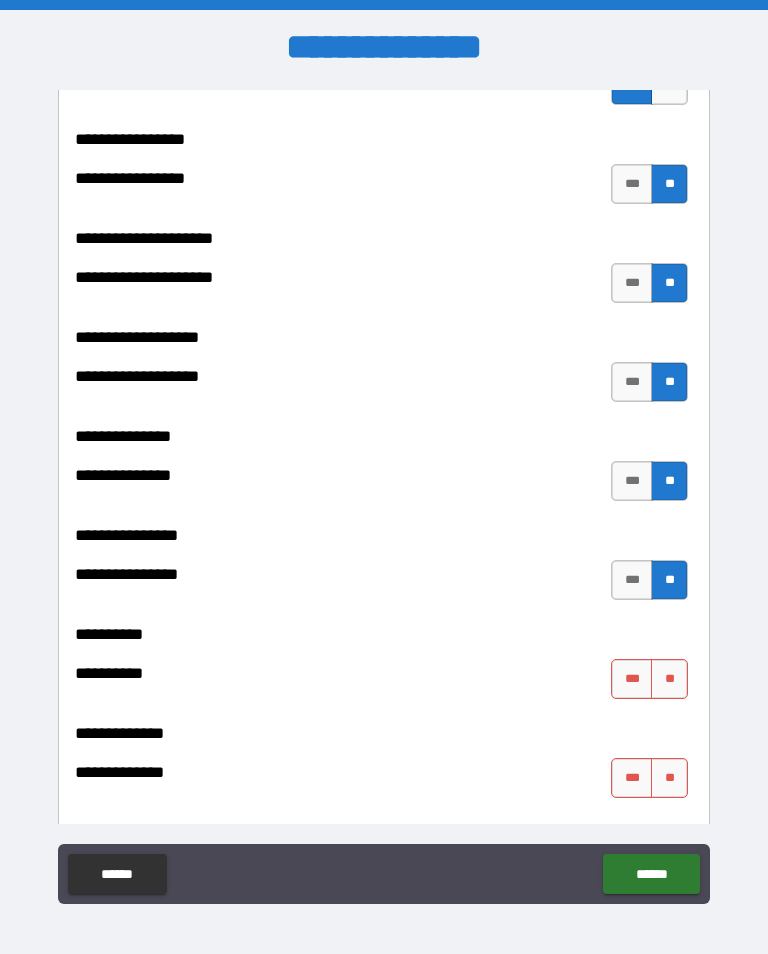 click on "**" at bounding box center (669, 679) 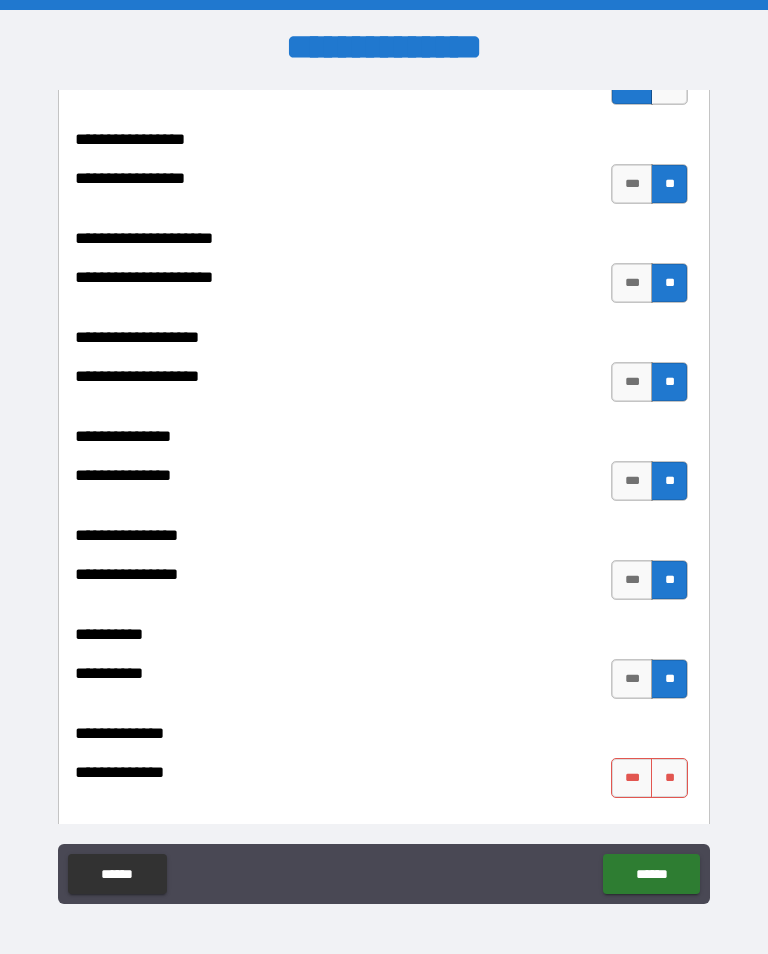 click on "**" at bounding box center (669, 778) 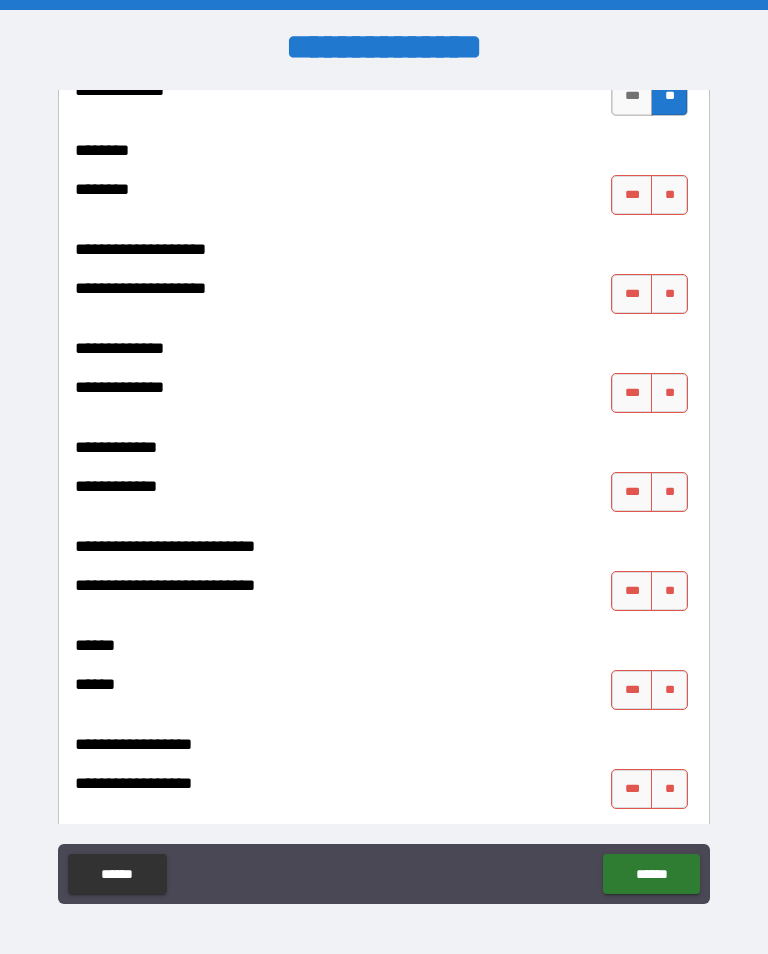 scroll, scrollTop: 9311, scrollLeft: 0, axis: vertical 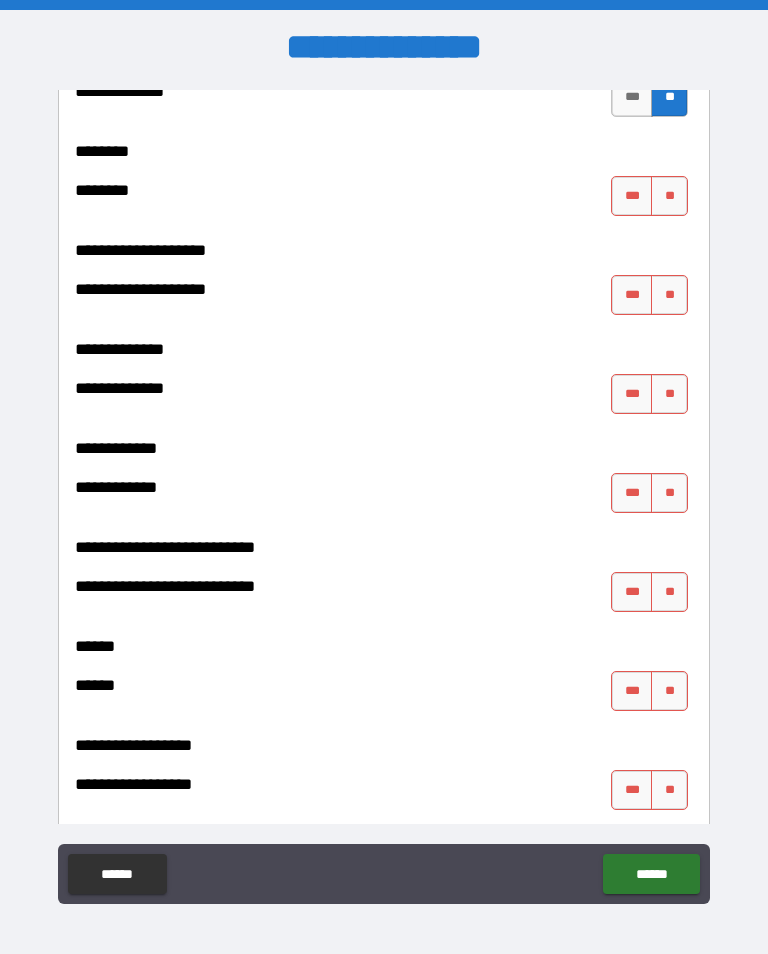 click on "**" at bounding box center (669, 196) 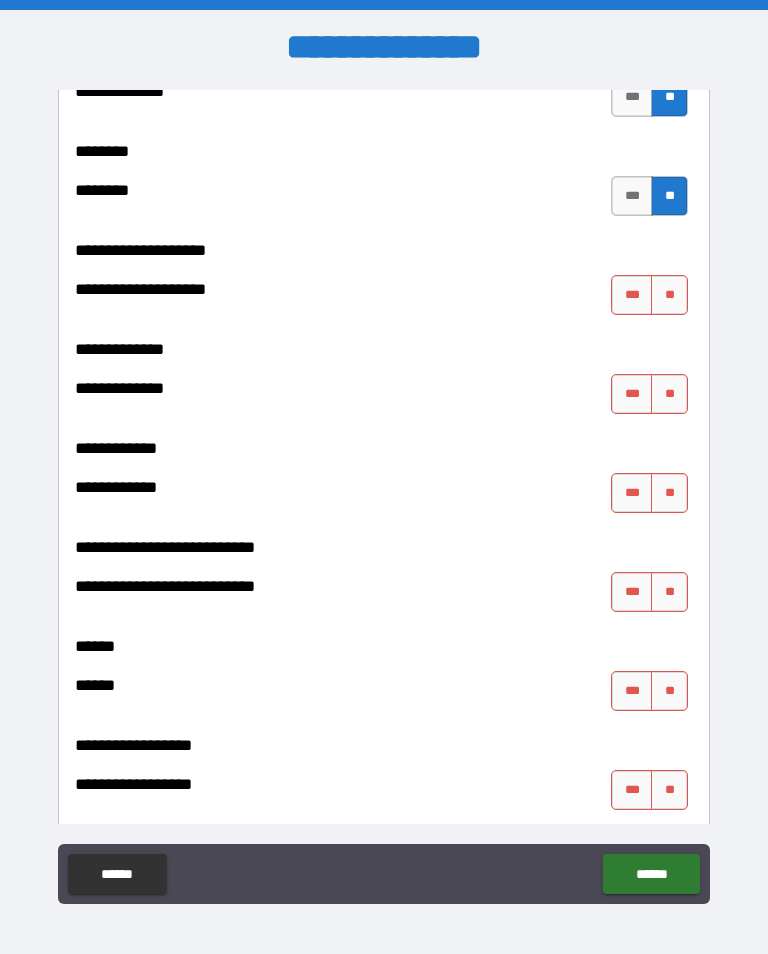 click on "**" at bounding box center (669, 295) 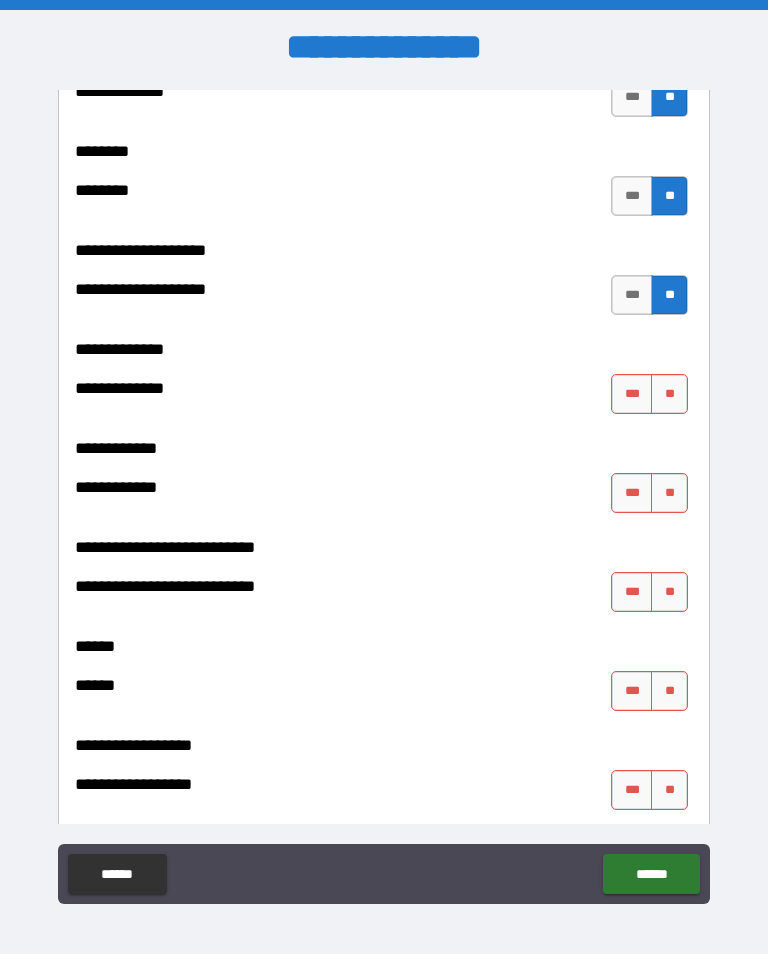 click on "**" at bounding box center [669, 394] 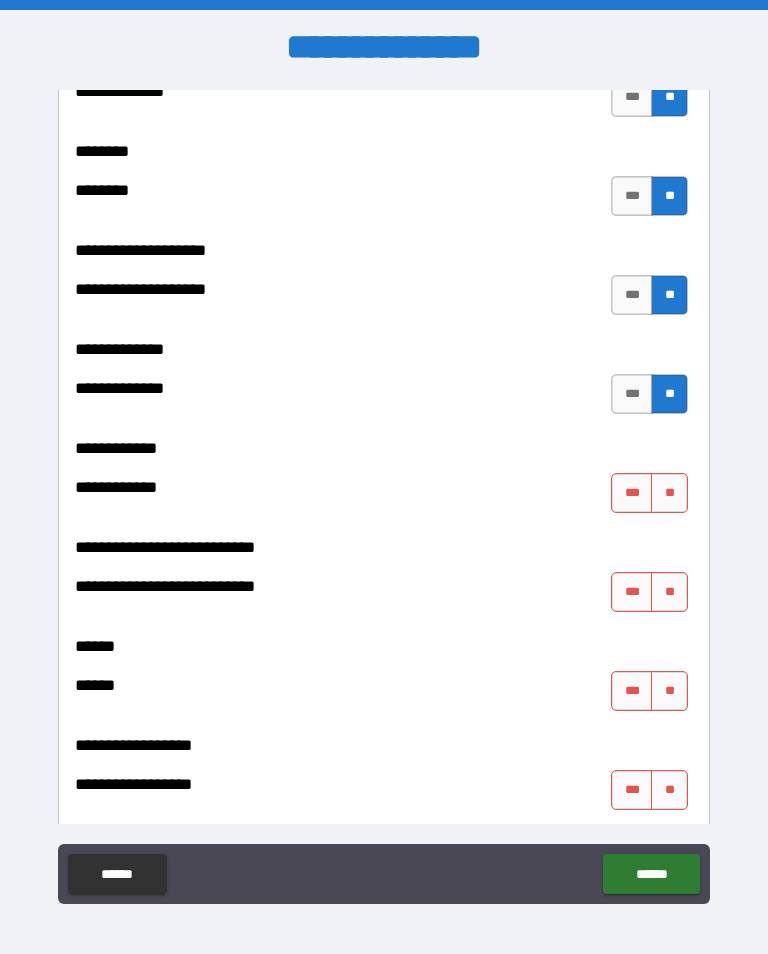 click on "**" at bounding box center (669, 493) 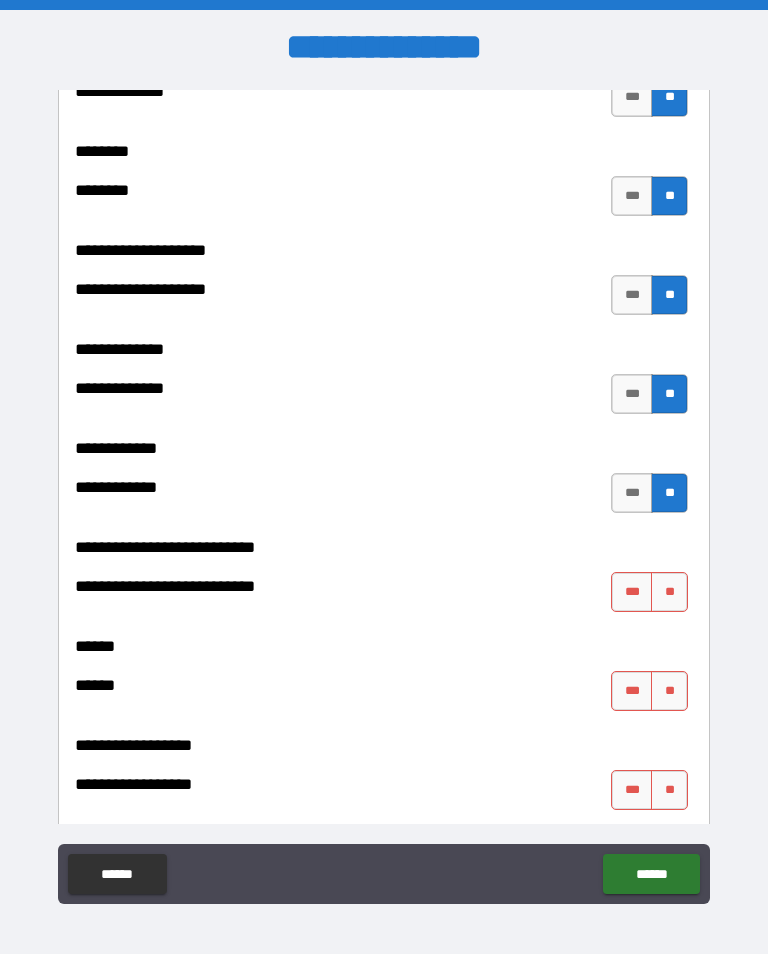 click on "**********" at bounding box center (384, 533) 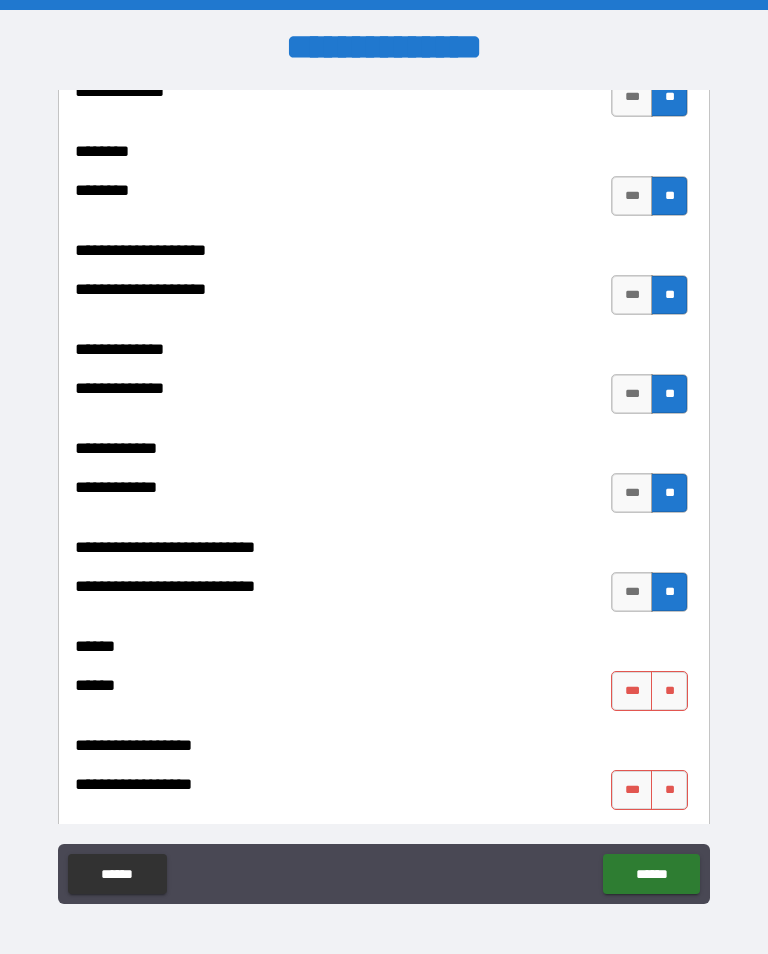 click on "**" at bounding box center [669, 691] 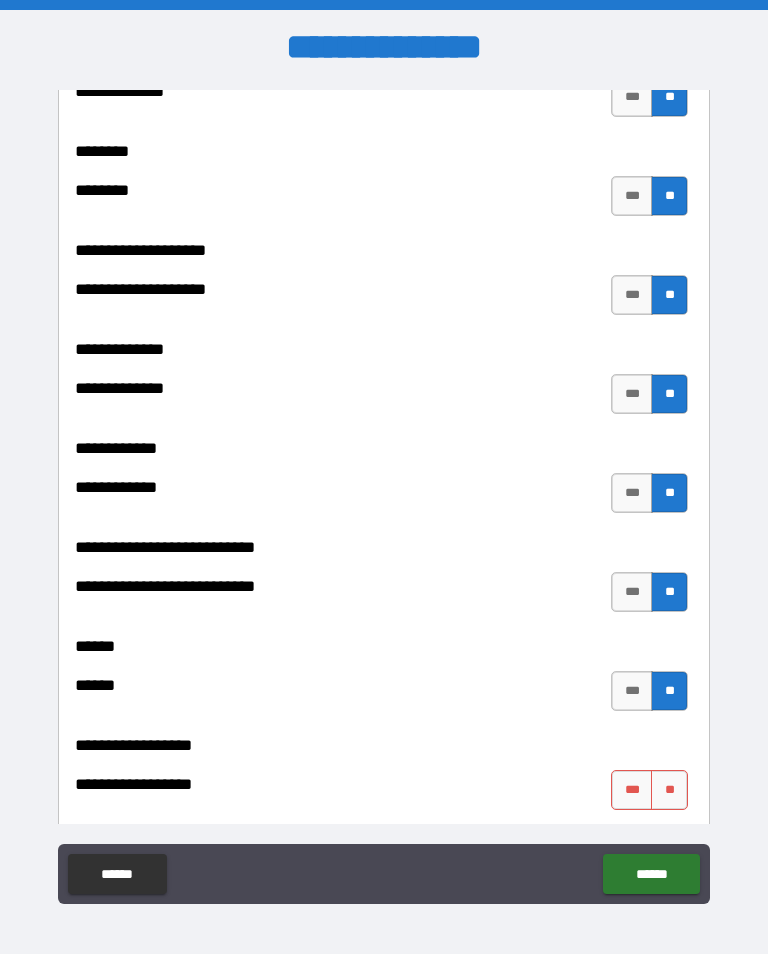 click on "**" at bounding box center [669, 790] 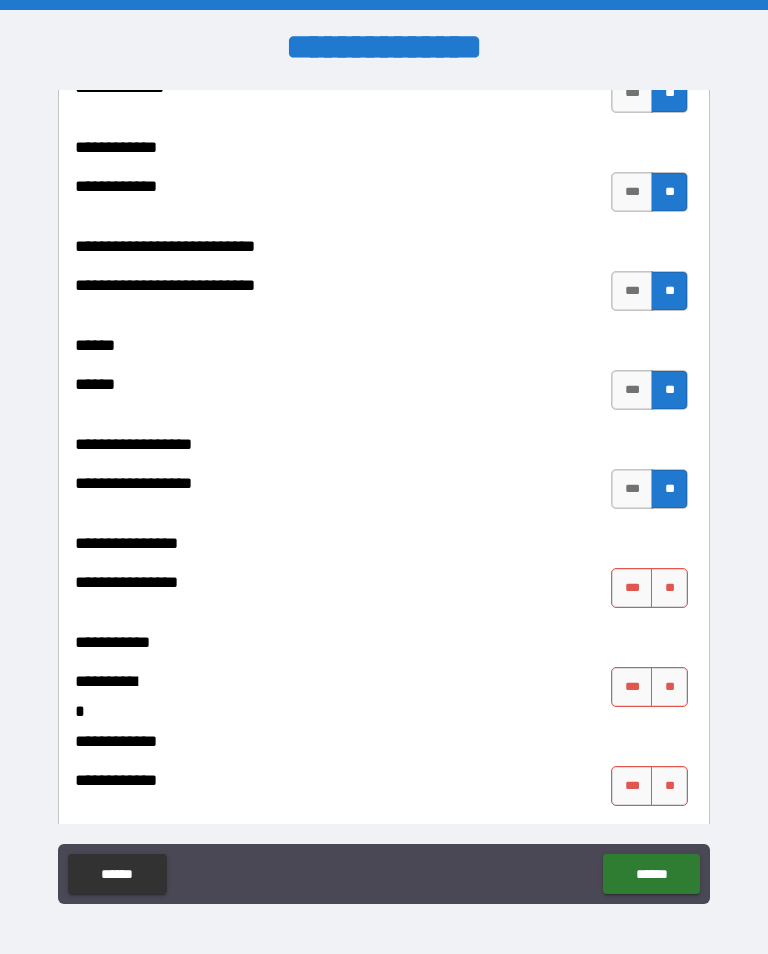 scroll, scrollTop: 9613, scrollLeft: 0, axis: vertical 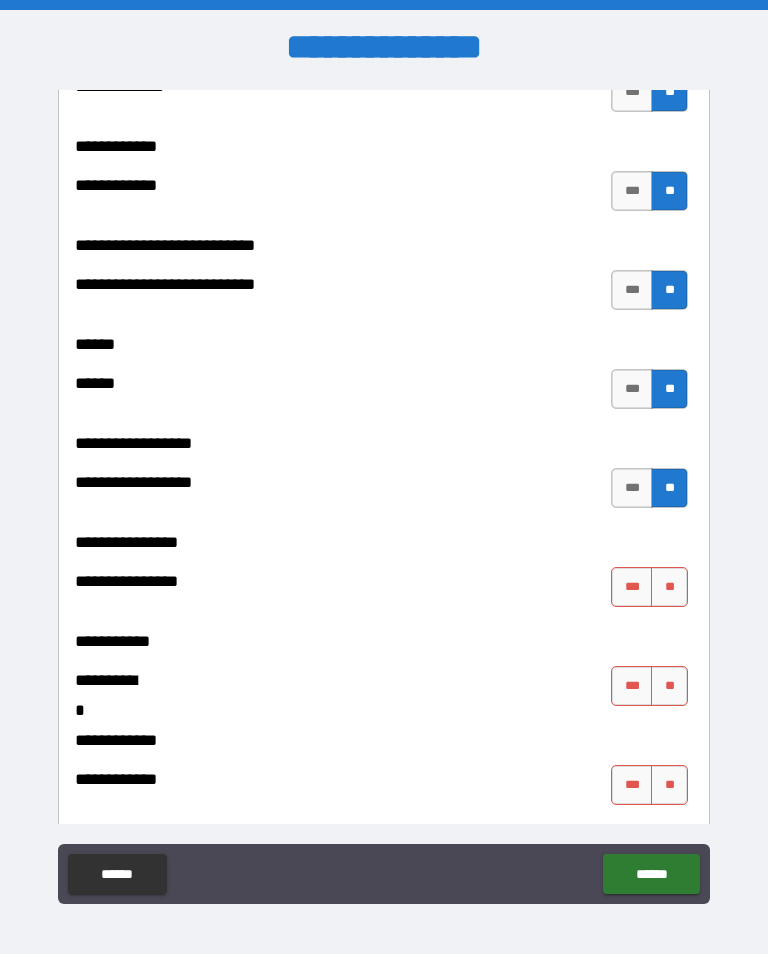 click on "***" at bounding box center [632, 587] 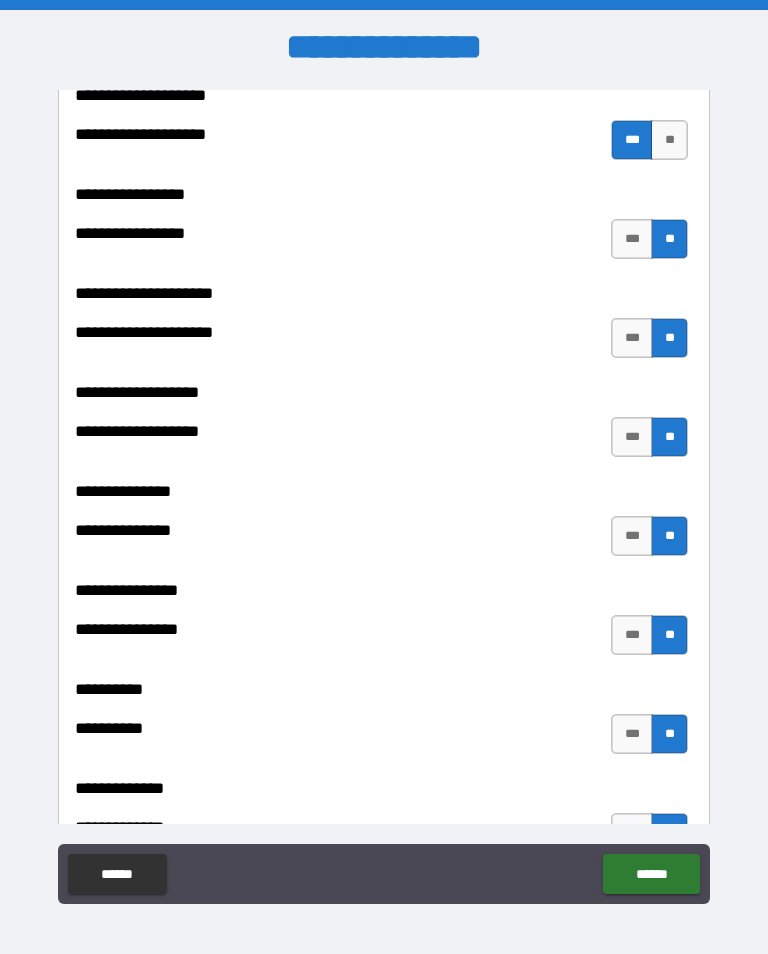 scroll, scrollTop: 8541, scrollLeft: 0, axis: vertical 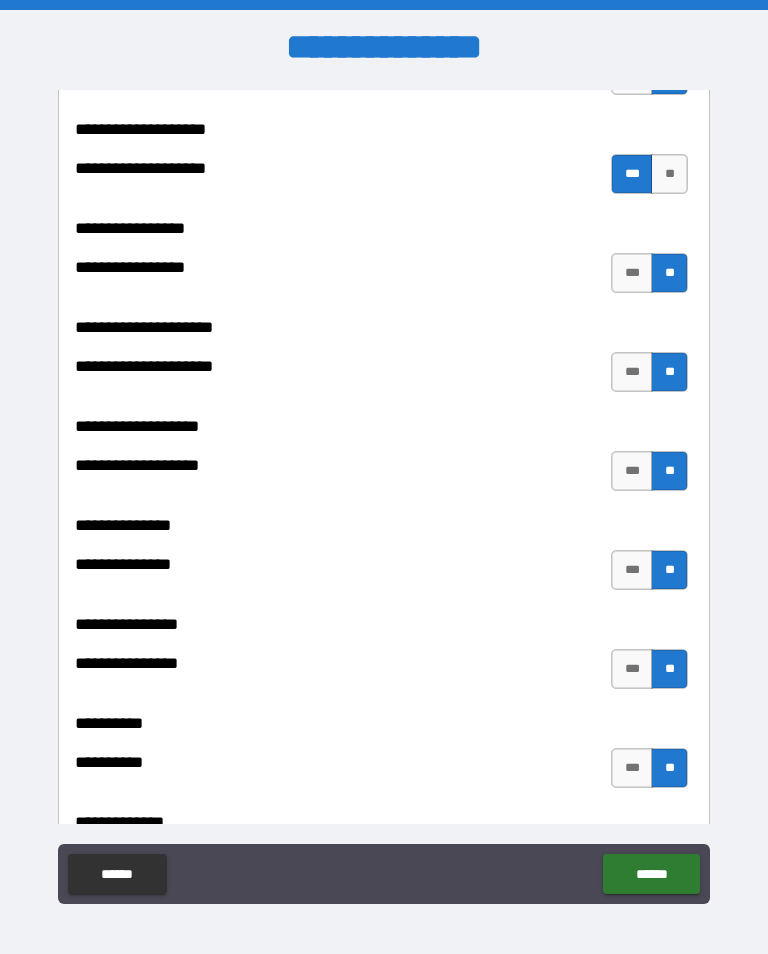 click on "**" at bounding box center (669, 174) 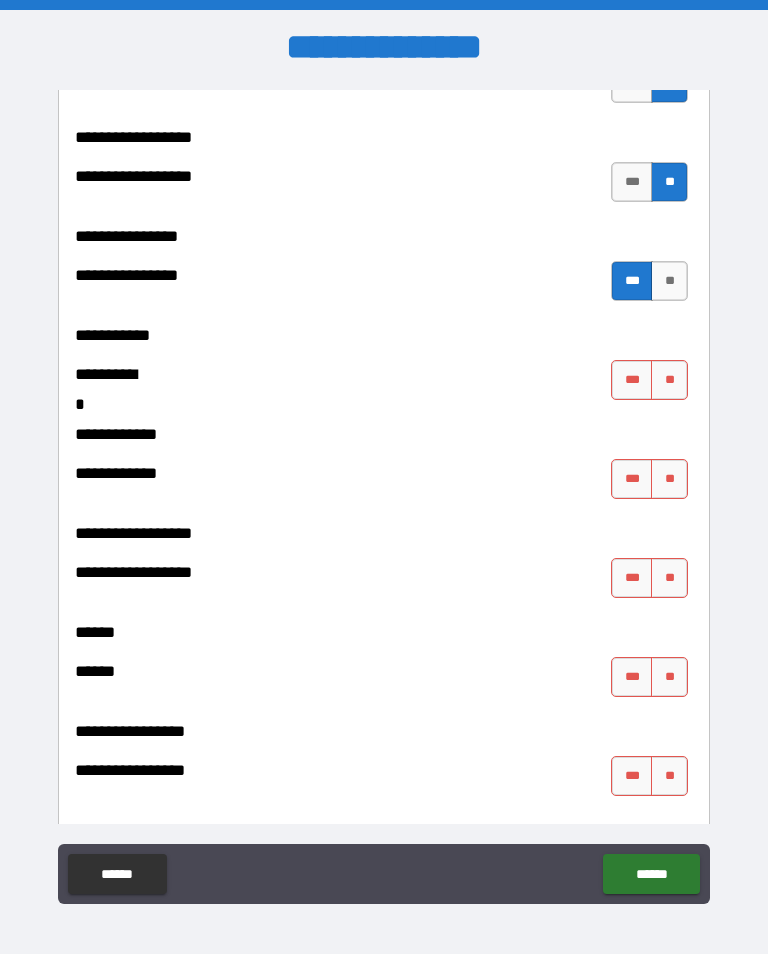 scroll, scrollTop: 9924, scrollLeft: 0, axis: vertical 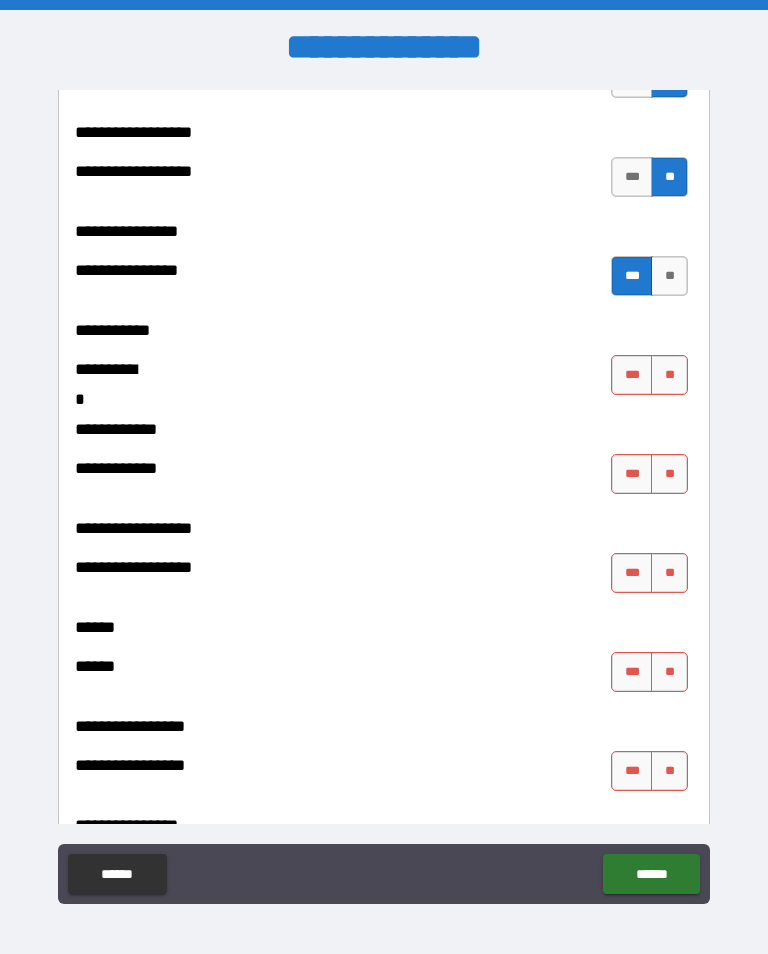 click on "**" at bounding box center (669, 375) 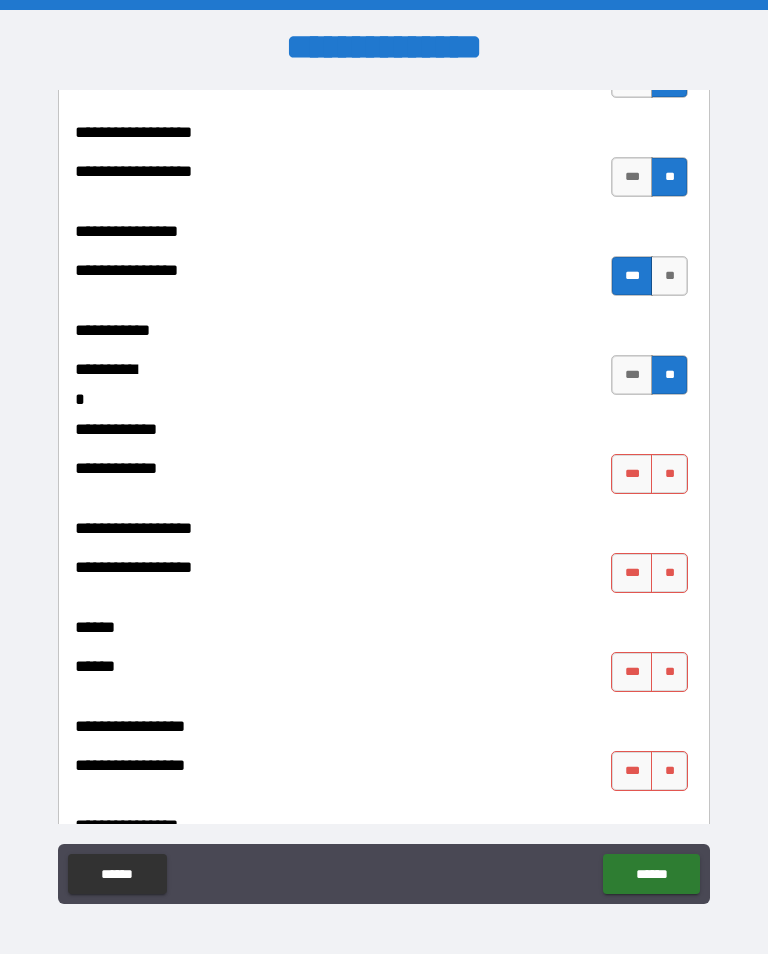 click on "**********" at bounding box center [384, 514] 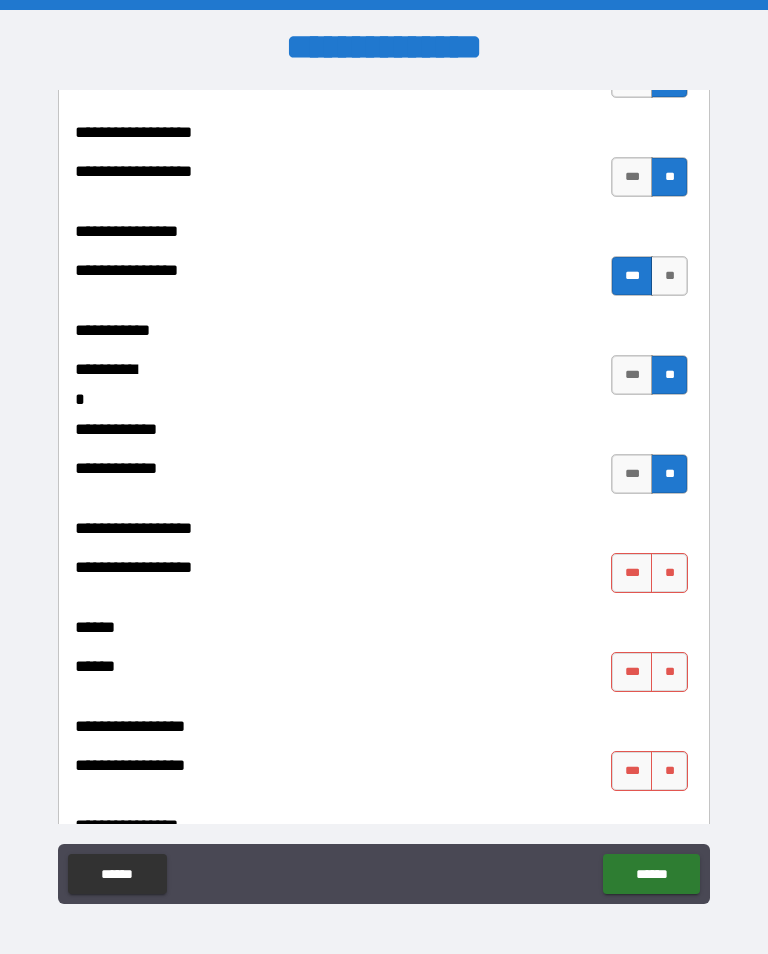 click on "**" at bounding box center (669, 573) 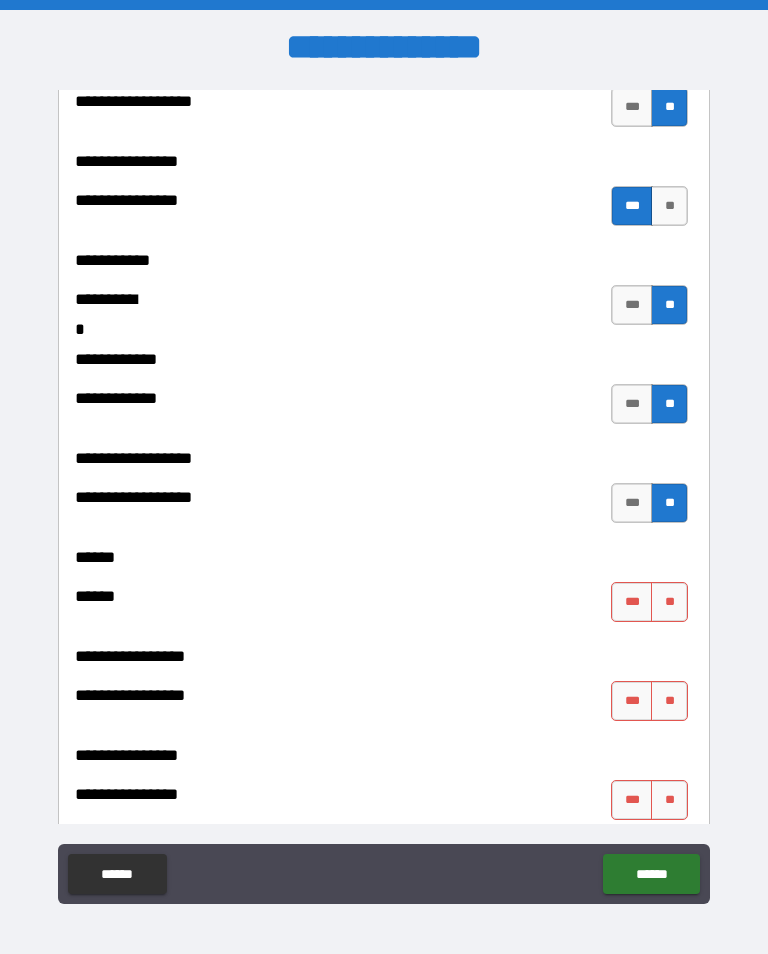 scroll, scrollTop: 10002, scrollLeft: 0, axis: vertical 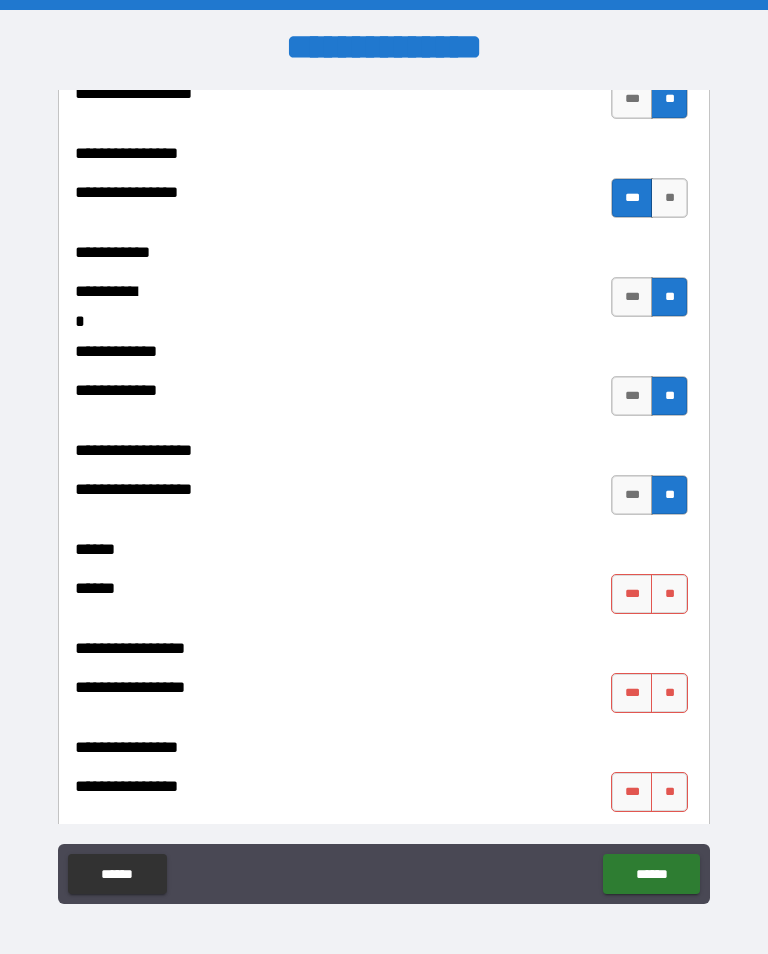 click on "***" at bounding box center (632, 594) 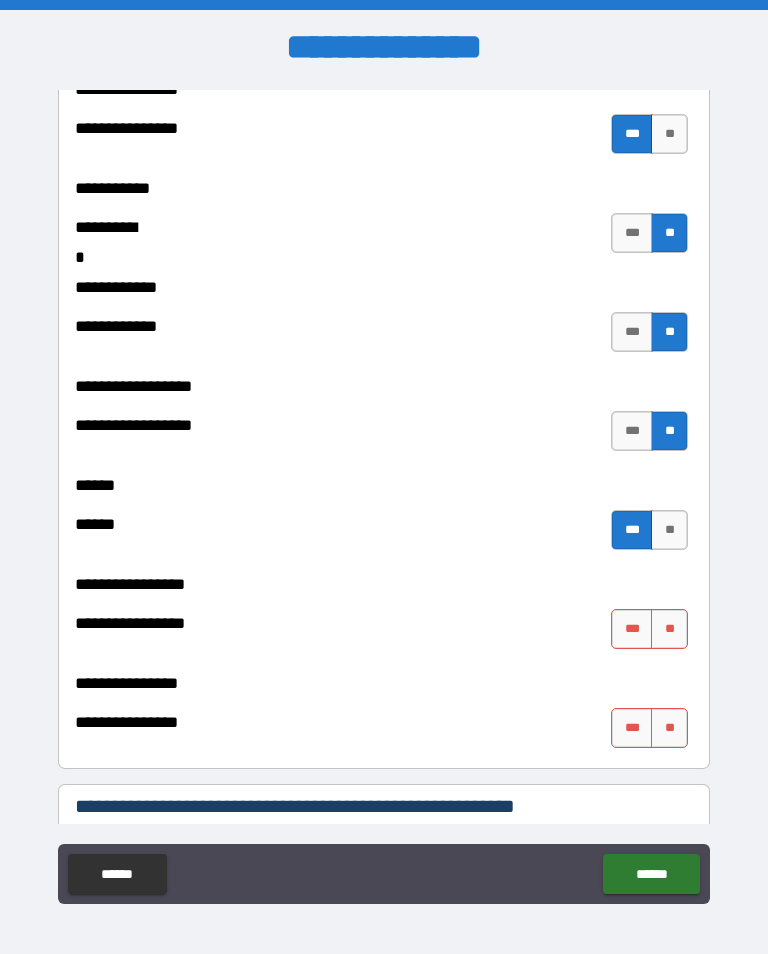 scroll, scrollTop: 10111, scrollLeft: 0, axis: vertical 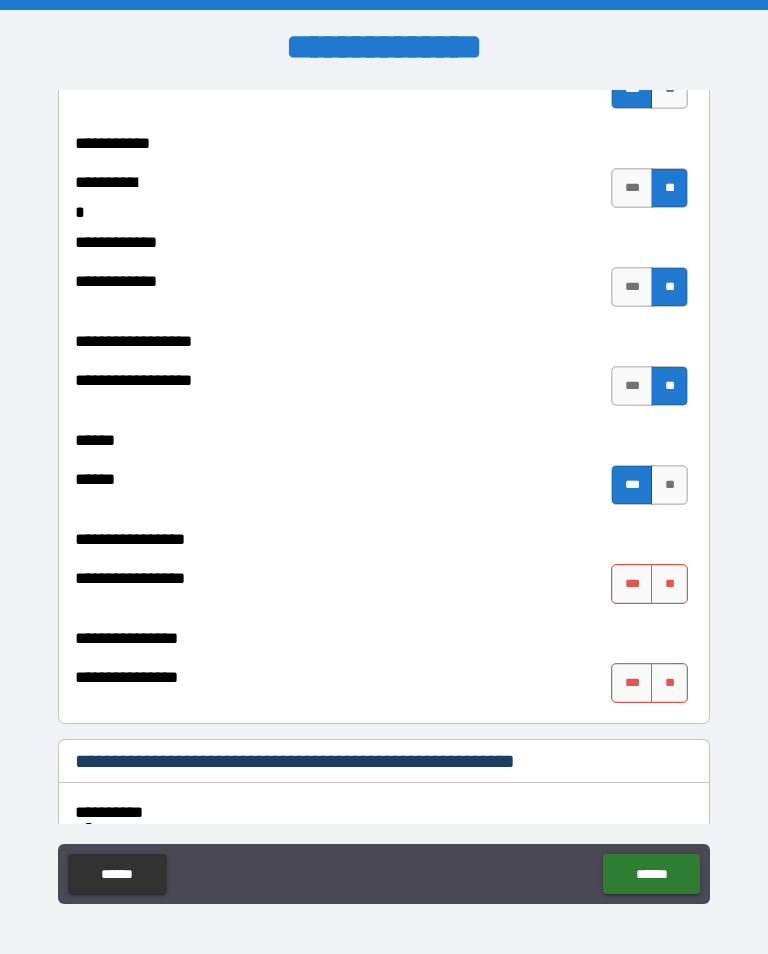 click on "**" at bounding box center (669, 584) 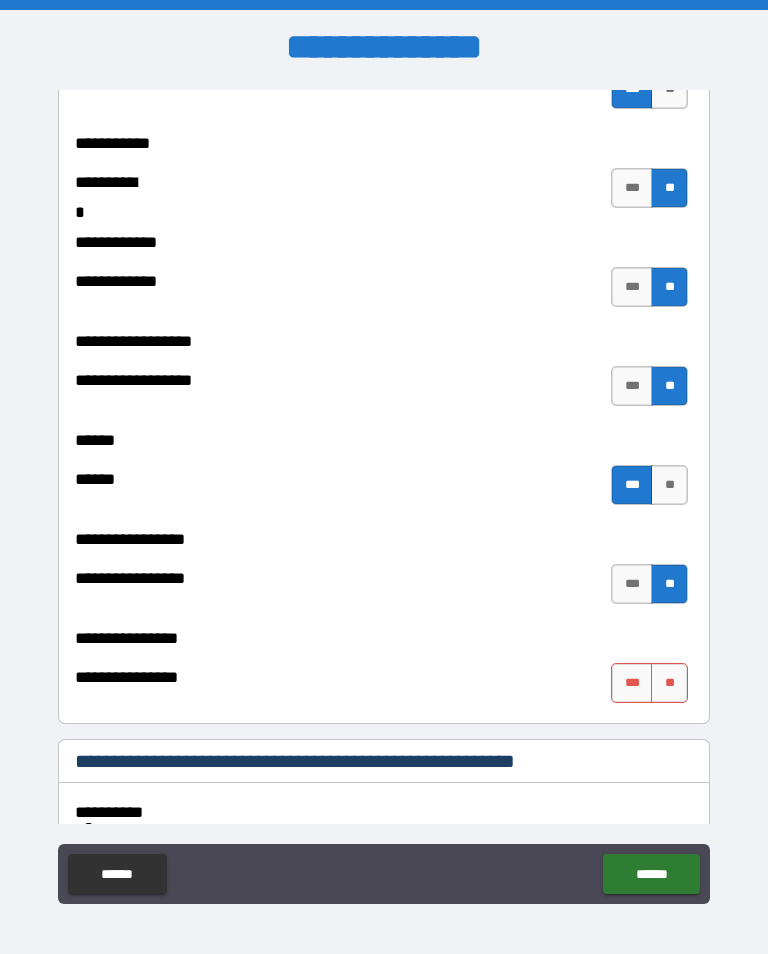 click on "**" at bounding box center [669, 683] 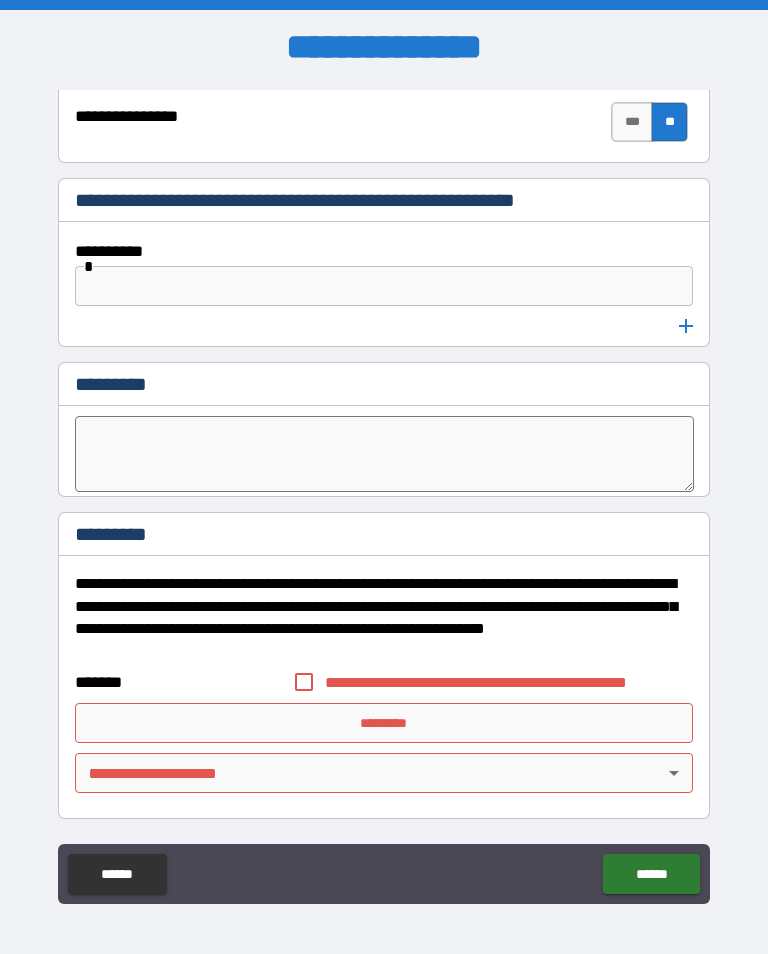 scroll, scrollTop: 10672, scrollLeft: 0, axis: vertical 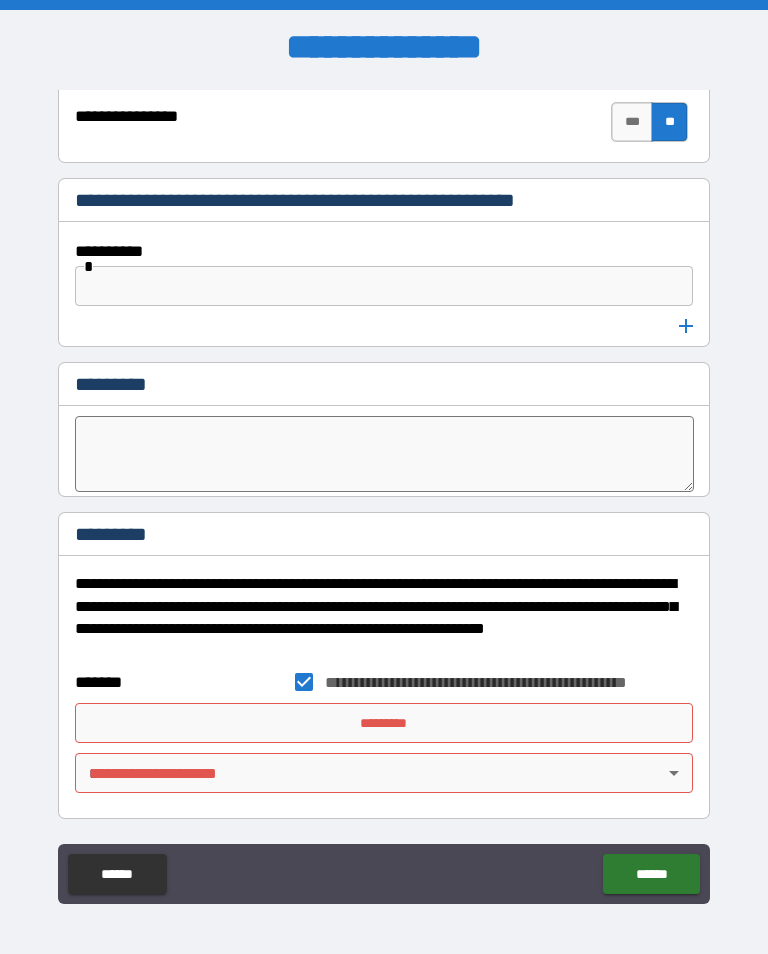 click on "*********" at bounding box center (384, 723) 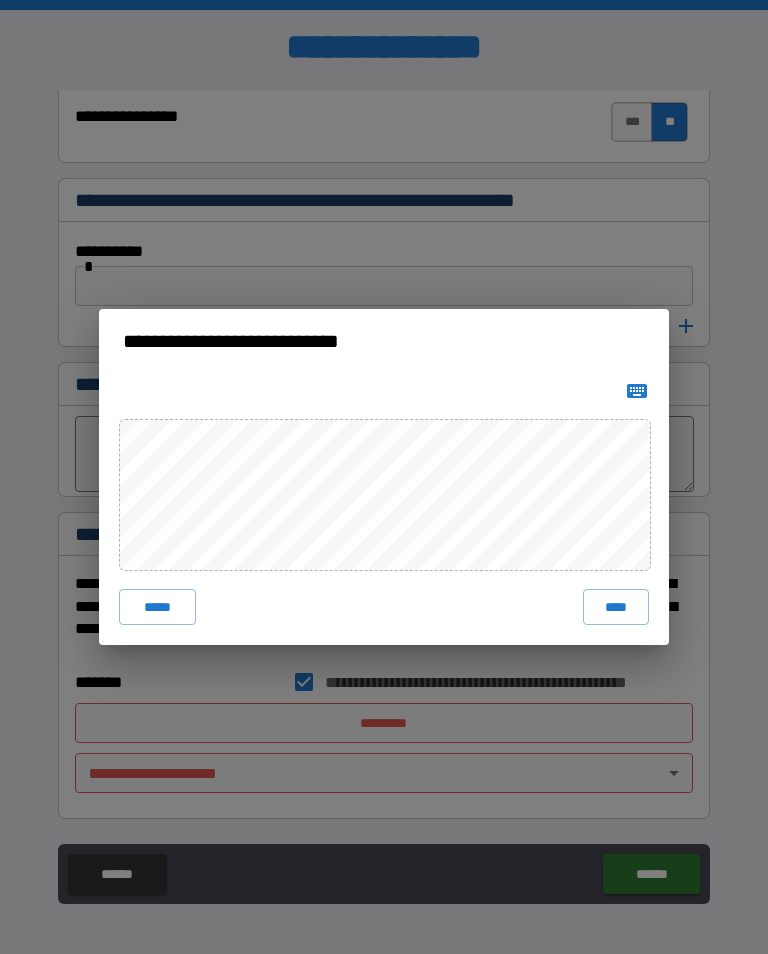 click on "****" at bounding box center [616, 607] 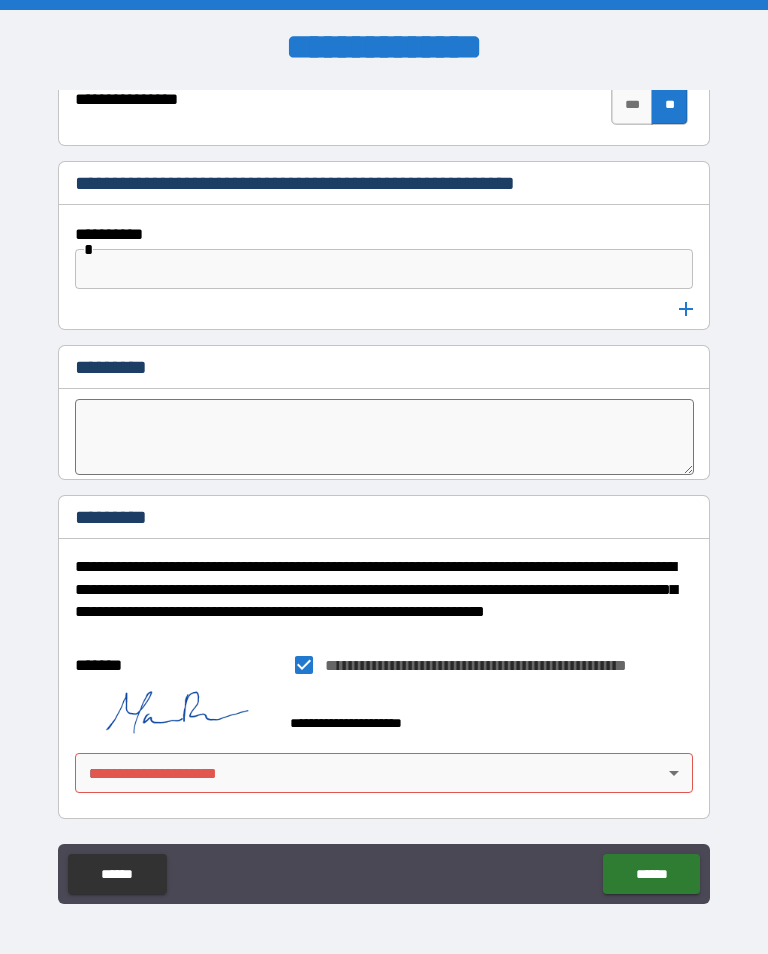 scroll, scrollTop: 10689, scrollLeft: 0, axis: vertical 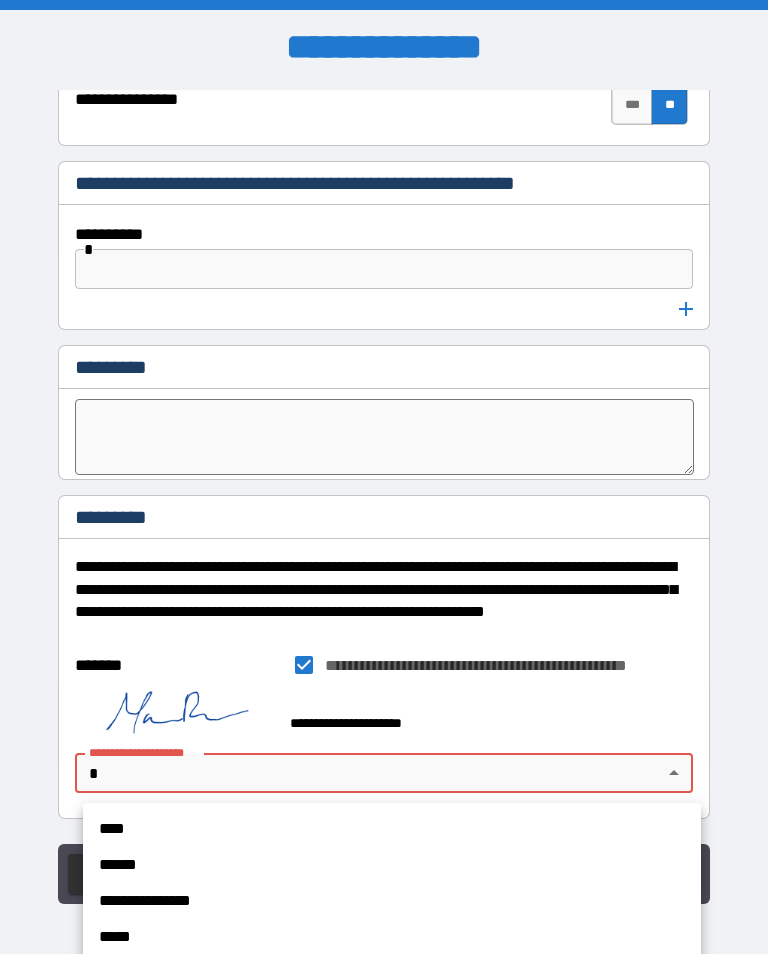 click on "****" at bounding box center (392, 829) 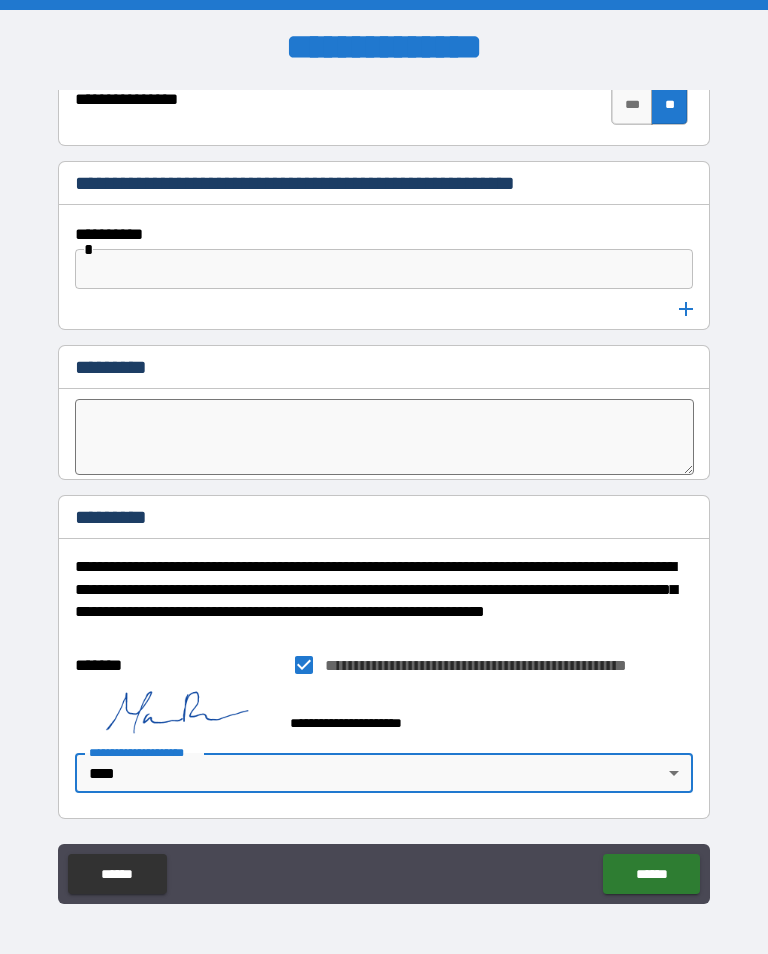 type on "****" 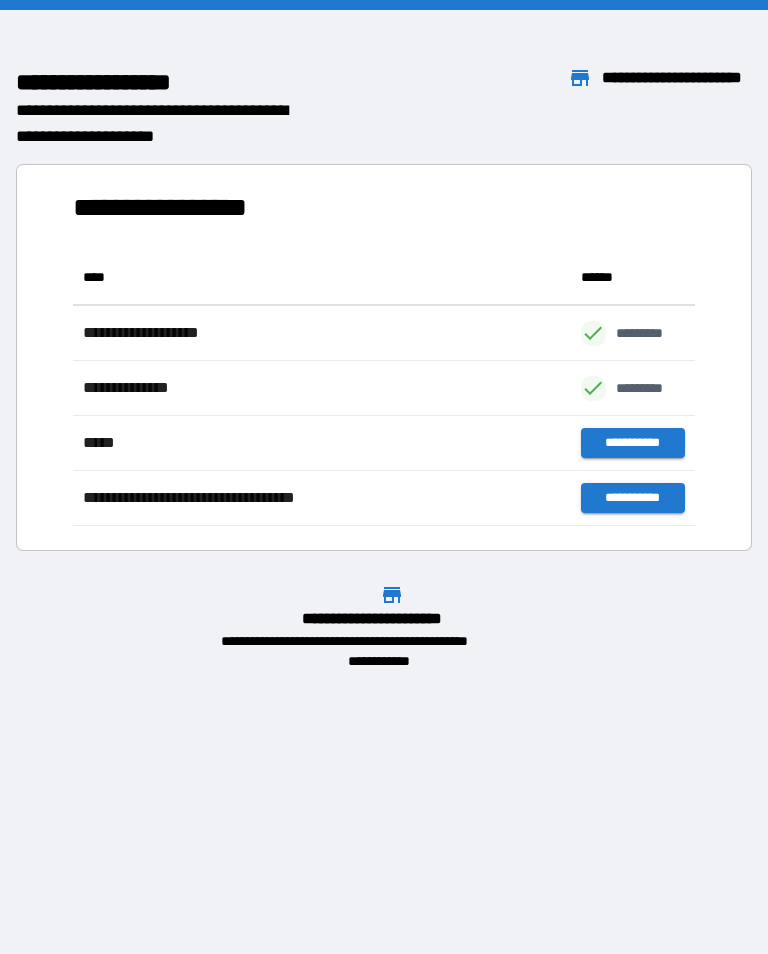 scroll, scrollTop: 1, scrollLeft: 1, axis: both 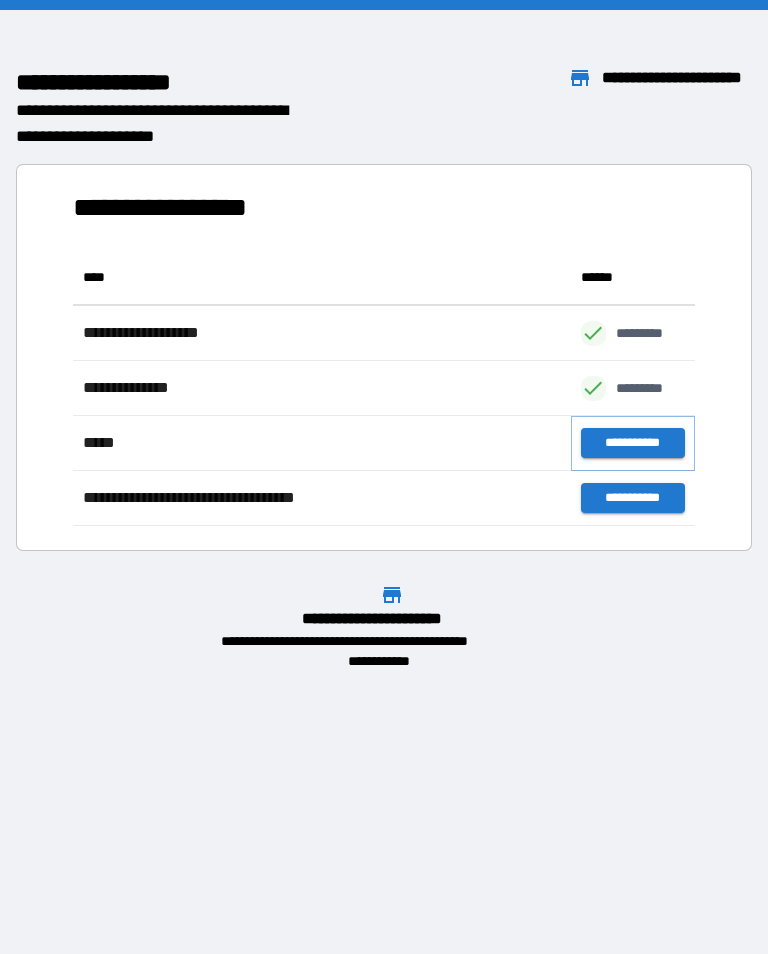 click on "**********" at bounding box center (633, 443) 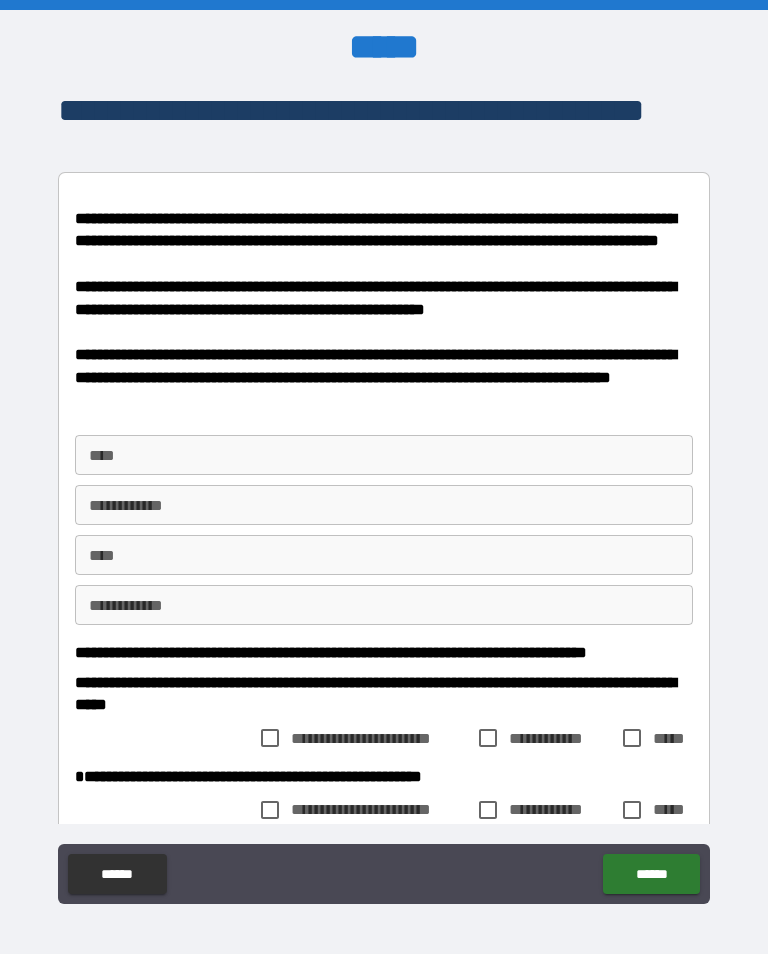 click on "****" at bounding box center (384, 455) 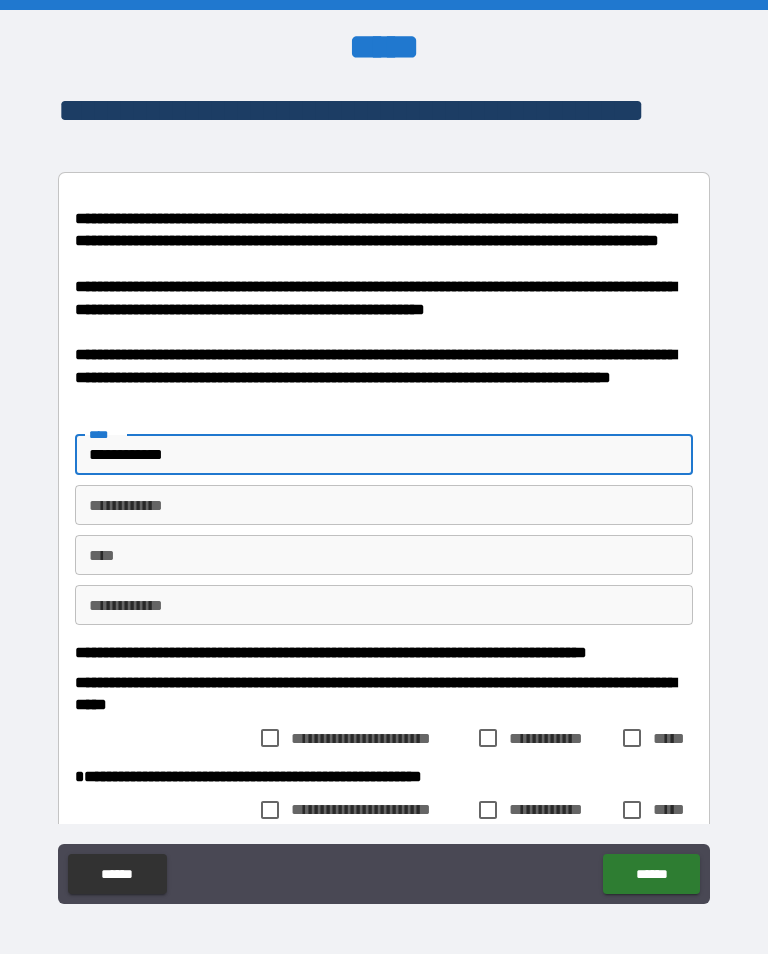type on "**********" 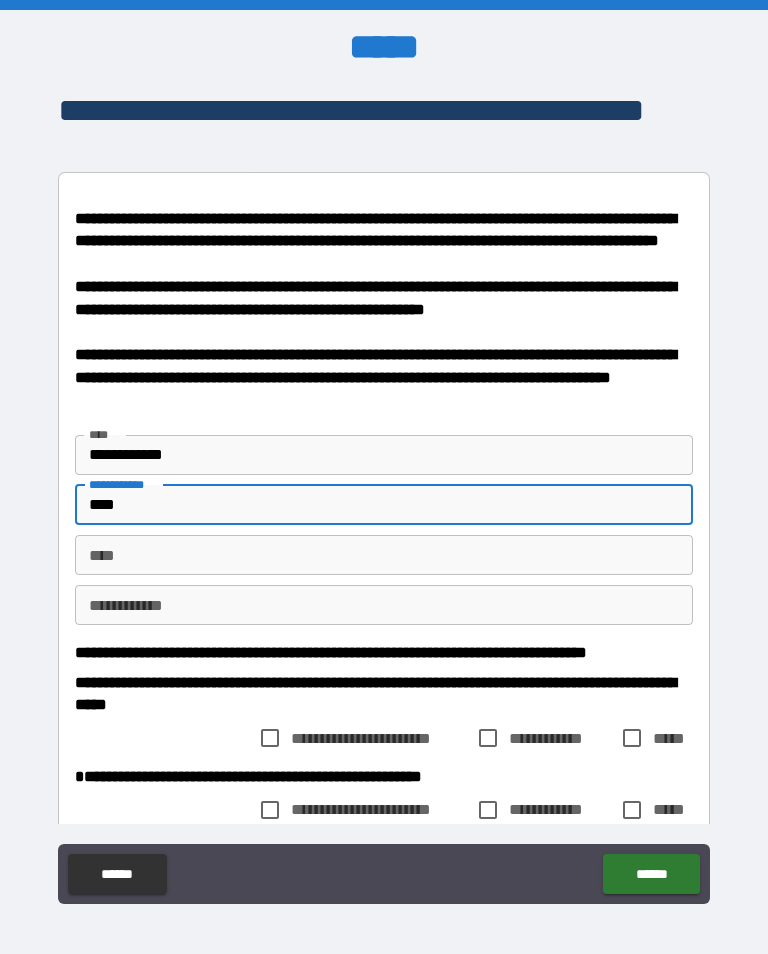 type on "****" 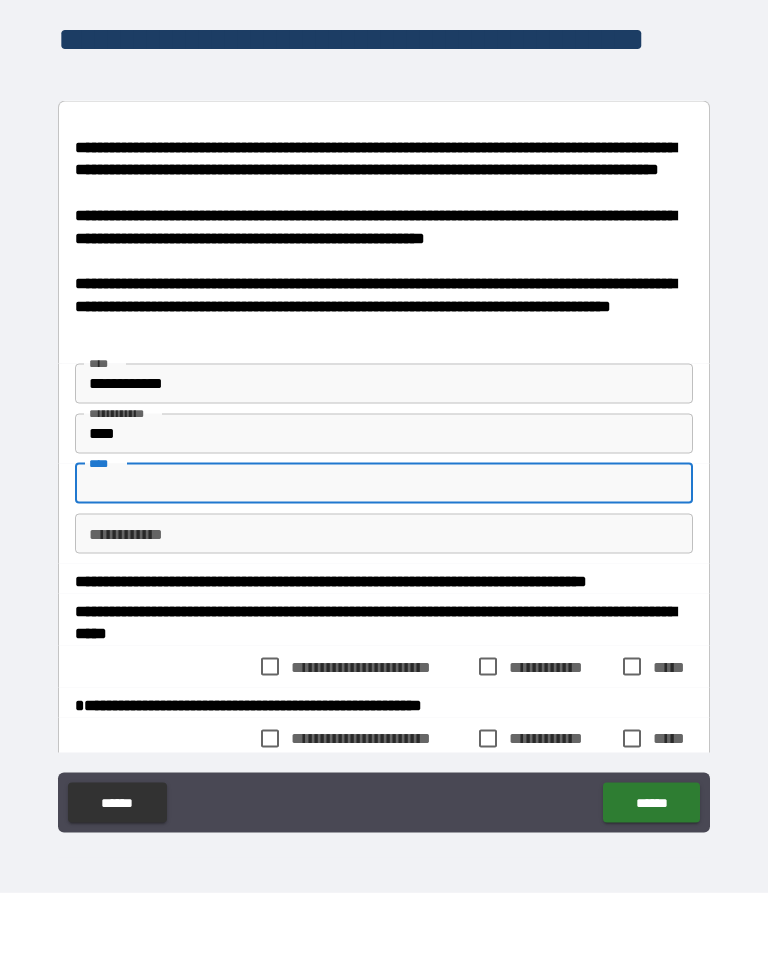 scroll, scrollTop: 18, scrollLeft: 0, axis: vertical 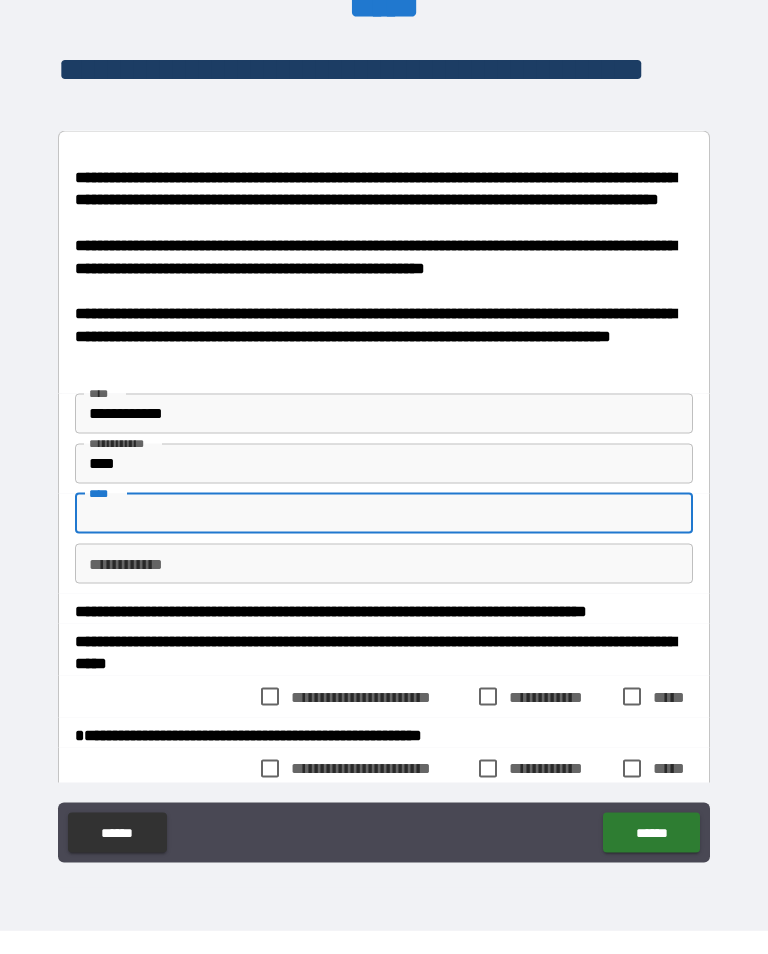 click on "**********" at bounding box center (384, 437) 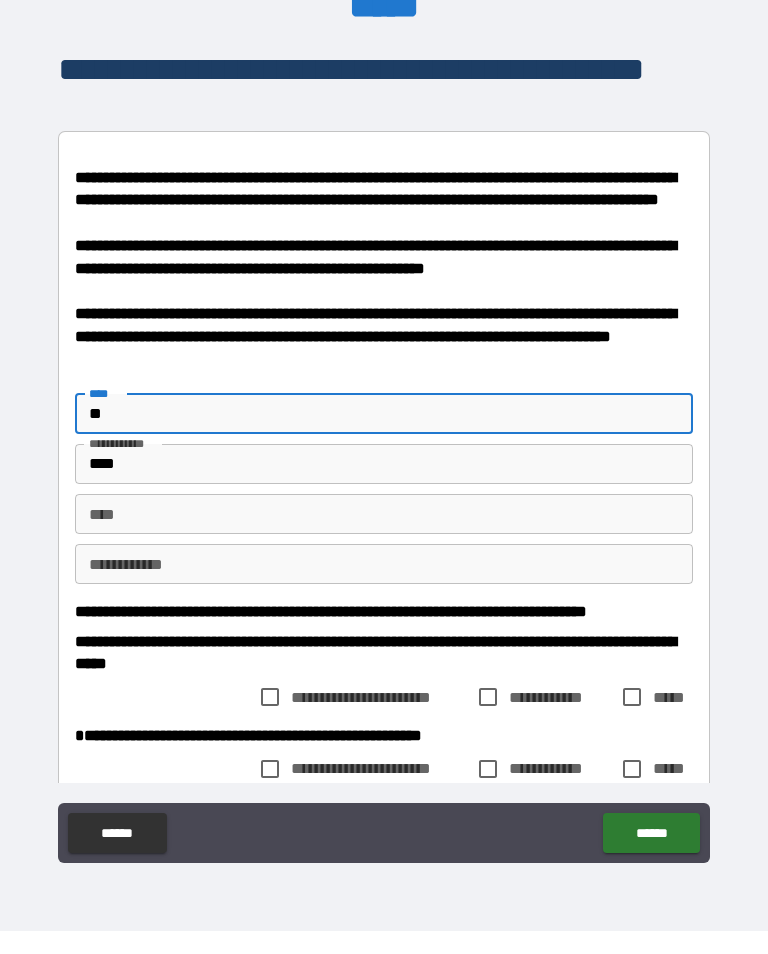 type on "*" 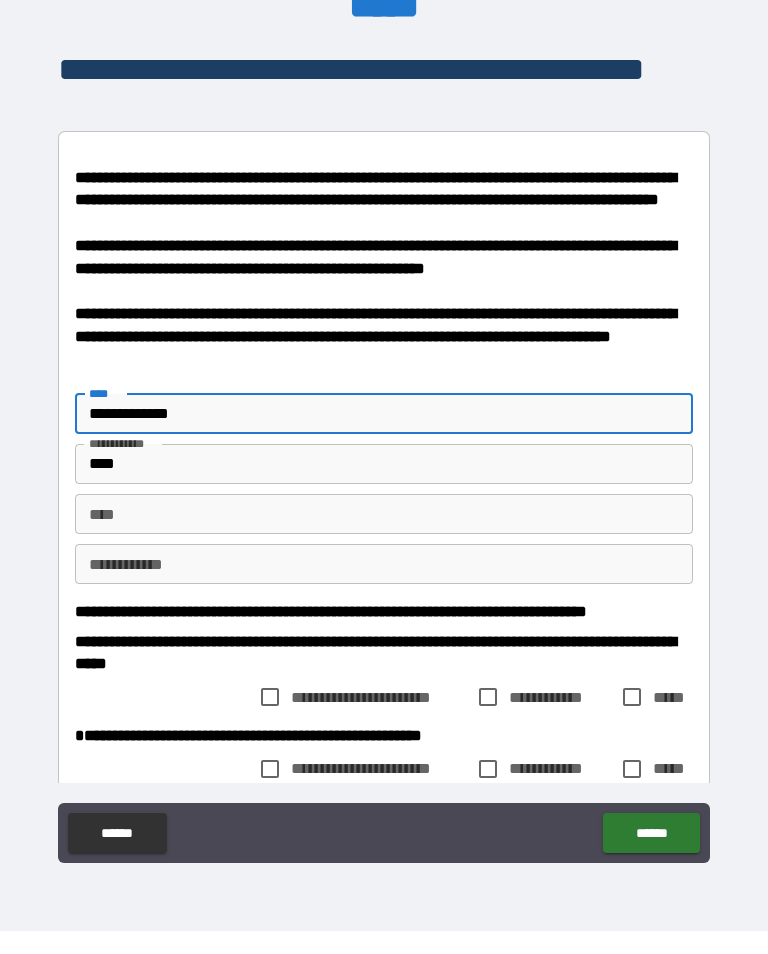 type on "**********" 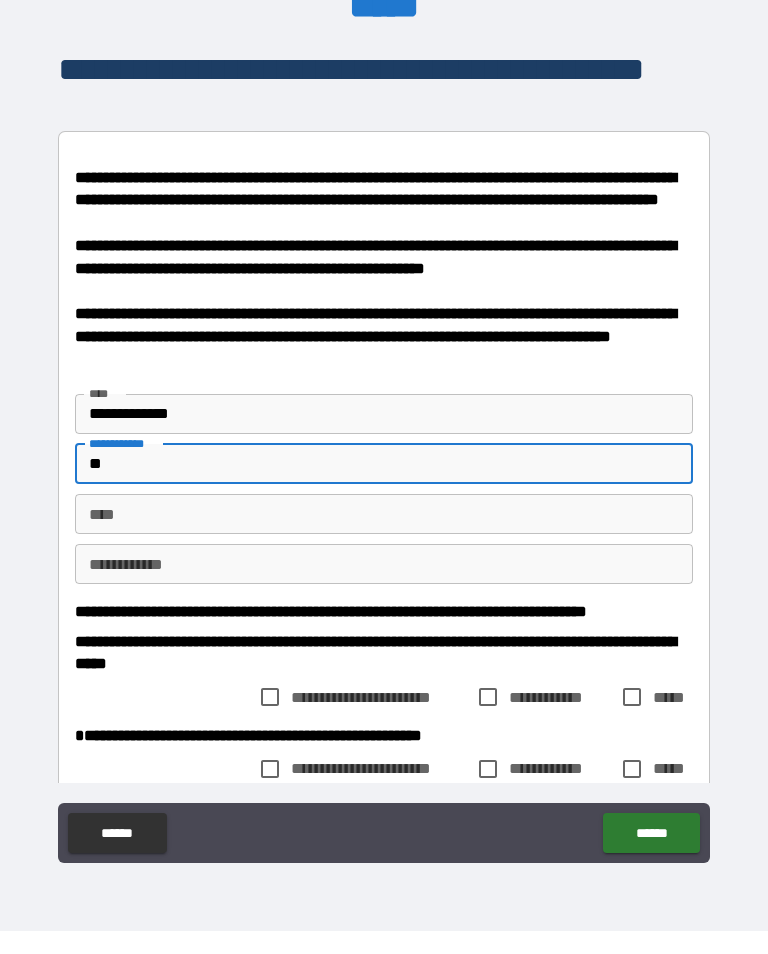 type on "*" 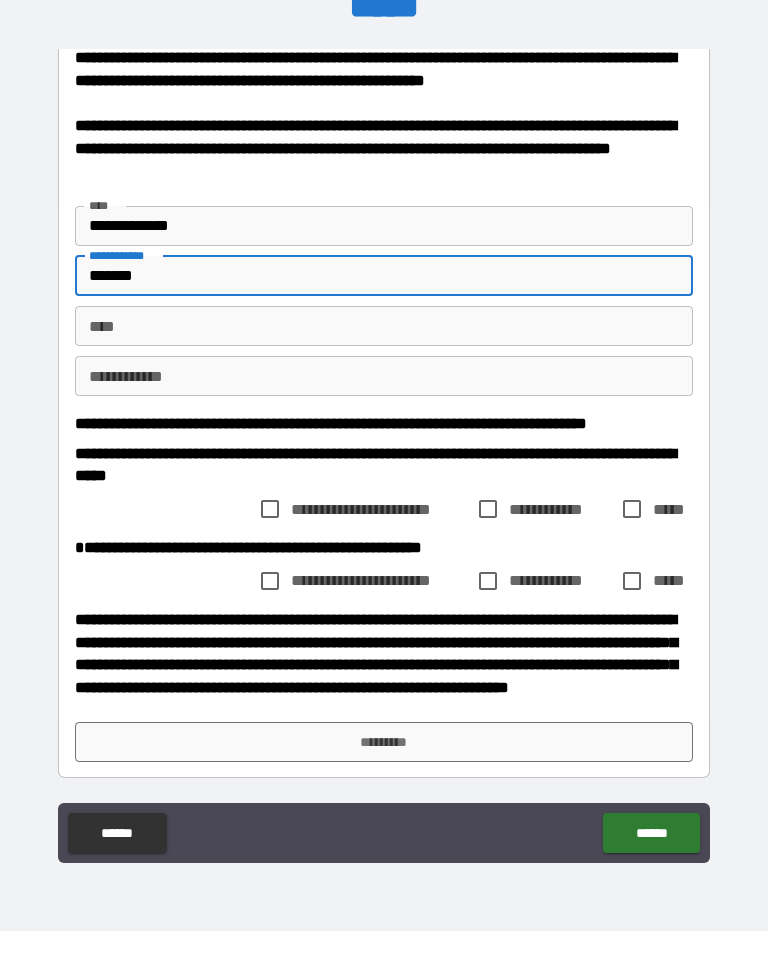 scroll, scrollTop: 240, scrollLeft: 0, axis: vertical 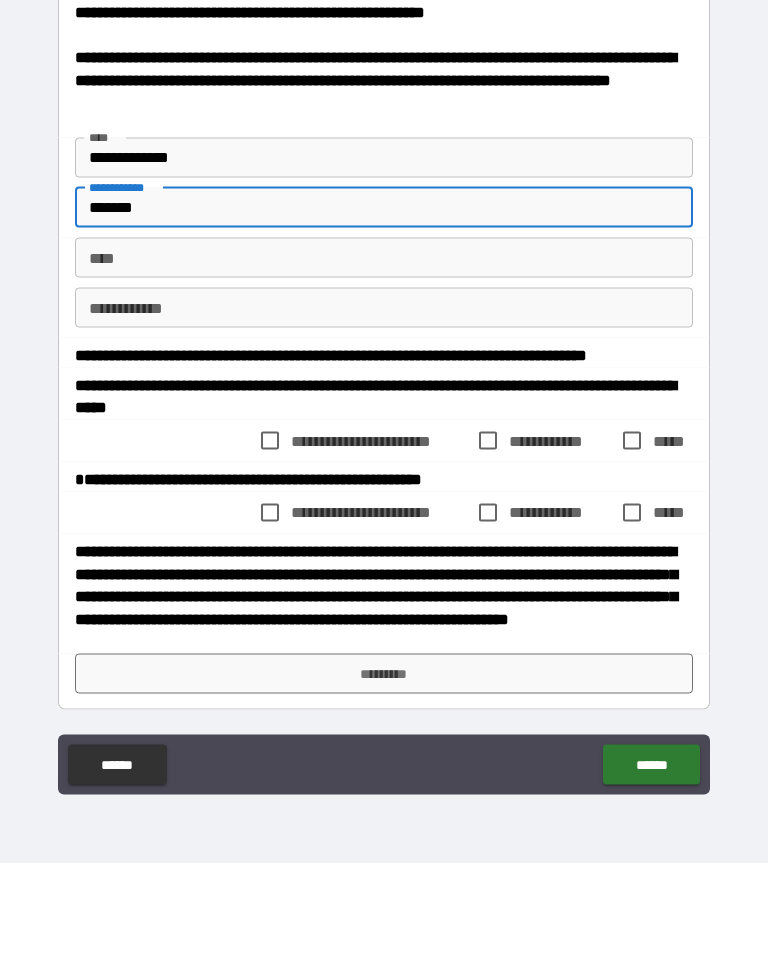 type on "*******" 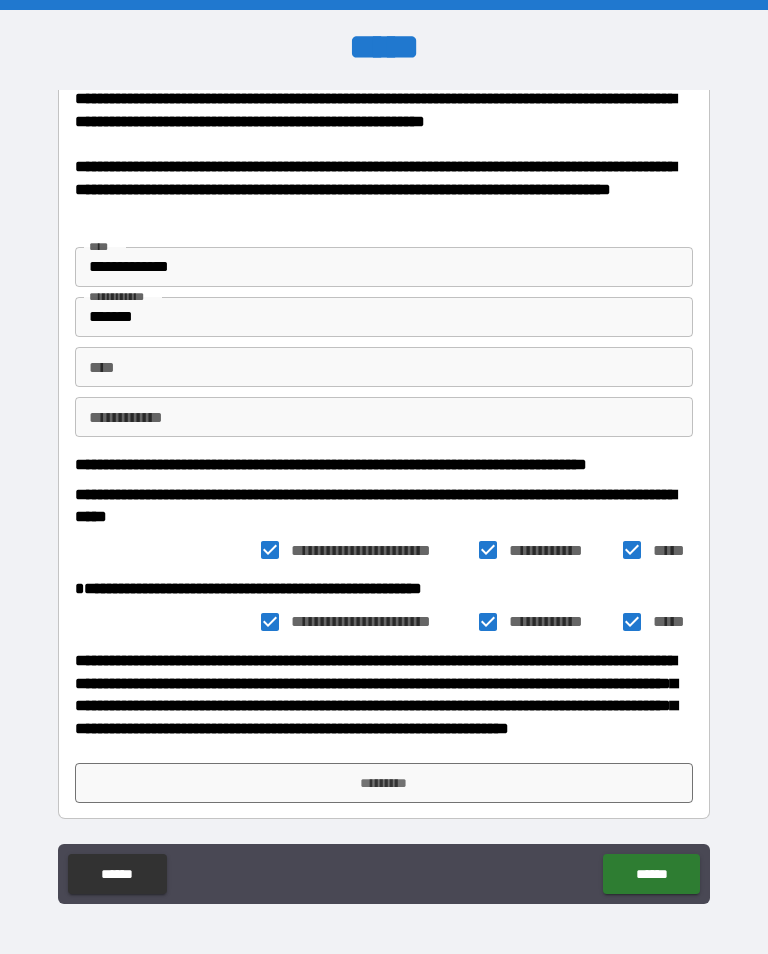 click at bounding box center [384, 752] 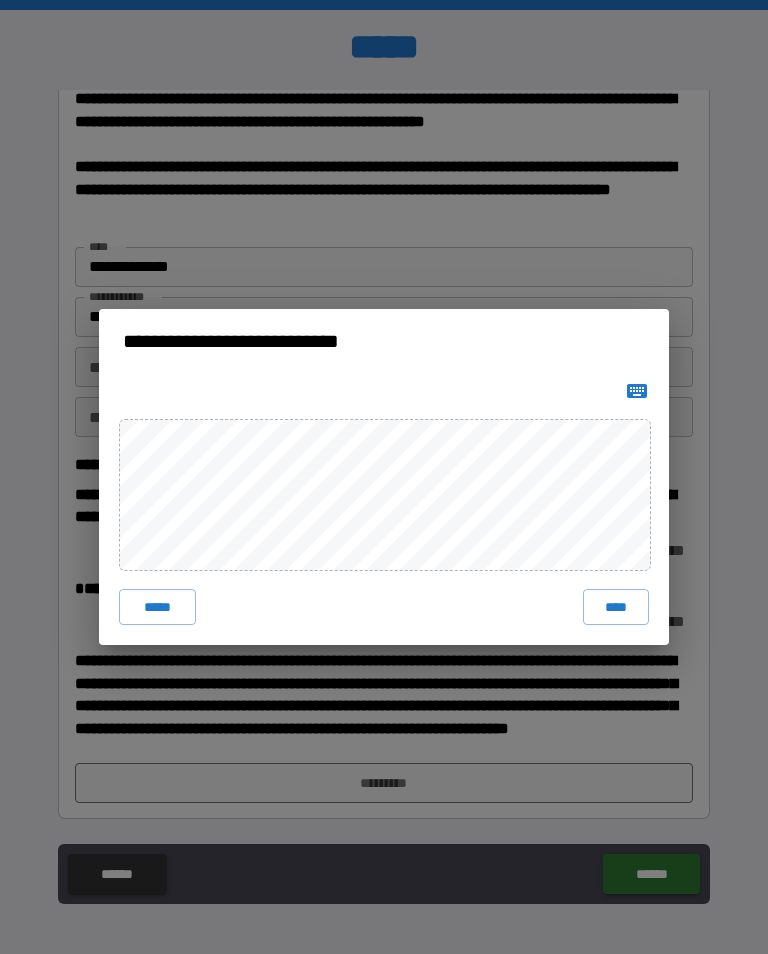 click on "****" at bounding box center (616, 607) 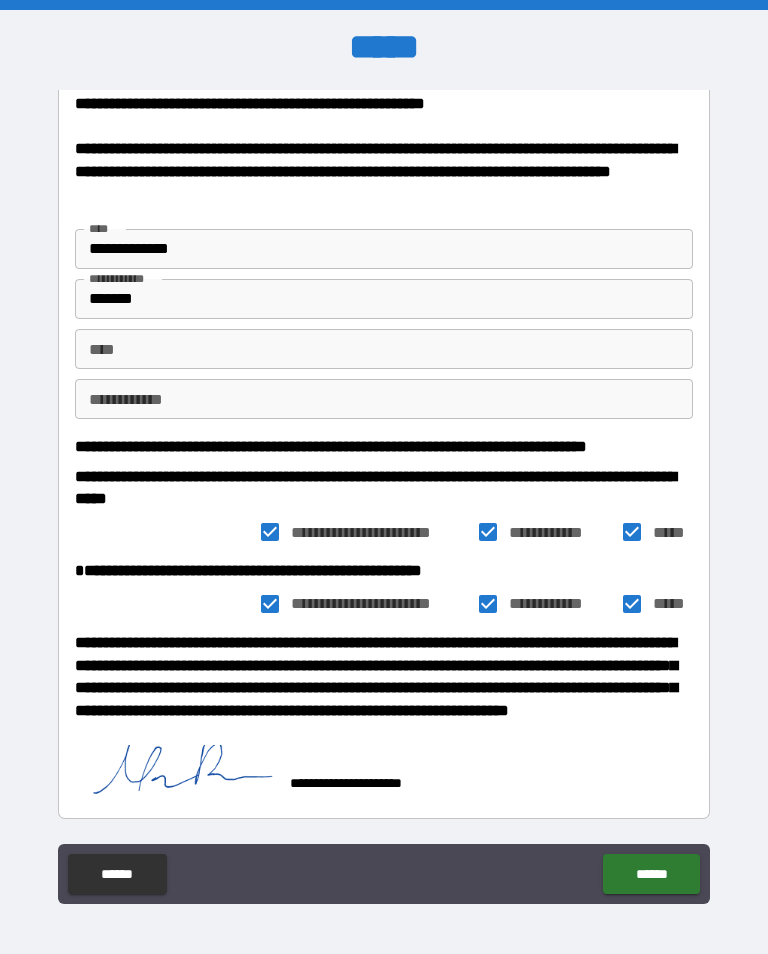scroll, scrollTop: 230, scrollLeft: 0, axis: vertical 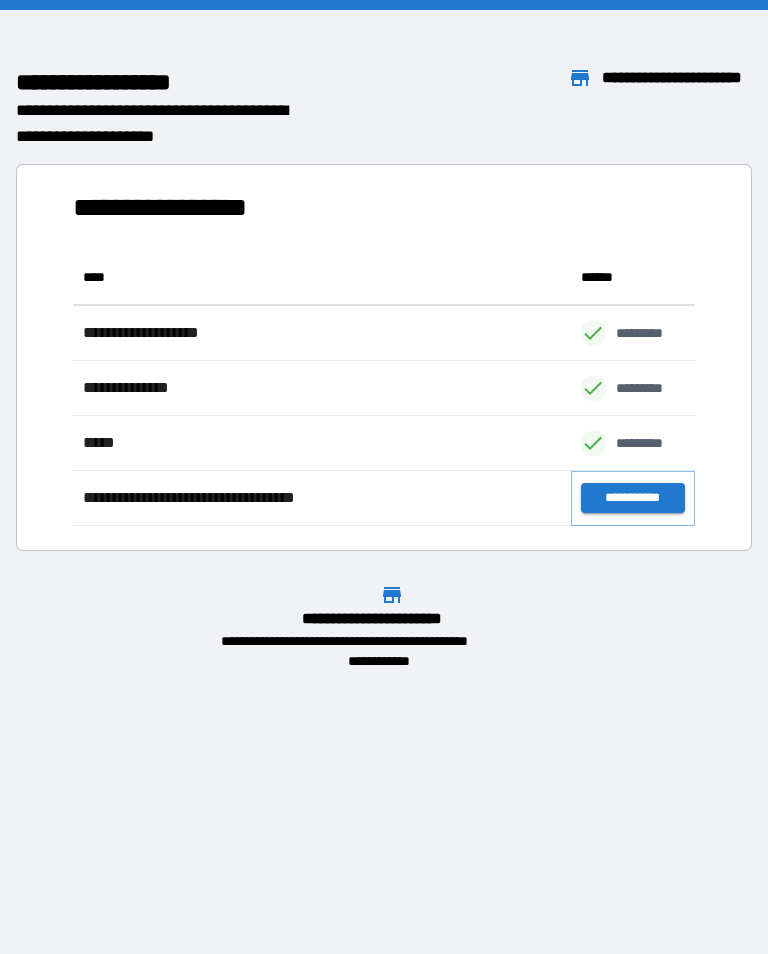click on "**********" at bounding box center [633, 498] 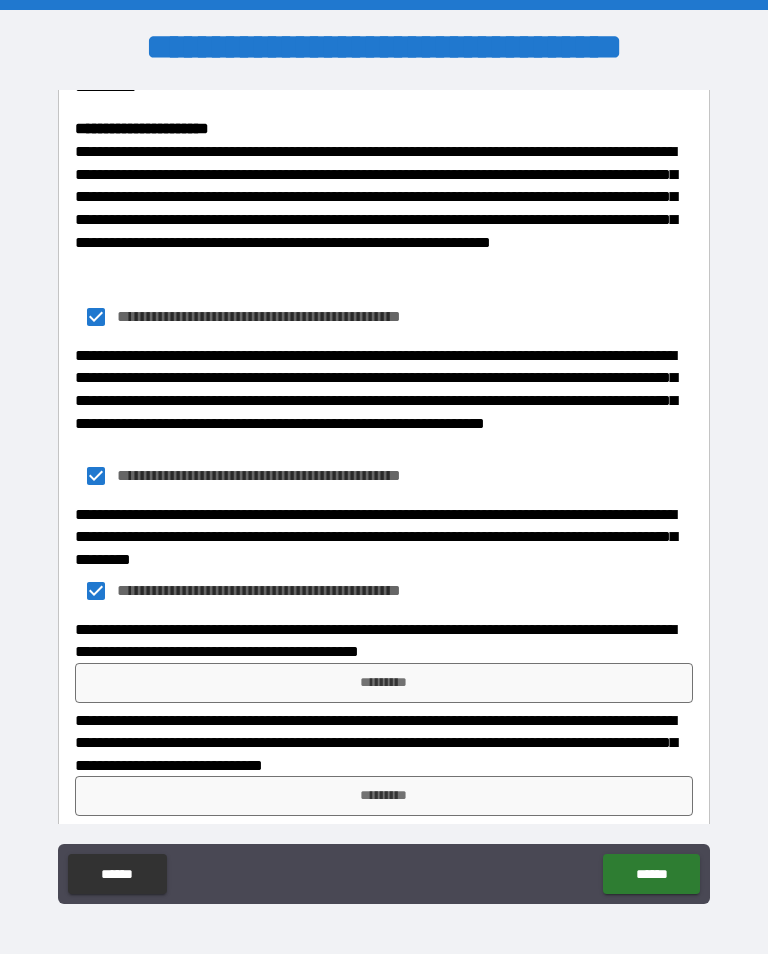 scroll, scrollTop: 1785, scrollLeft: 0, axis: vertical 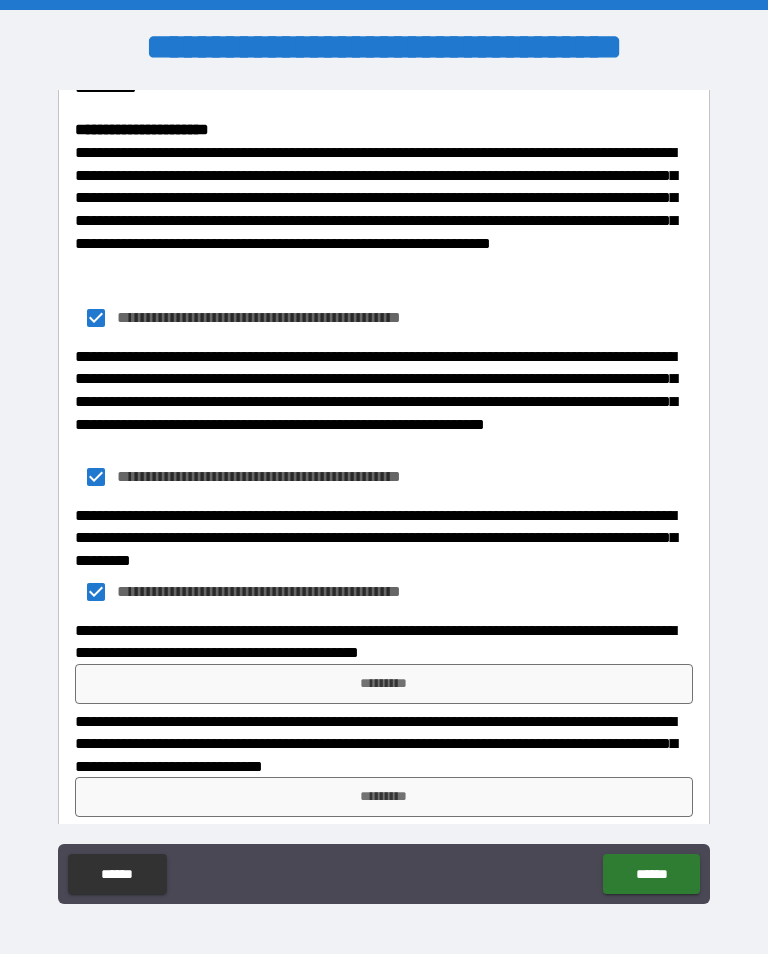 click on "*********" at bounding box center (384, 684) 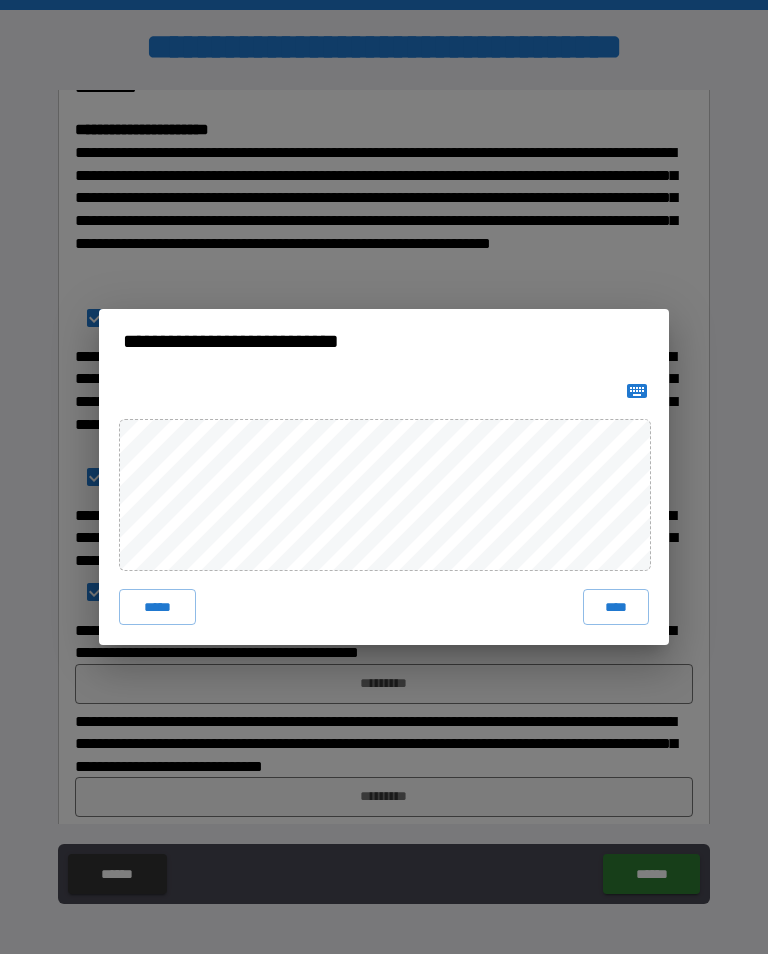 click on "****" at bounding box center [616, 607] 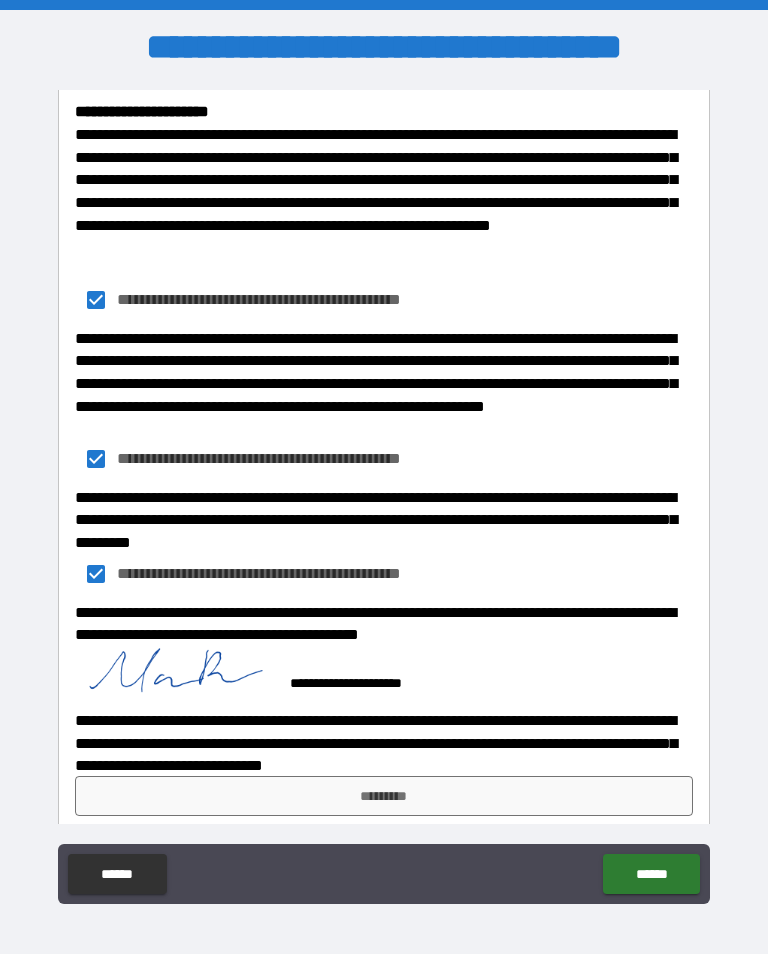 scroll, scrollTop: 1802, scrollLeft: 0, axis: vertical 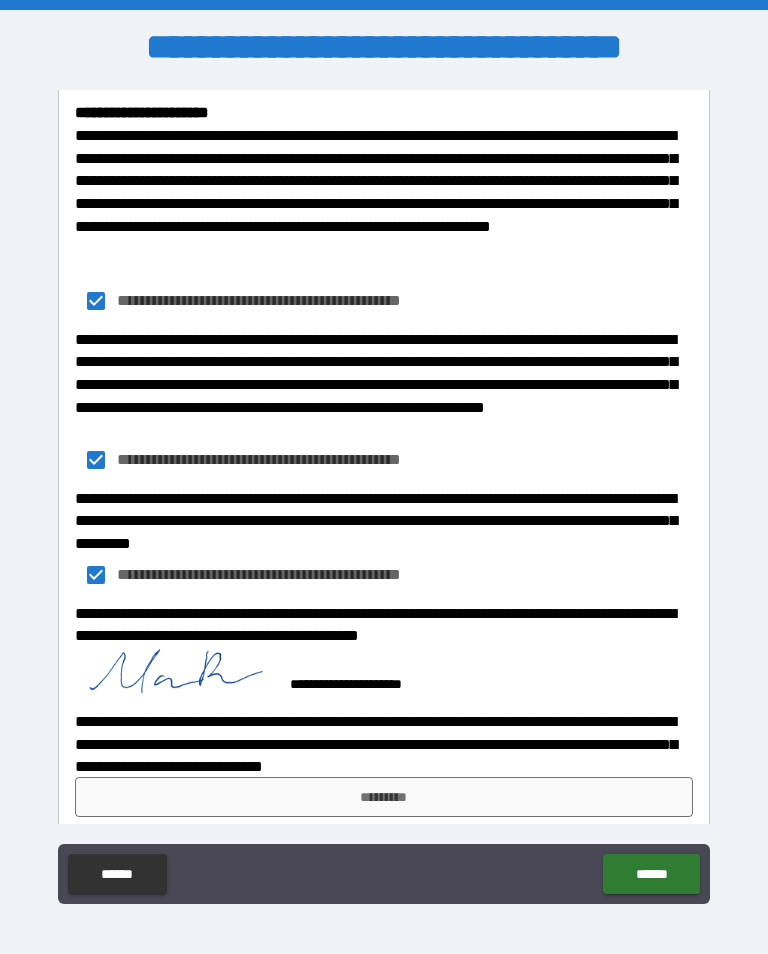 click on "*********" at bounding box center [384, 797] 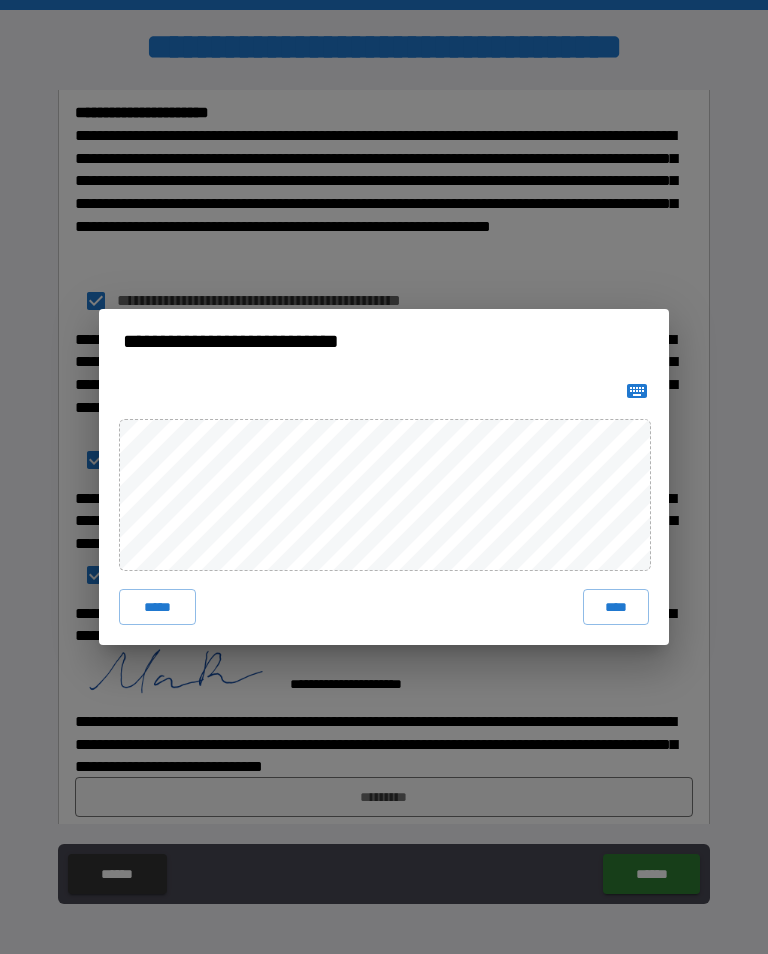click on "****" at bounding box center [616, 607] 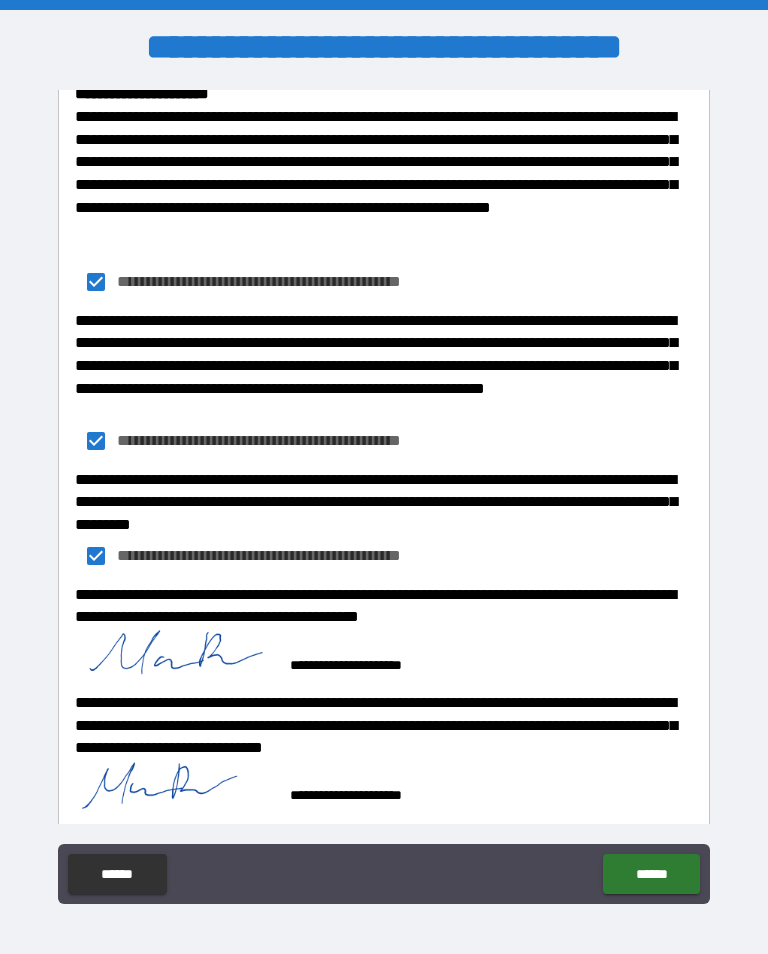scroll, scrollTop: 1819, scrollLeft: 0, axis: vertical 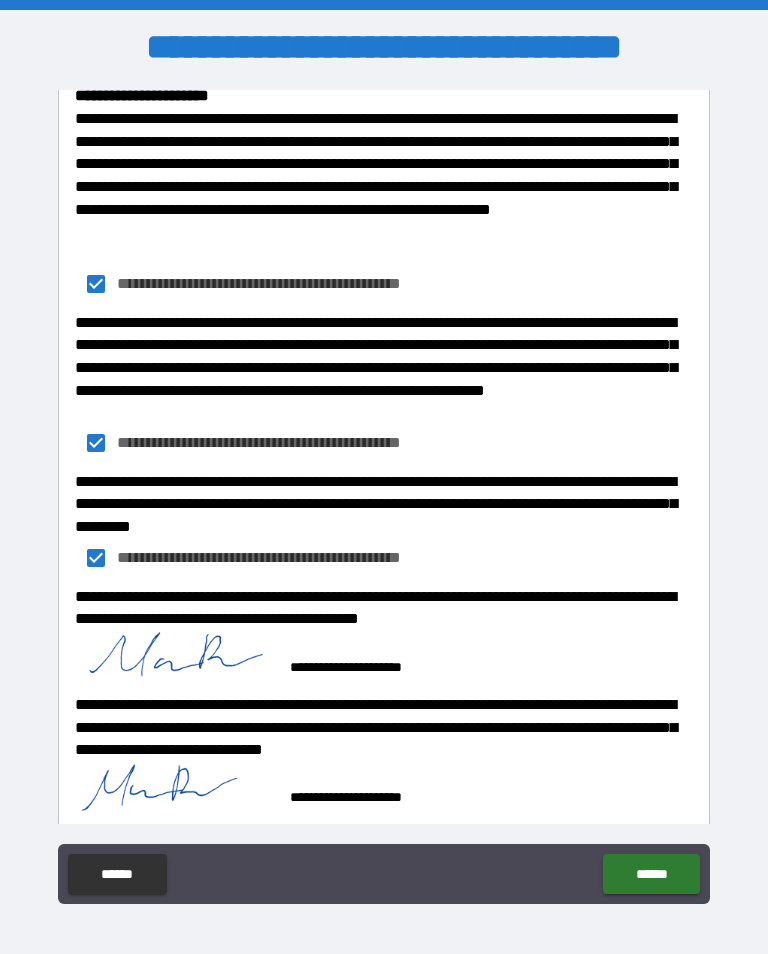 click on "******" at bounding box center [651, 874] 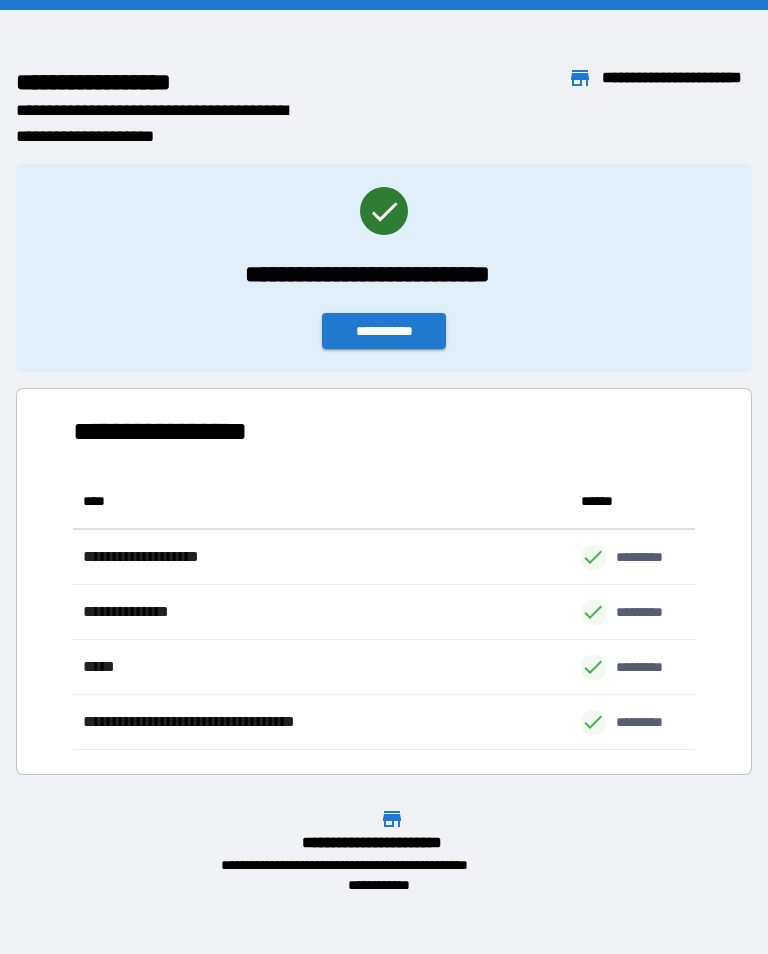 scroll, scrollTop: 1, scrollLeft: 1, axis: both 